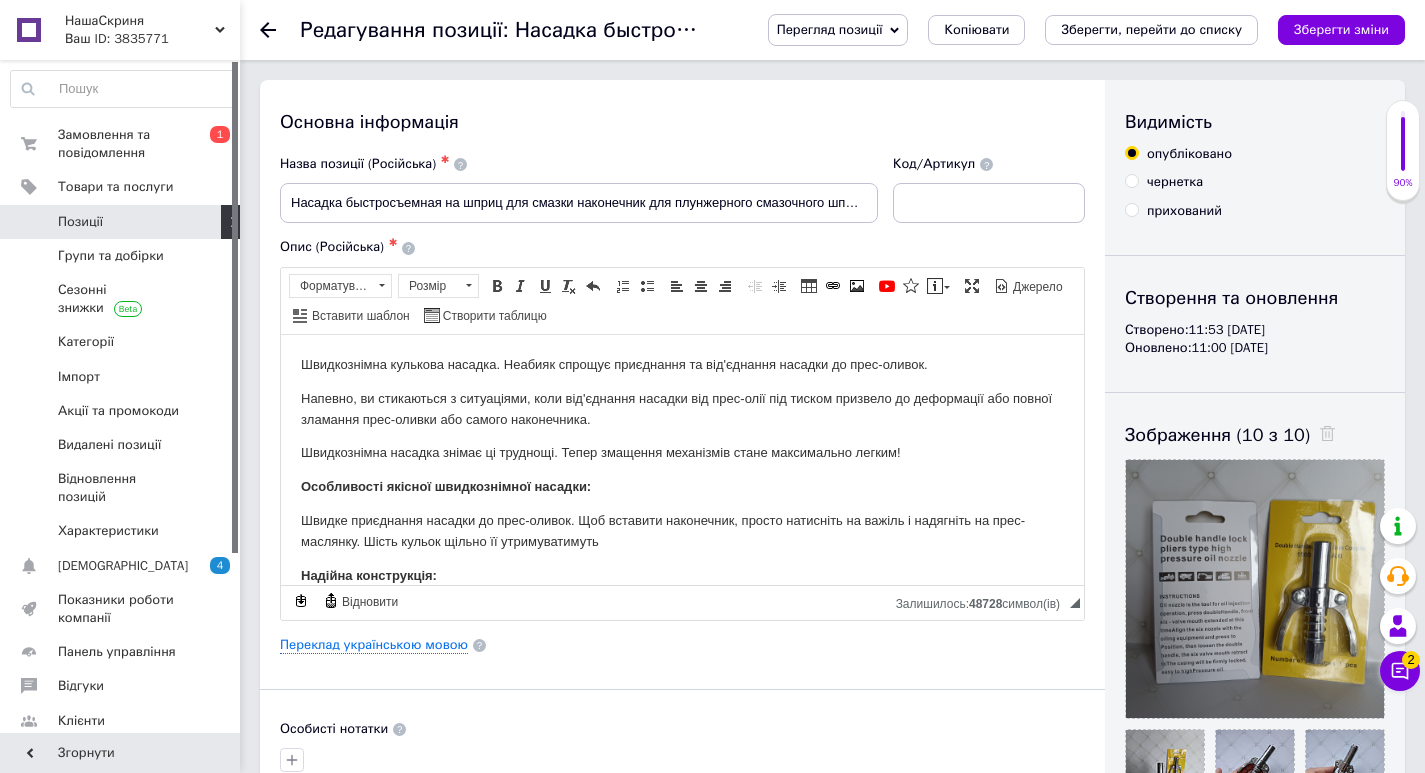 scroll, scrollTop: 0, scrollLeft: 0, axis: both 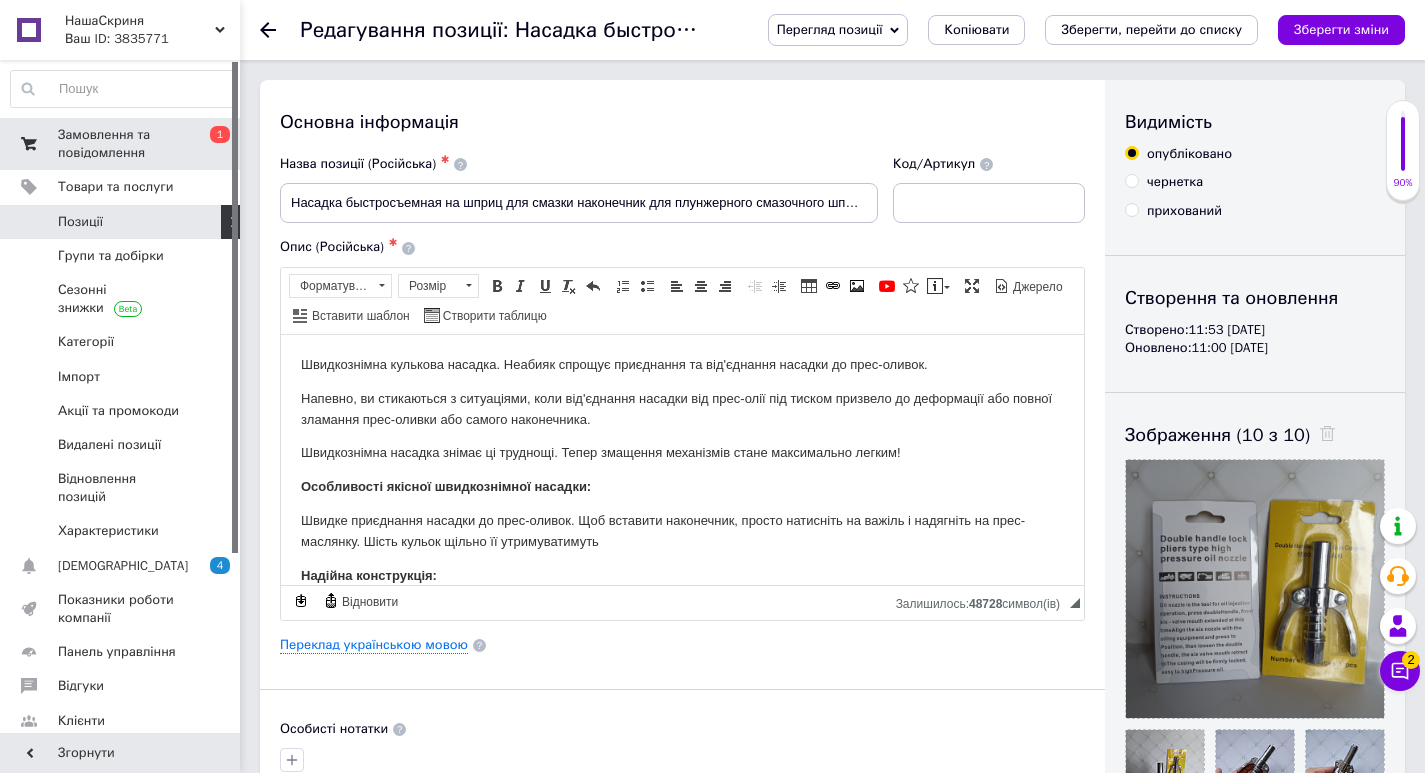 click on "Замовлення та повідомлення" at bounding box center (121, 144) 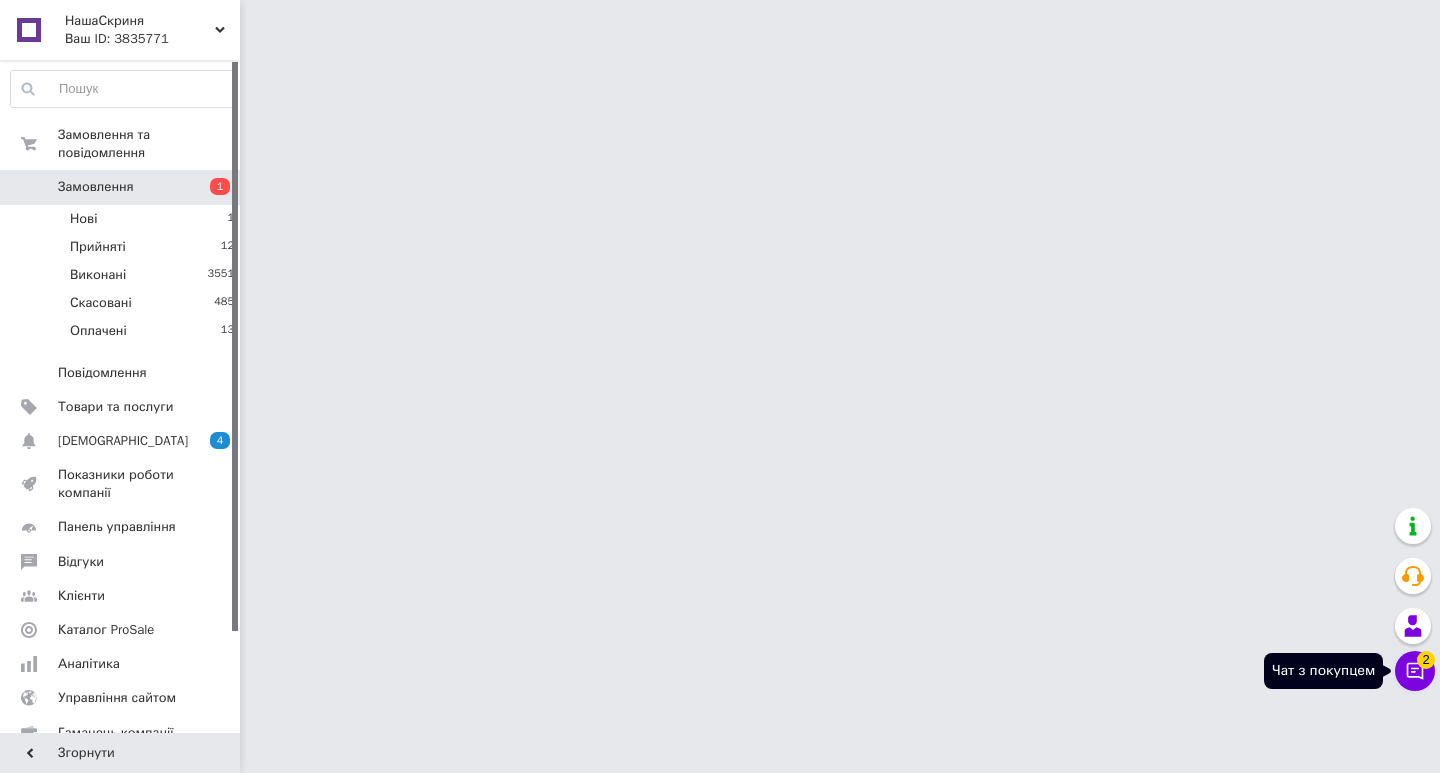 click on "2" at bounding box center [1426, 660] 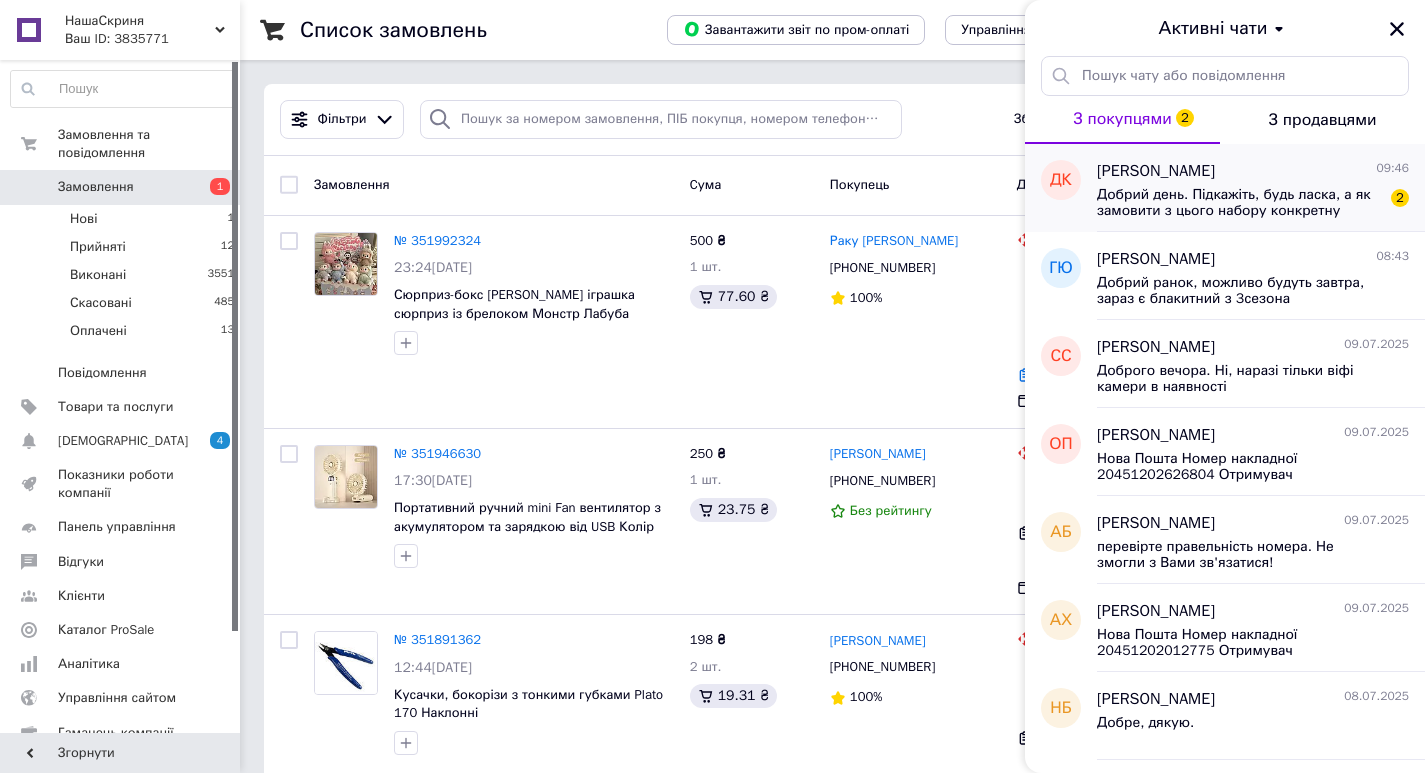 click on "Добрий день. Підкажіть, будь ласка, а як замовити з цього набору конкретну модель - бургер?" at bounding box center (1239, 203) 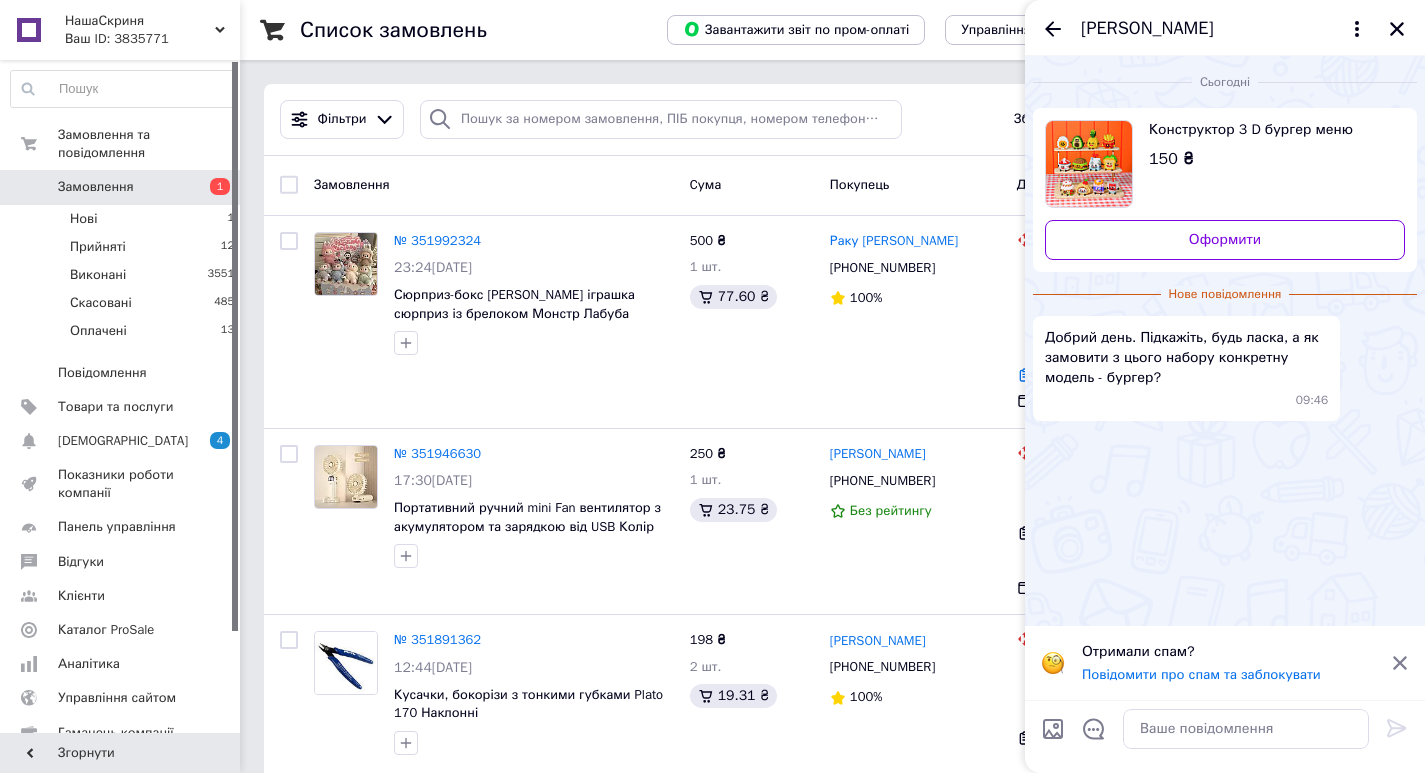 scroll, scrollTop: 100, scrollLeft: 0, axis: vertical 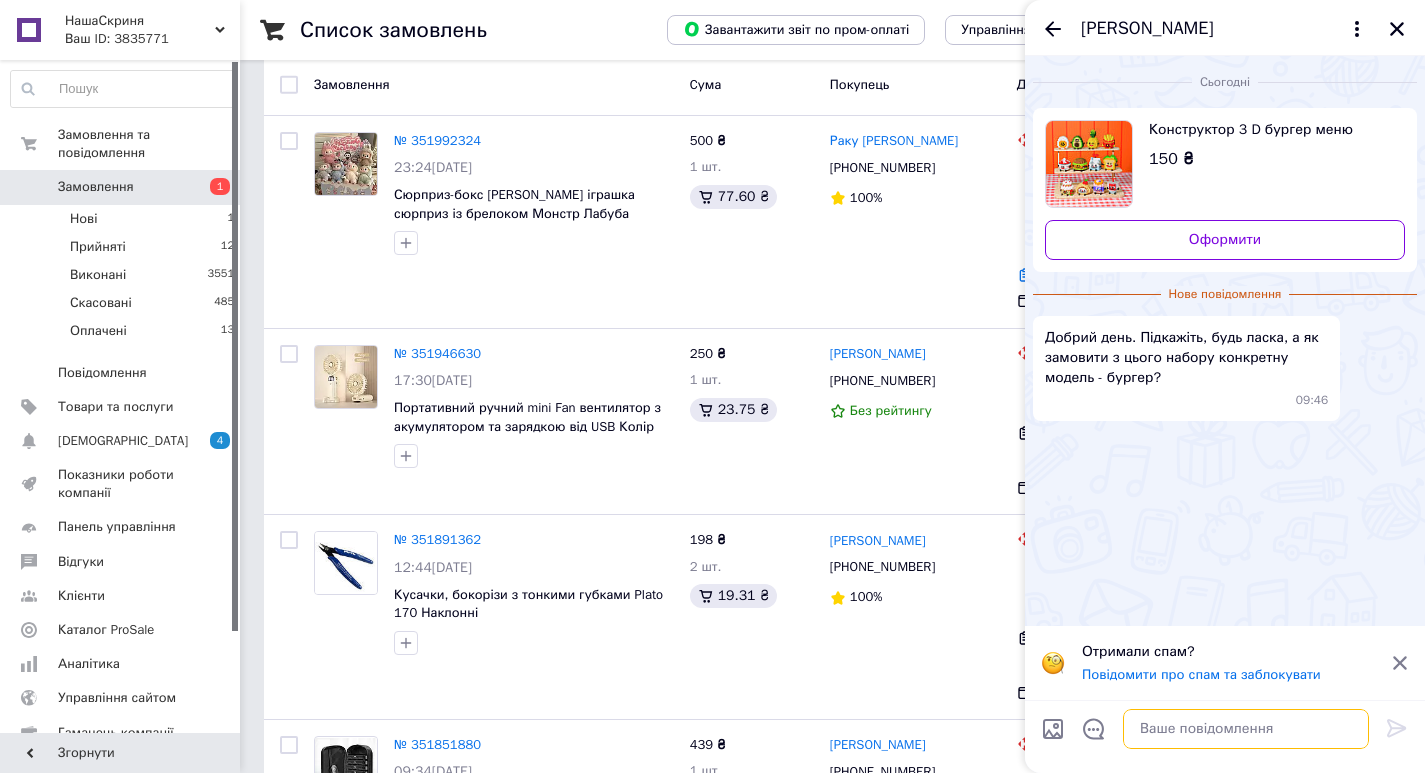 click at bounding box center (1246, 729) 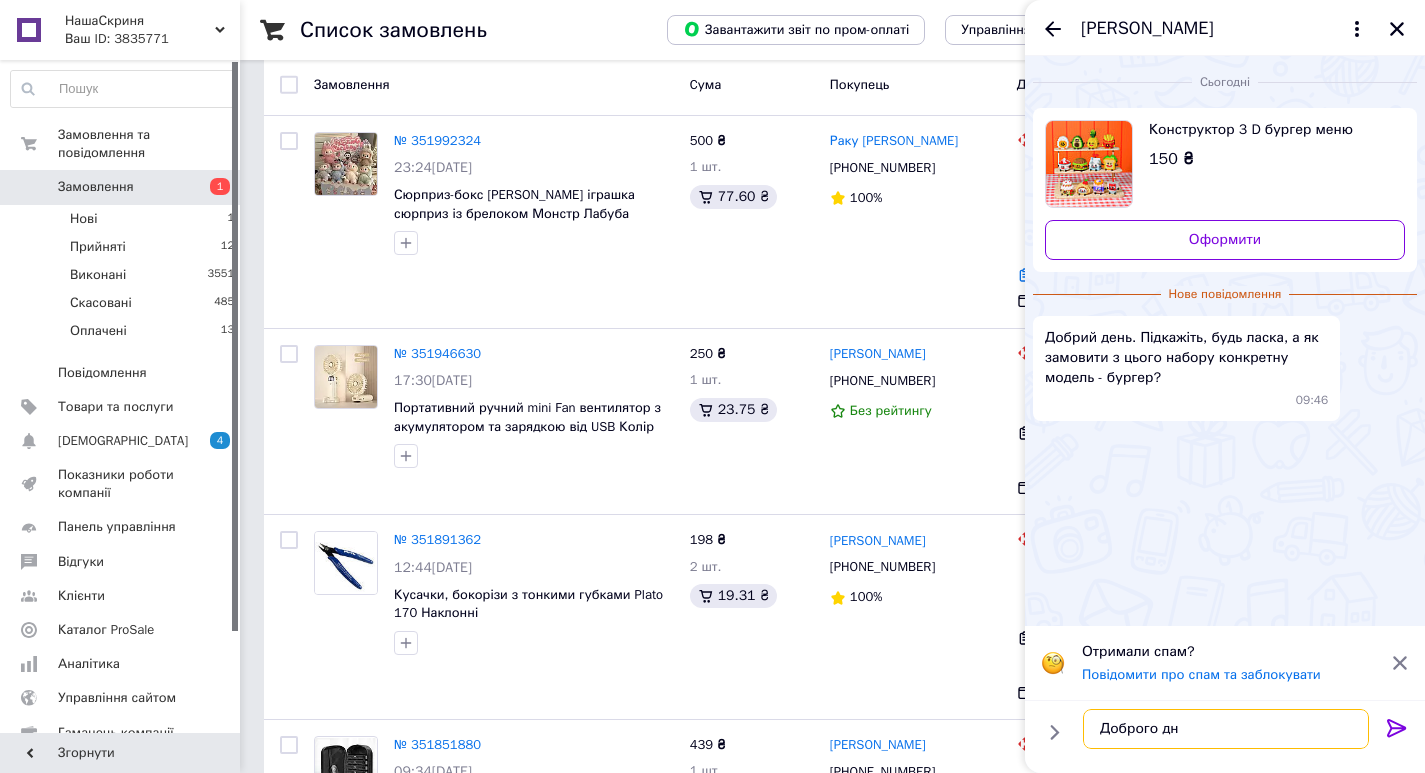 type on "Доброго дня" 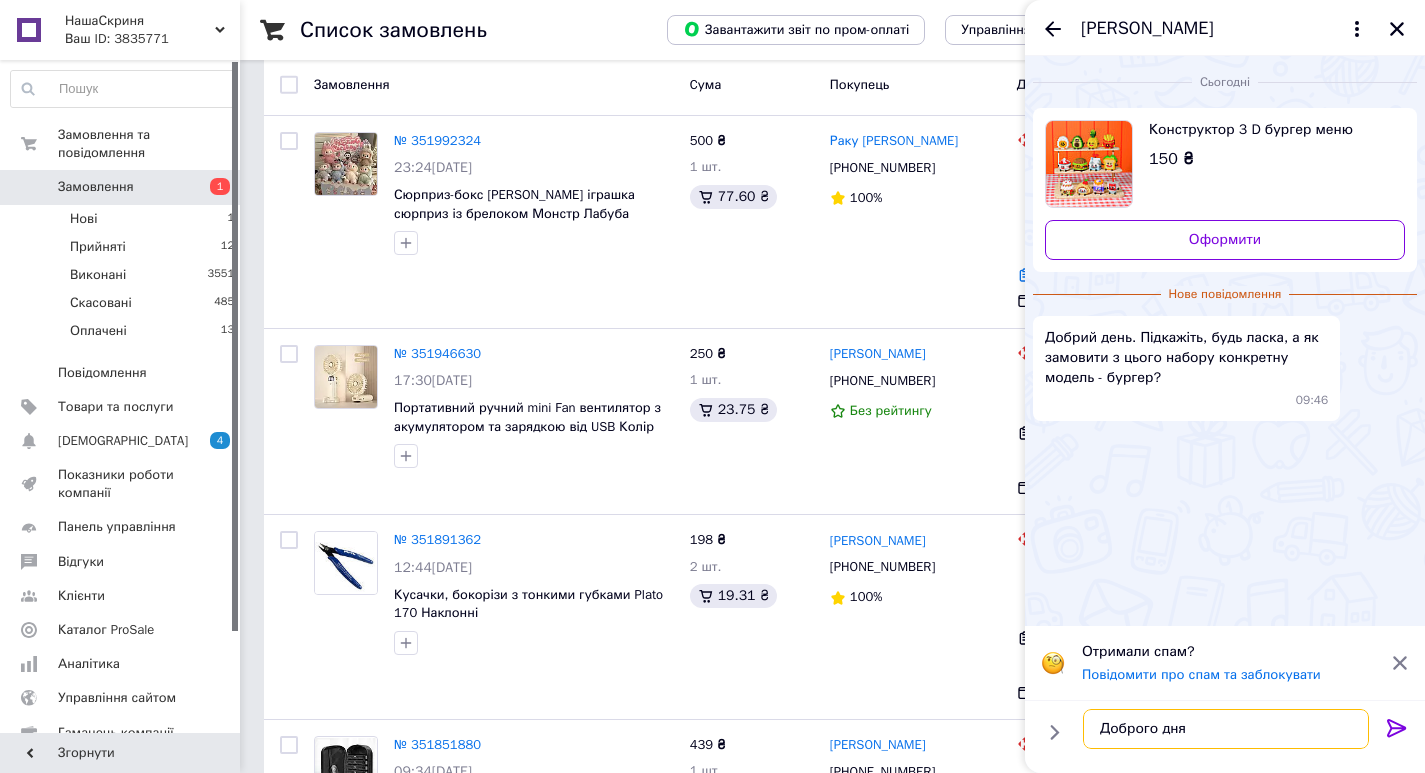 type 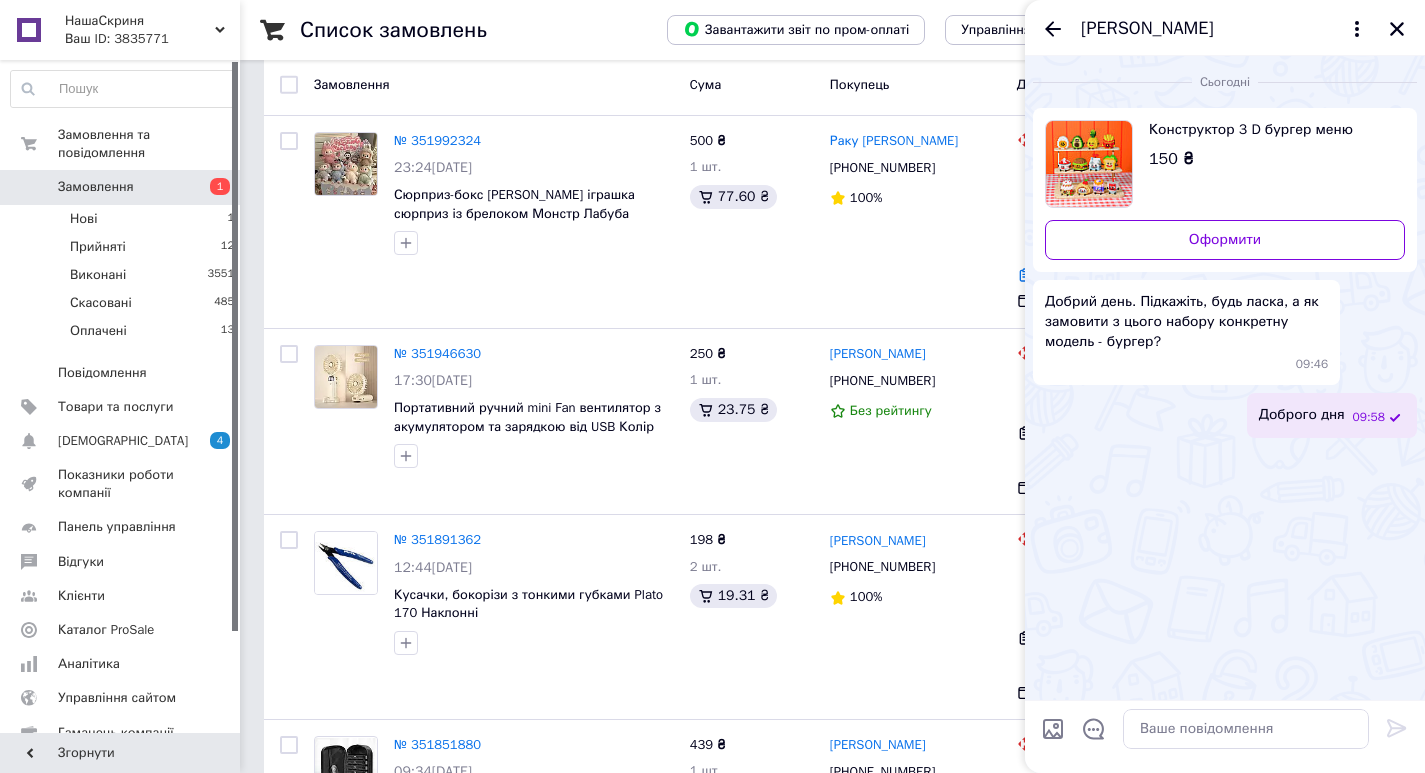 click at bounding box center (1053, 729) 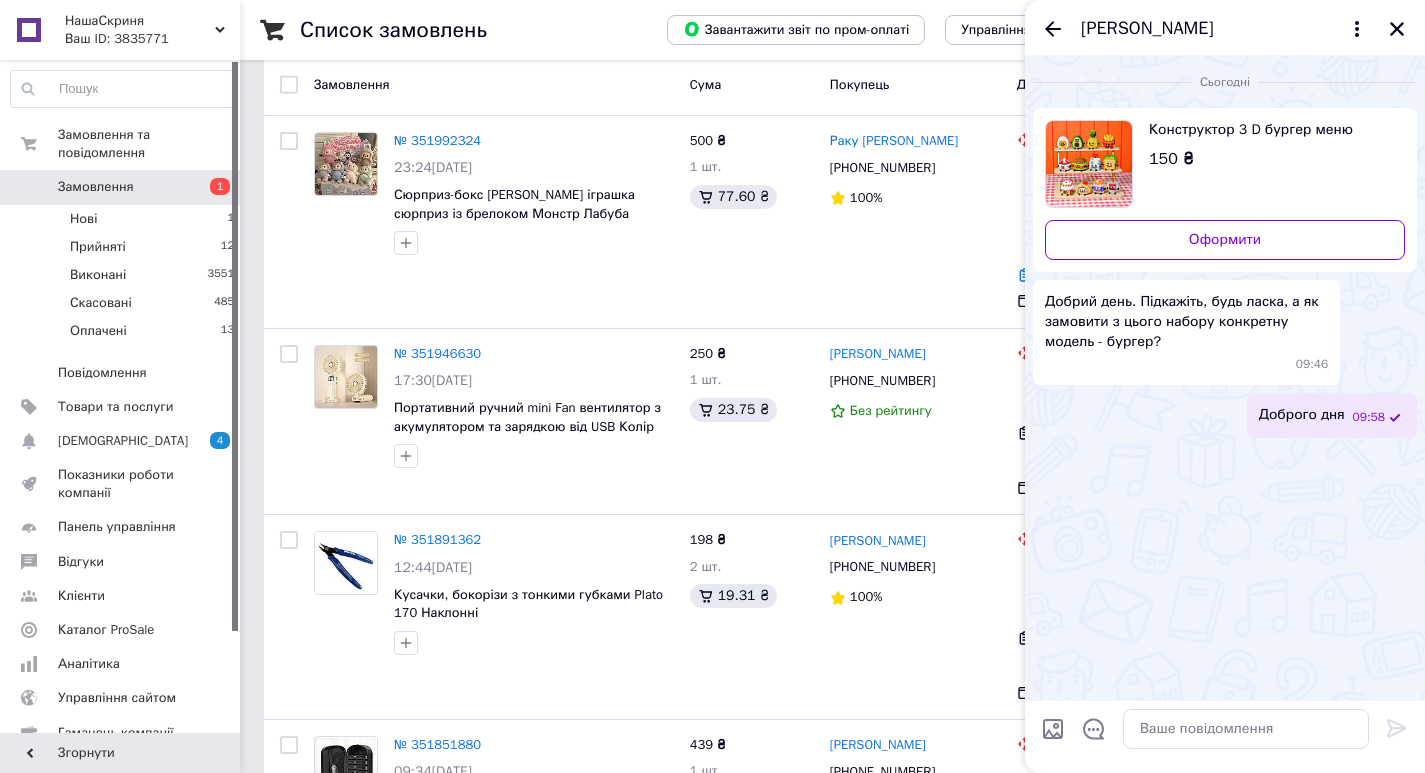 type on "C:\fakepath\IMG_20250330_132749.jpg" 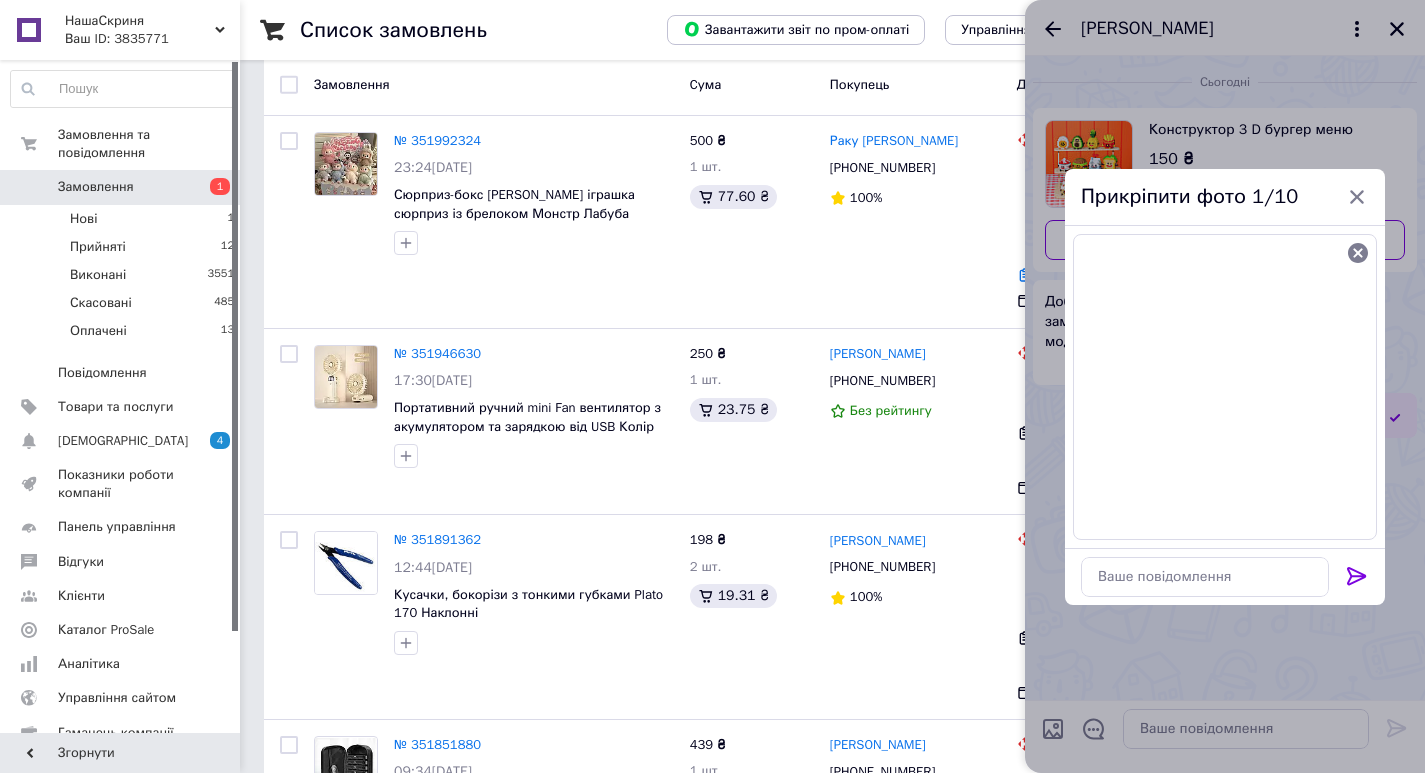 click 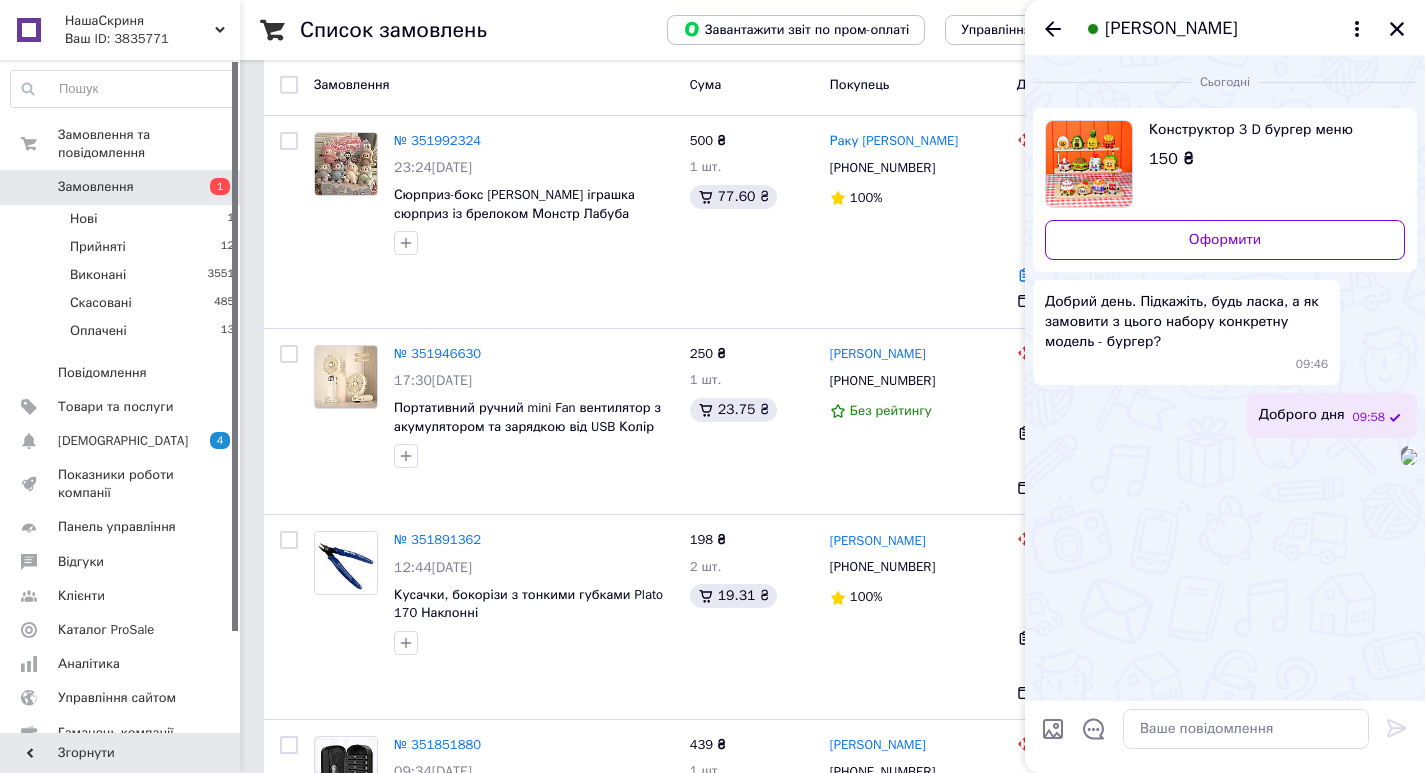 scroll, scrollTop: 3, scrollLeft: 0, axis: vertical 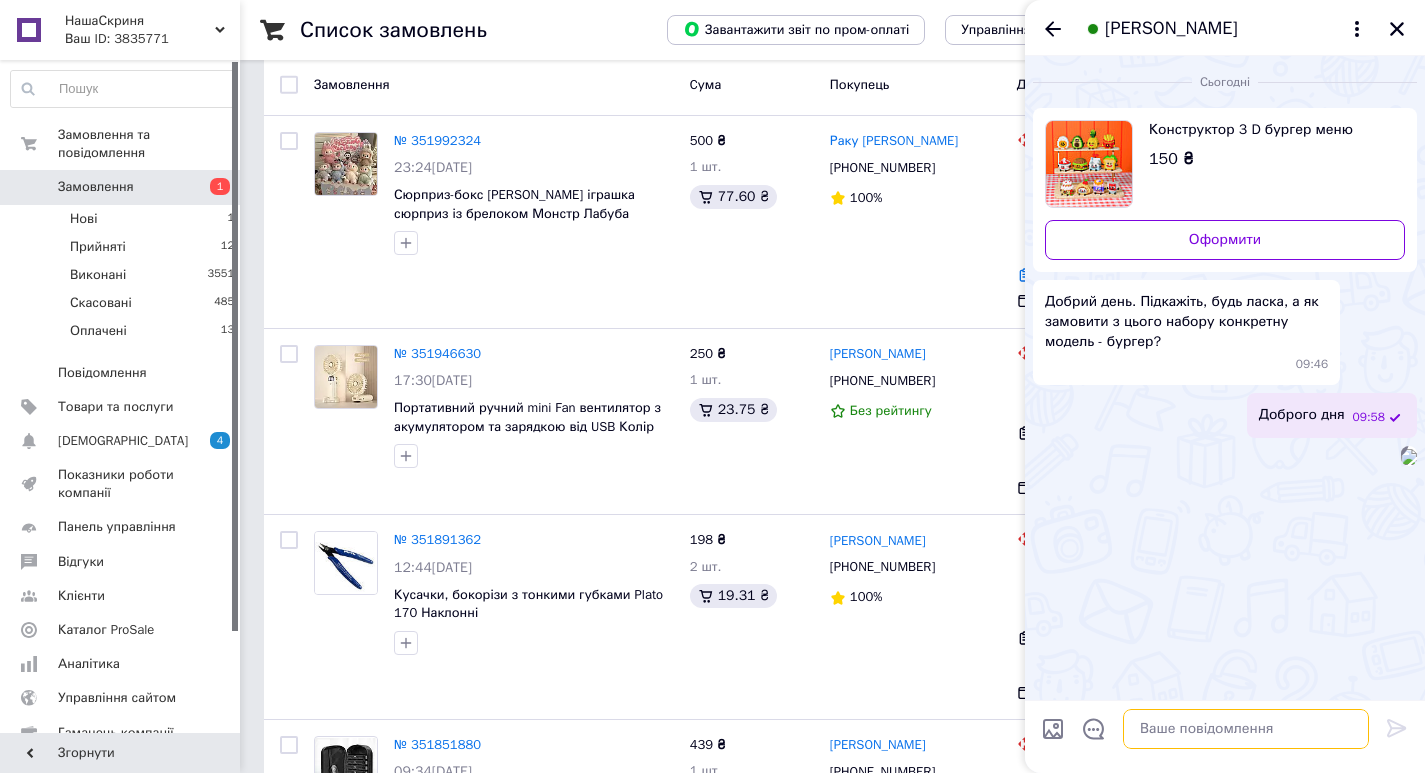 click at bounding box center [1246, 729] 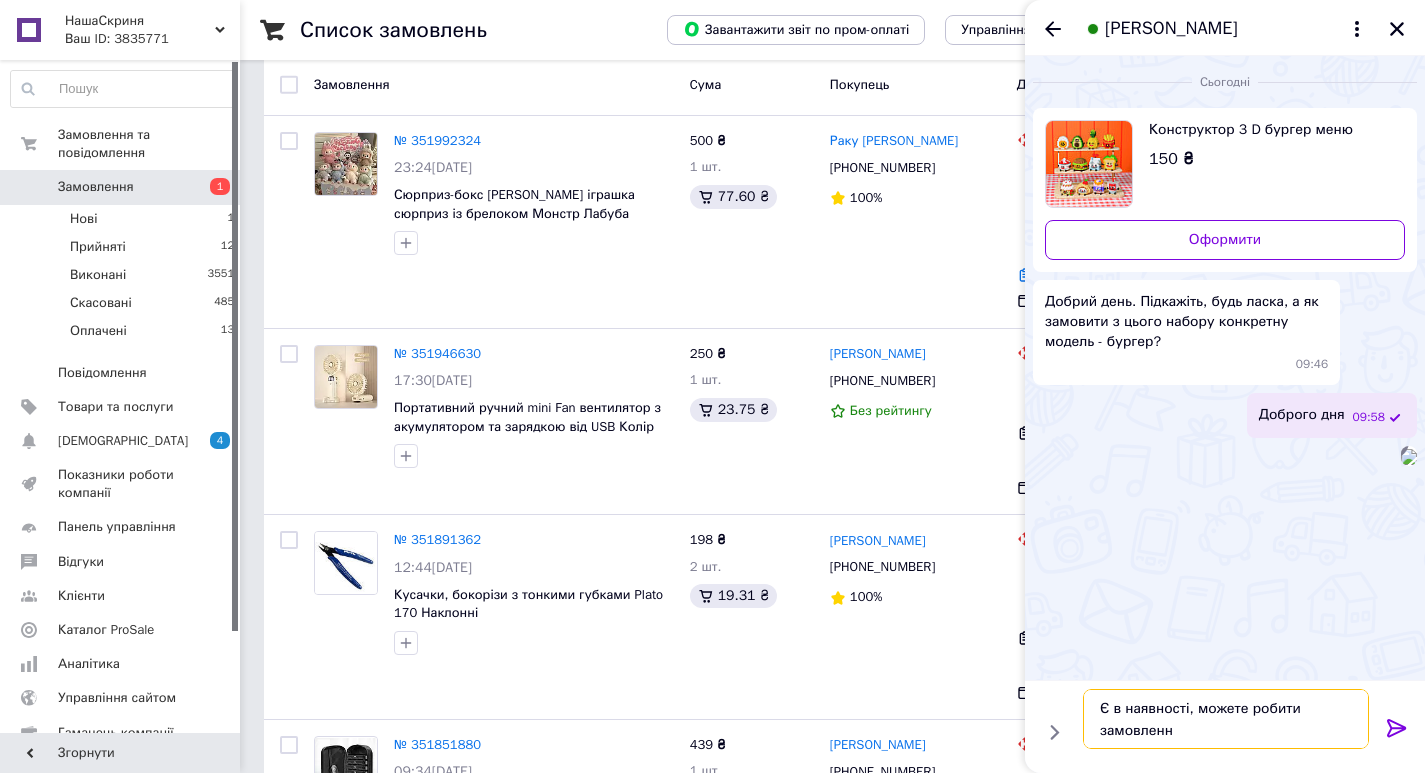 type on "Є в наявності, можете робити замовлення" 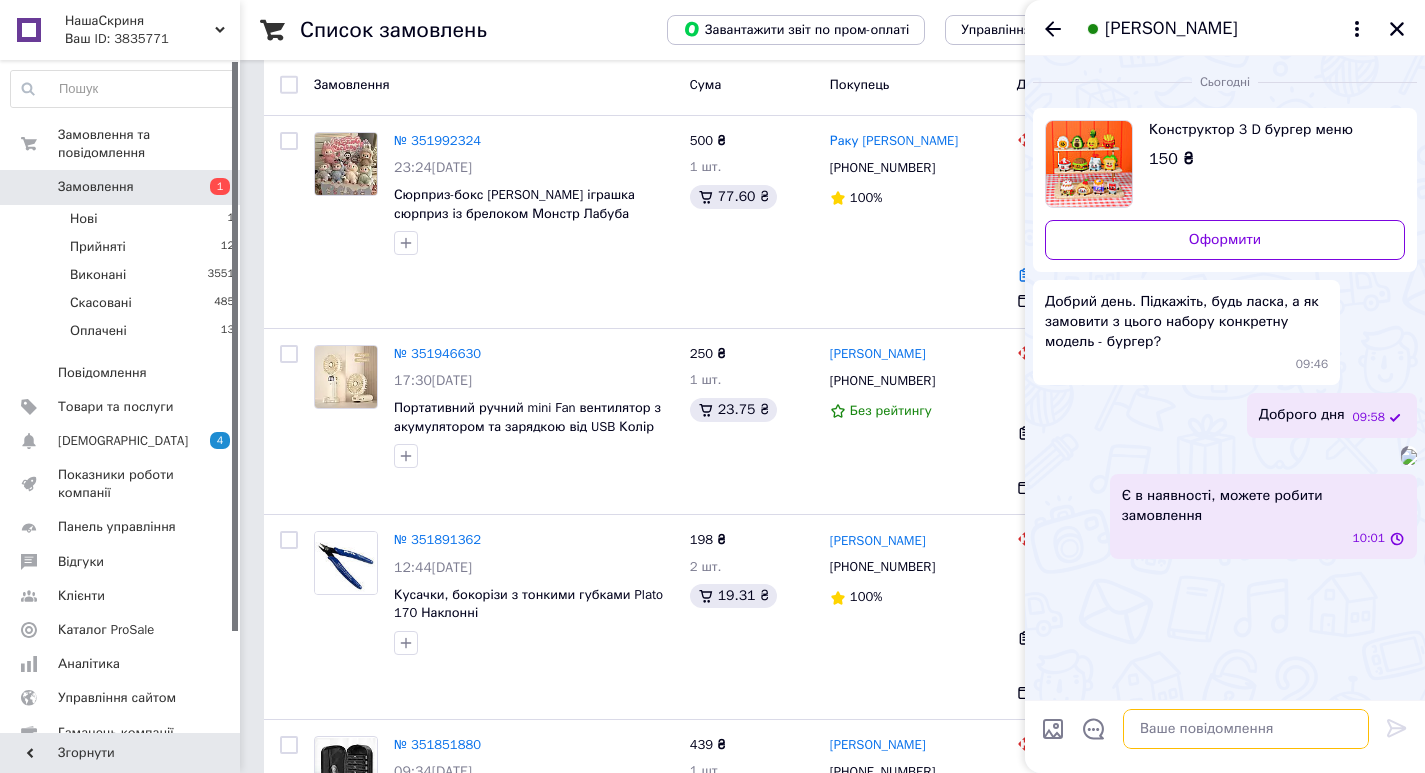 scroll, scrollTop: 127, scrollLeft: 0, axis: vertical 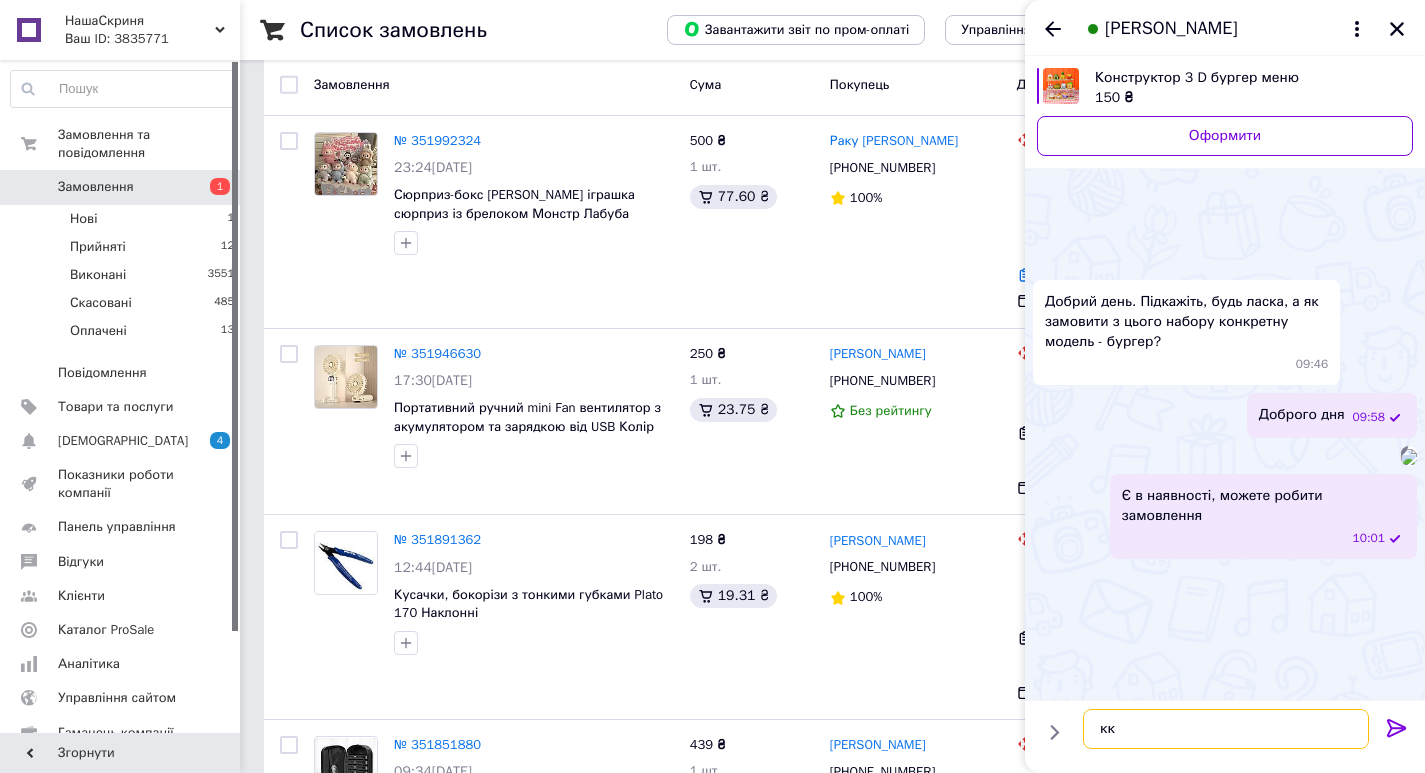 type on "к" 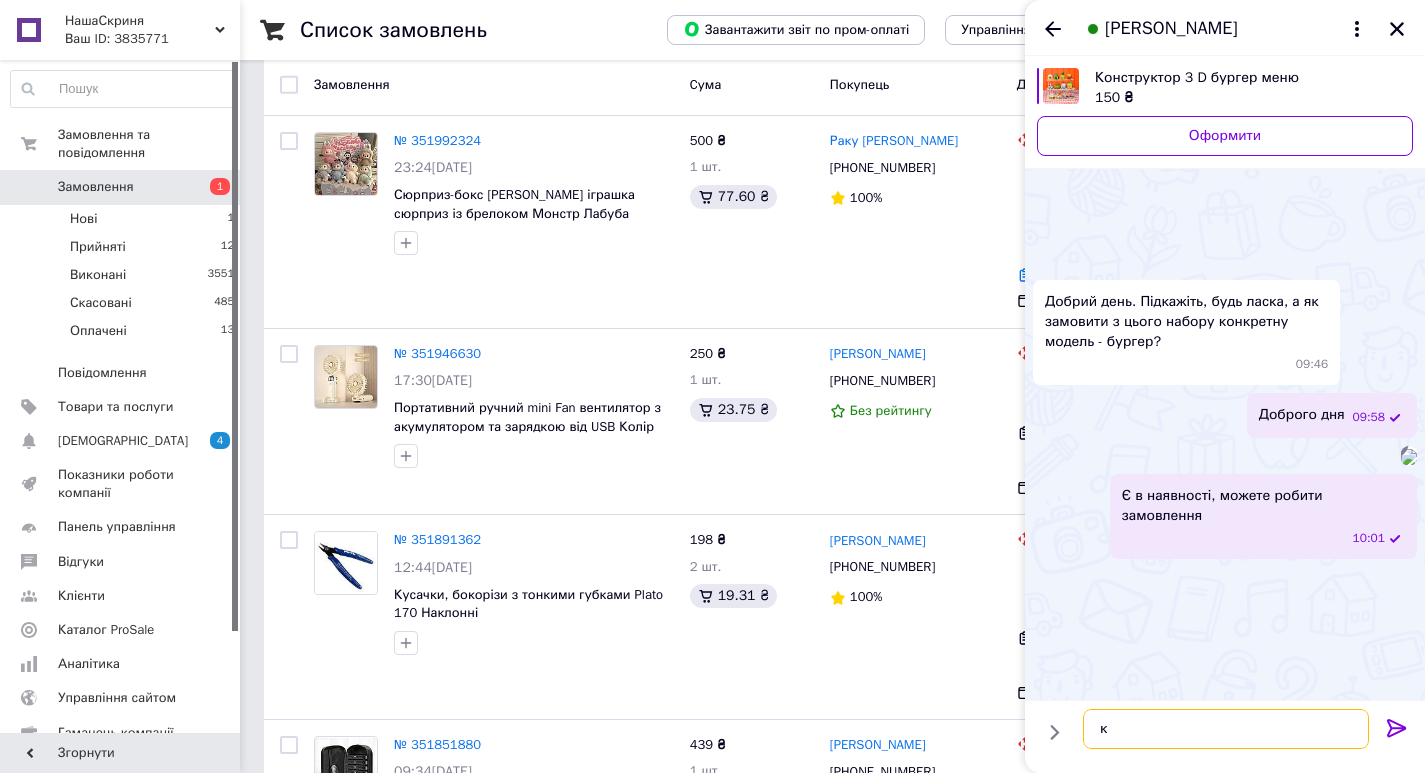 type 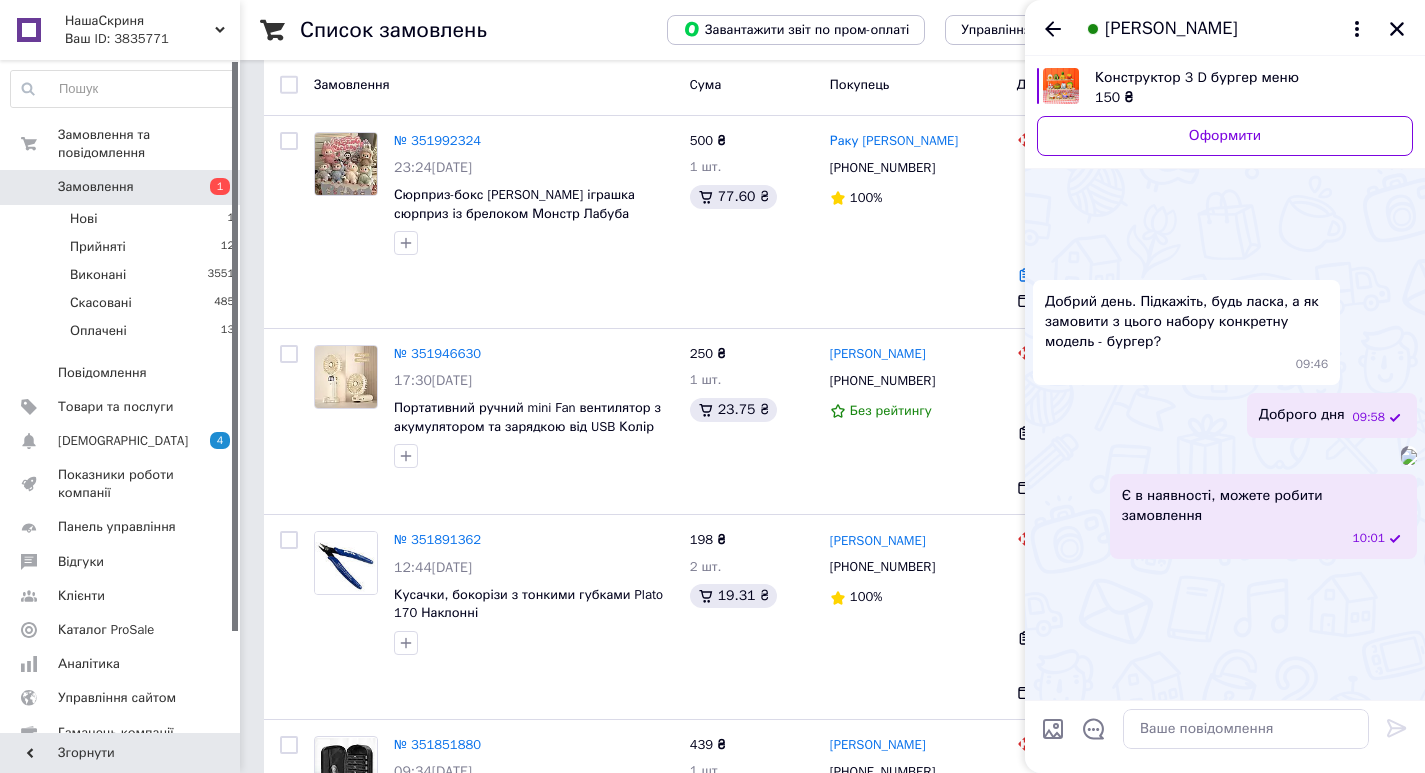 click on "[PERSON_NAME]" at bounding box center (1171, 29) 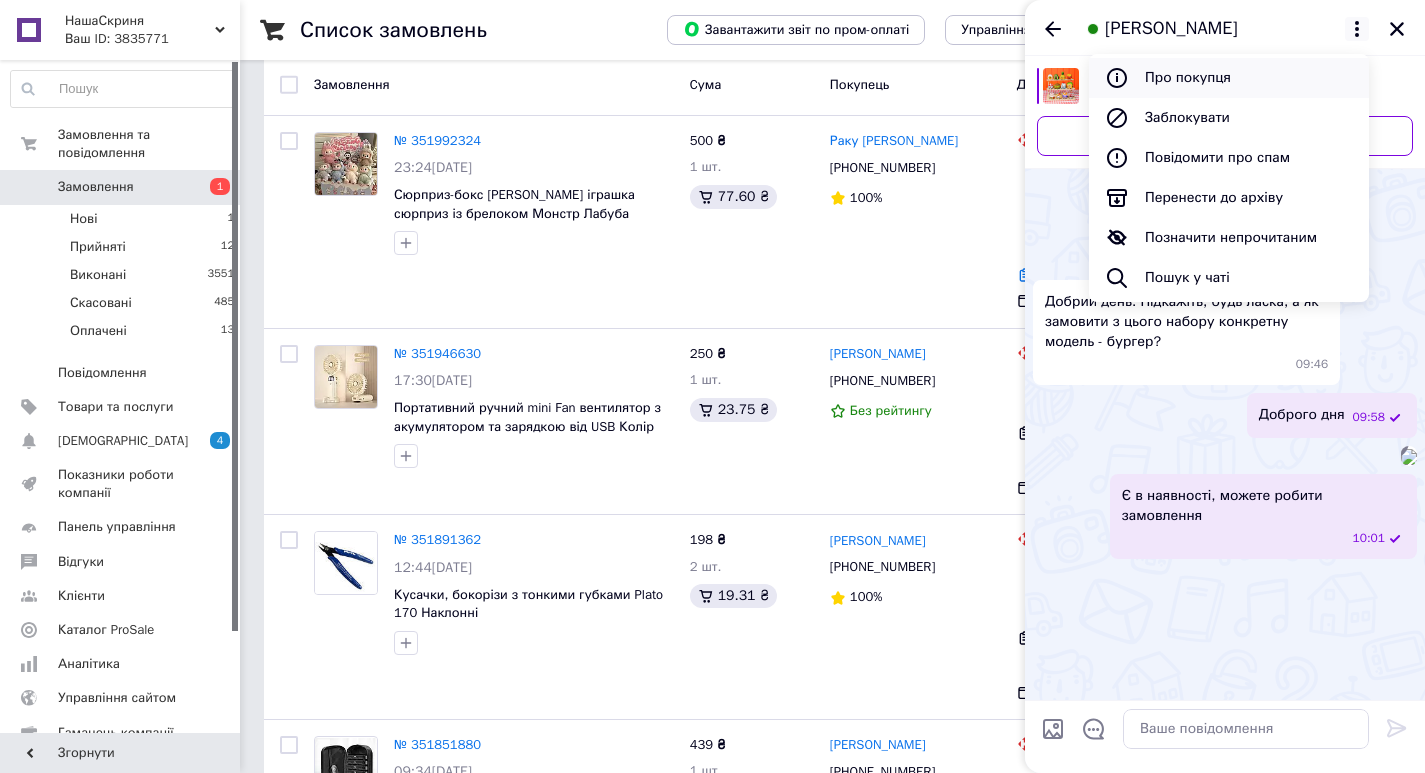 click on "Про покупця" at bounding box center (1229, 78) 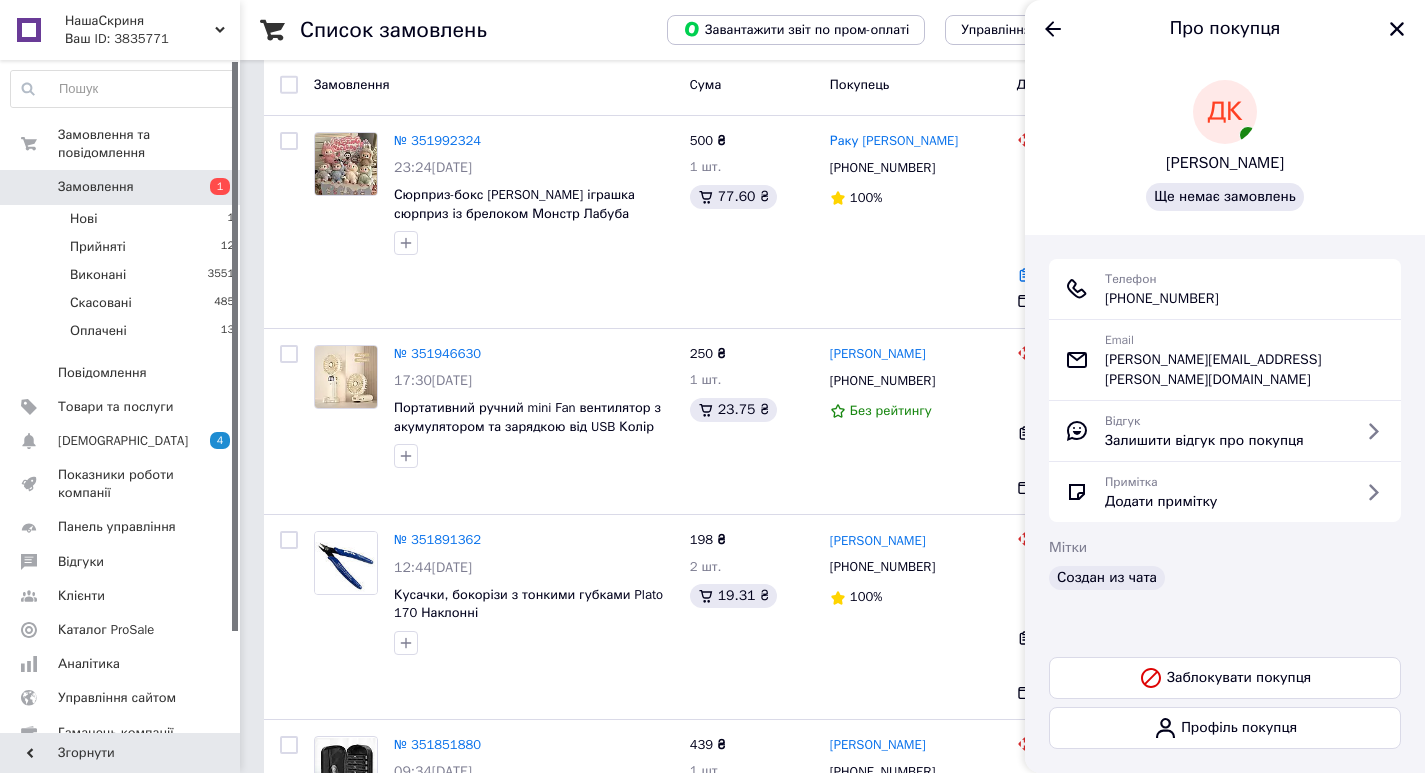 drag, startPoint x: 1249, startPoint y: 300, endPoint x: 1103, endPoint y: 301, distance: 146.00342 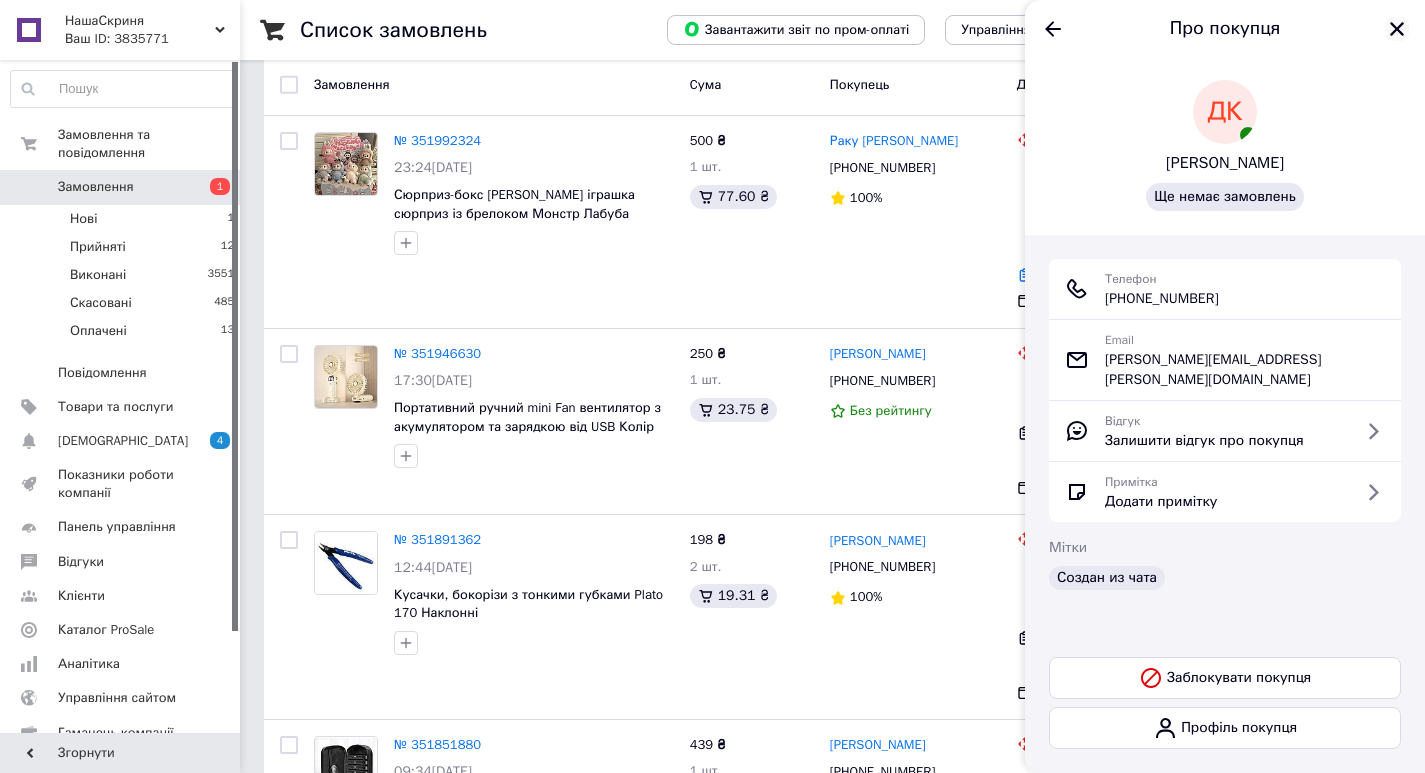 click 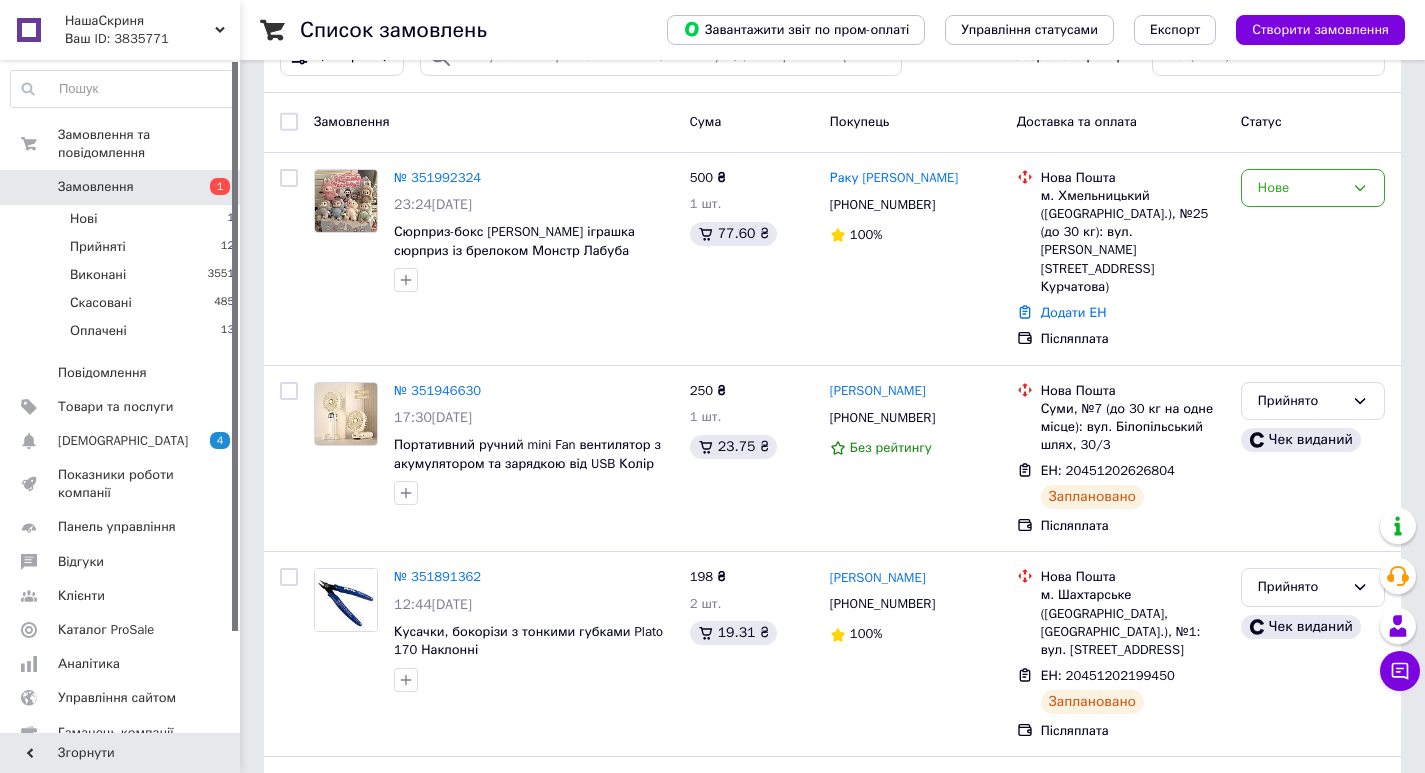 scroll, scrollTop: 0, scrollLeft: 0, axis: both 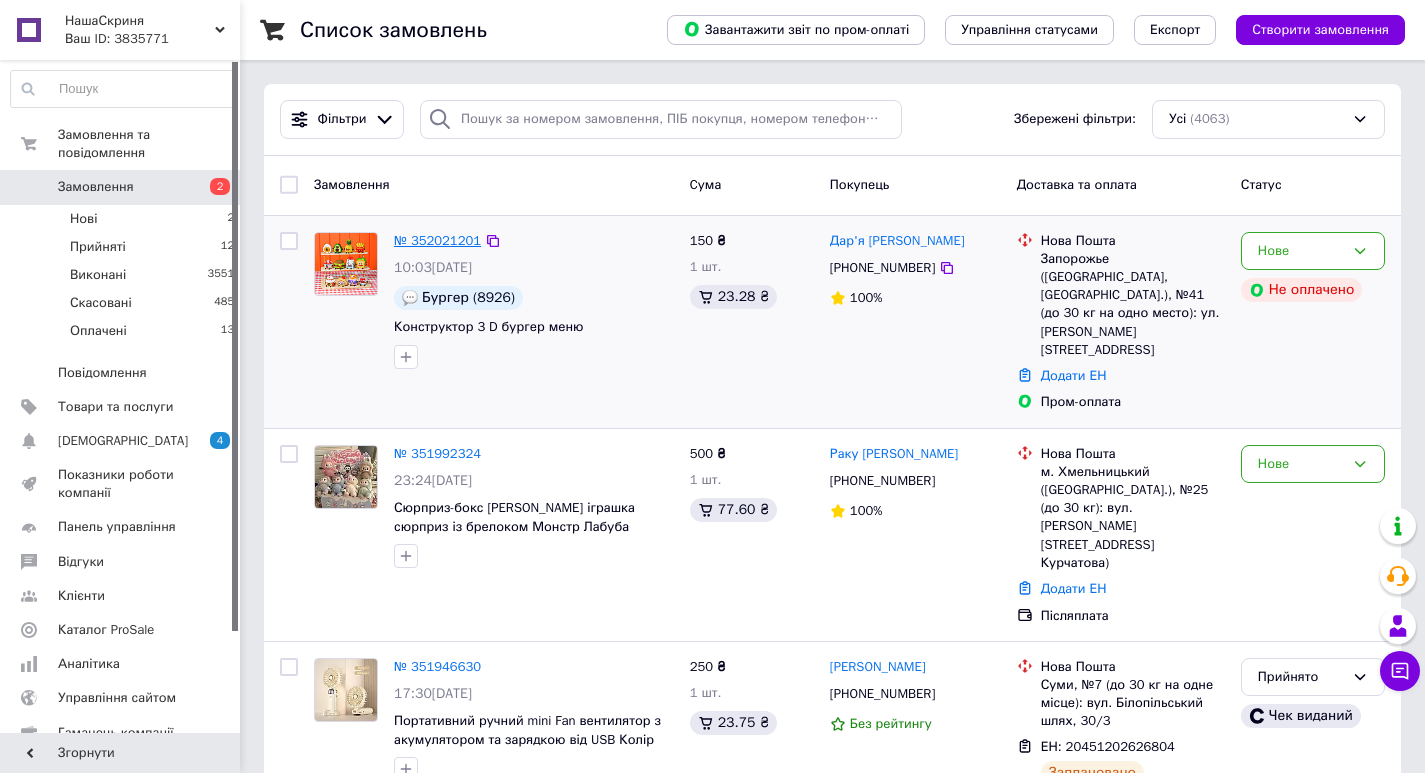 click on "№ 352021201" at bounding box center [437, 240] 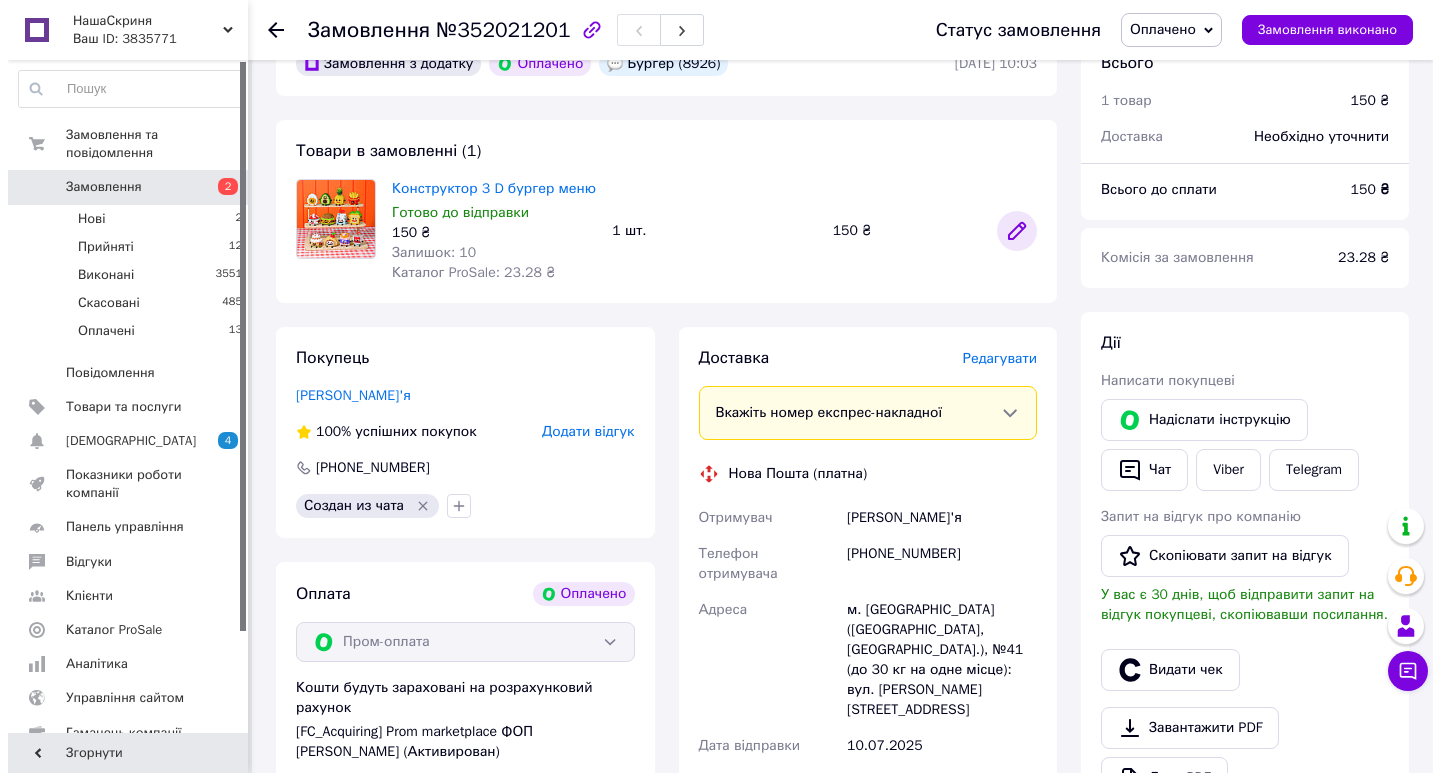 scroll, scrollTop: 200, scrollLeft: 0, axis: vertical 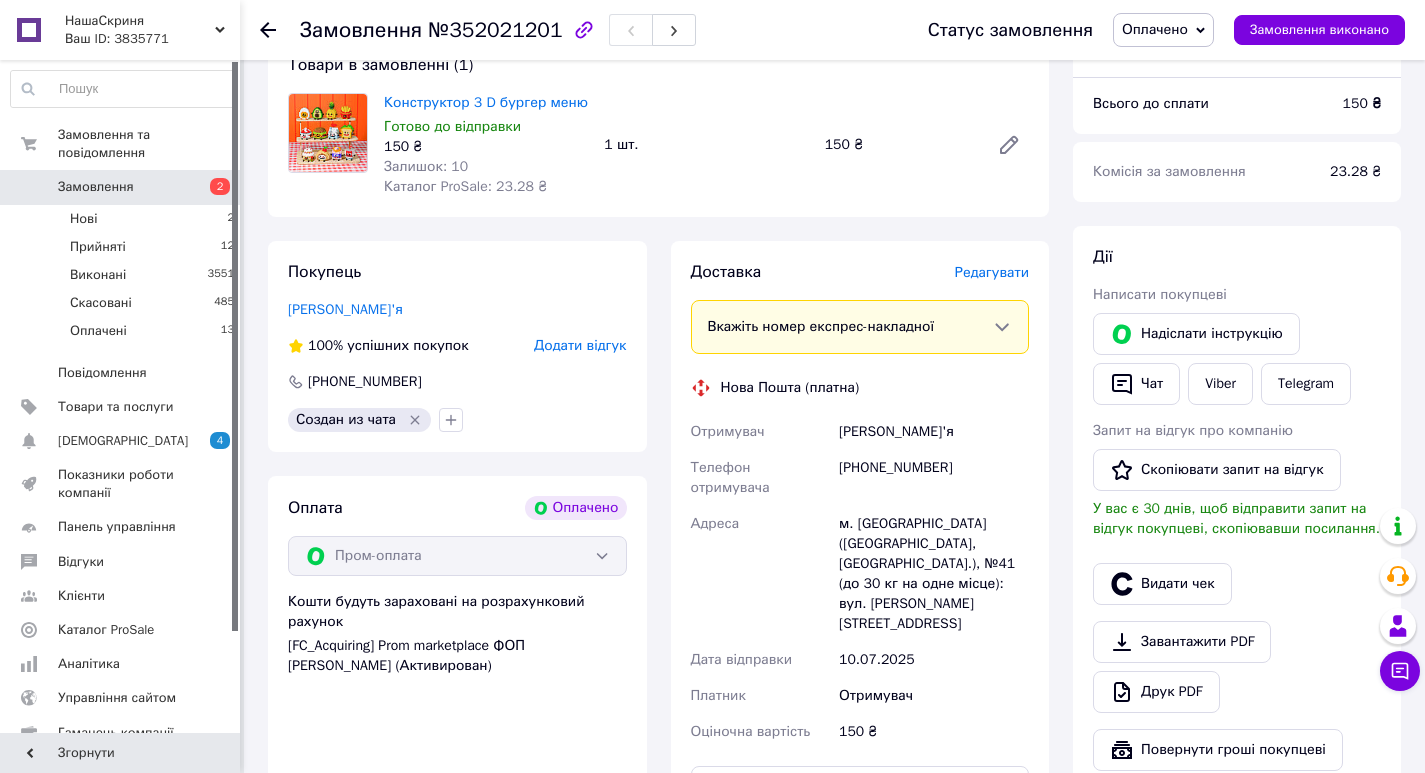 click on "Редагувати" at bounding box center (992, 272) 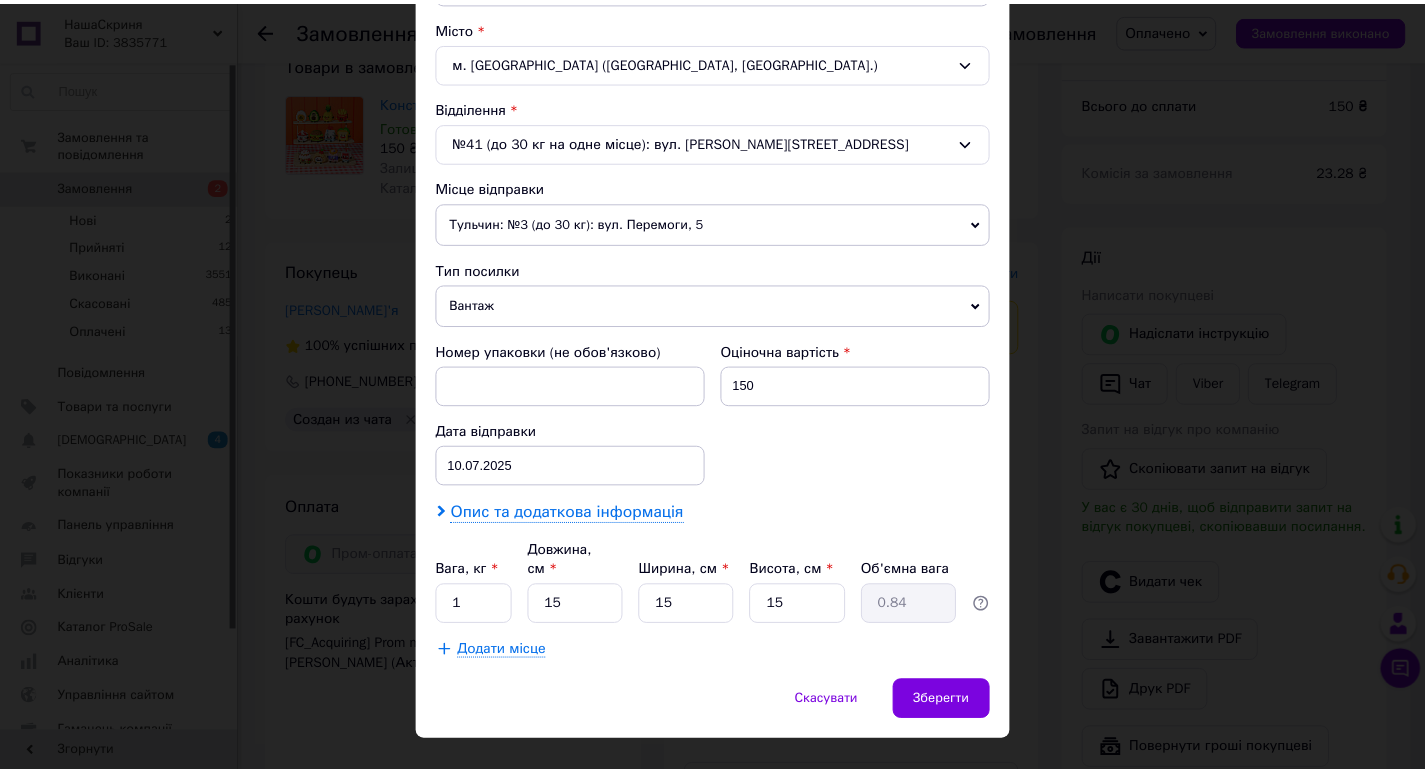 scroll, scrollTop: 555, scrollLeft: 0, axis: vertical 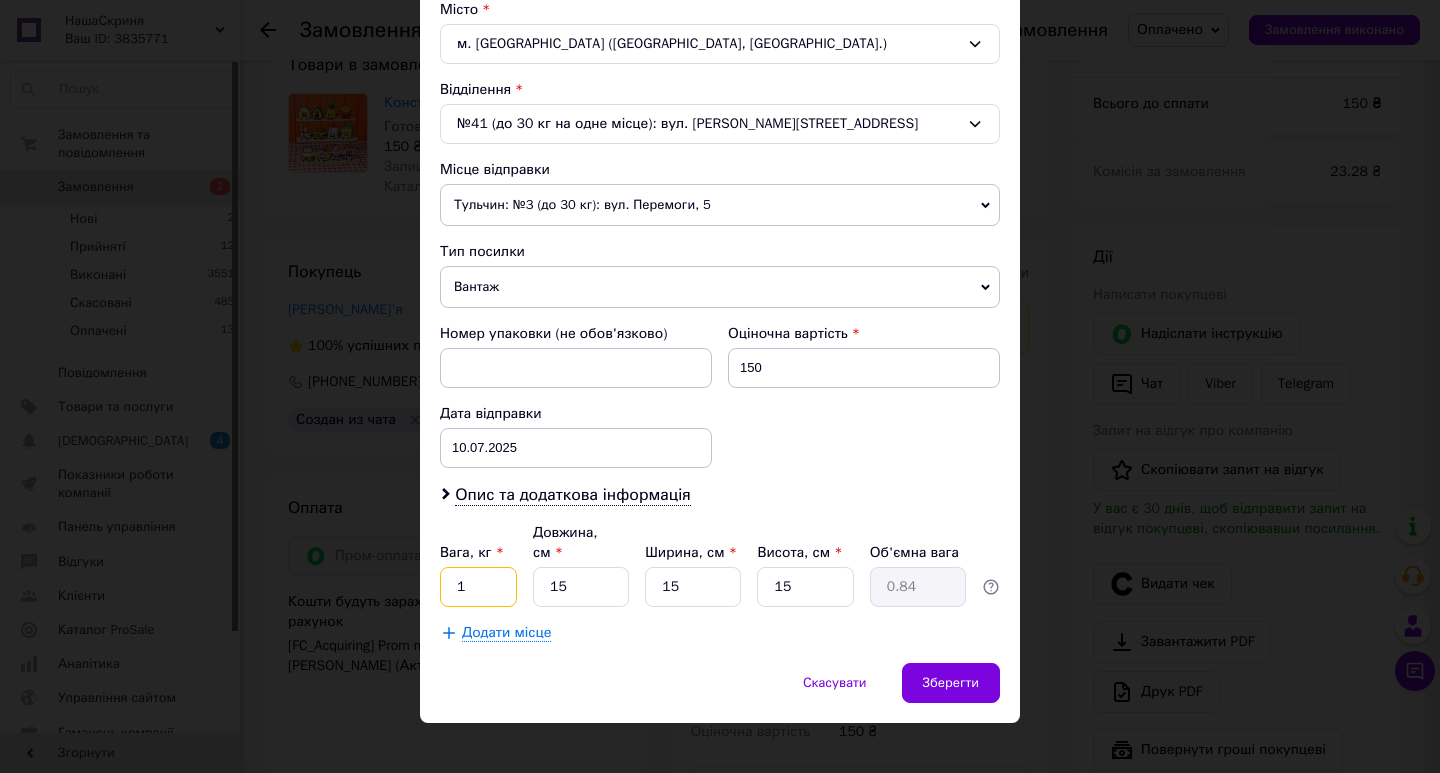 drag, startPoint x: 468, startPoint y: 574, endPoint x: 447, endPoint y: 572, distance: 21.095022 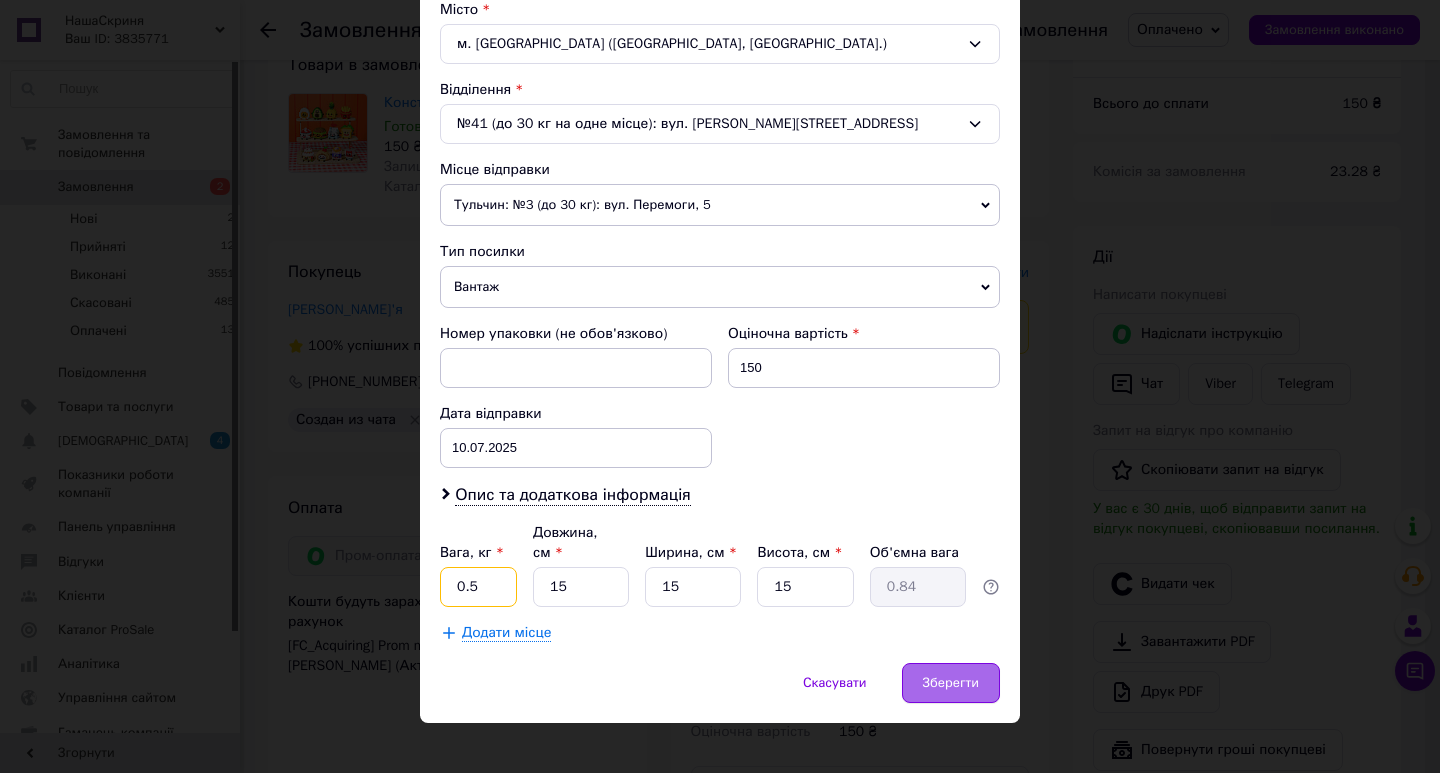 type on "0.5" 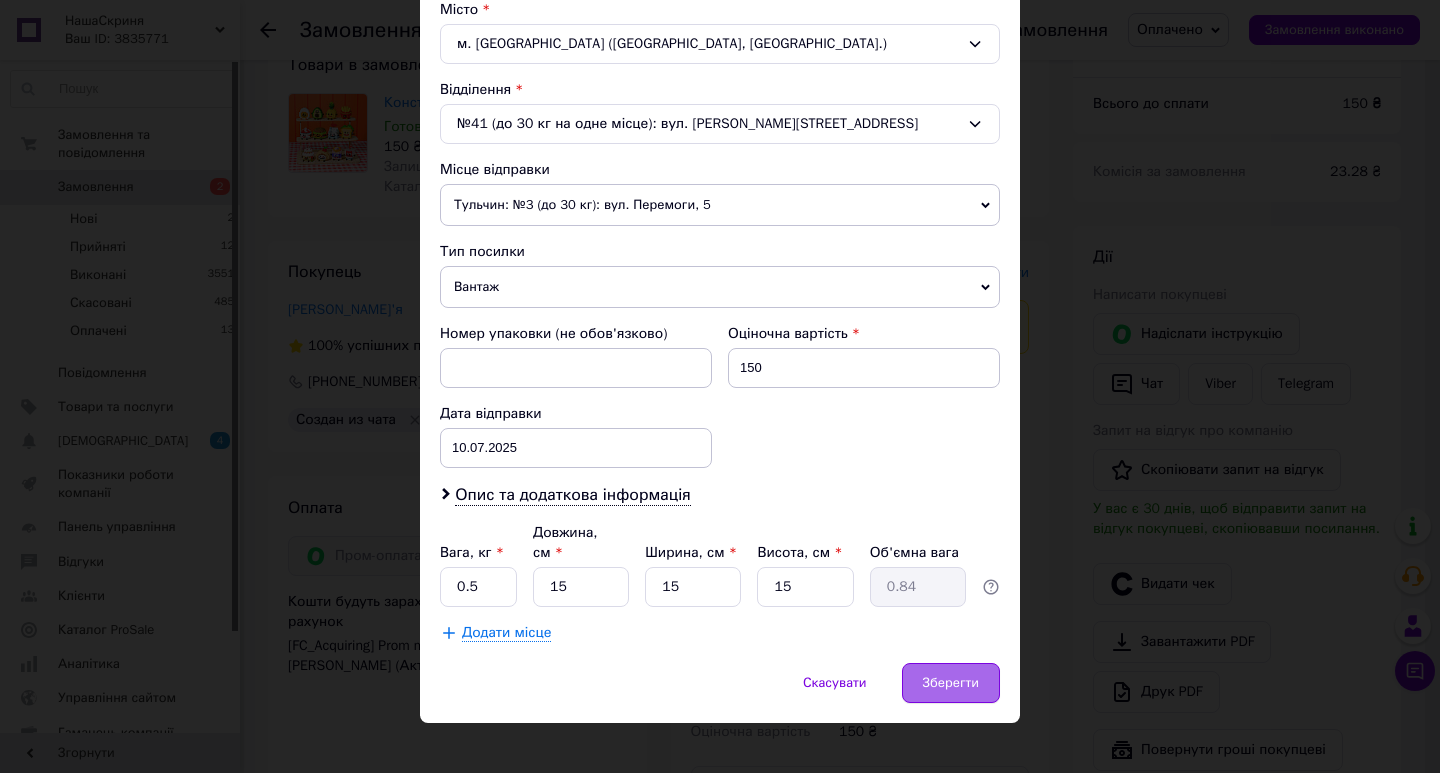 click on "Зберегти" at bounding box center (951, 683) 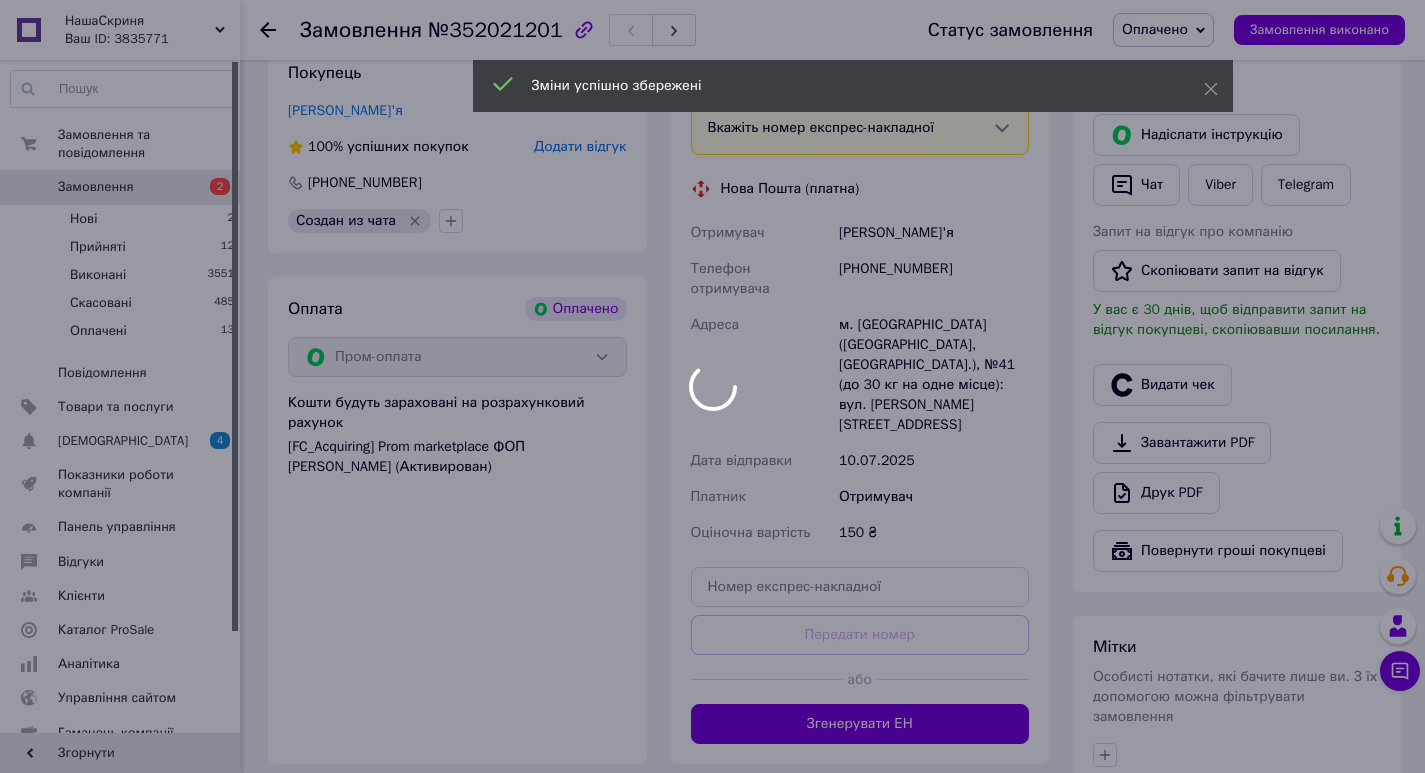 scroll, scrollTop: 400, scrollLeft: 0, axis: vertical 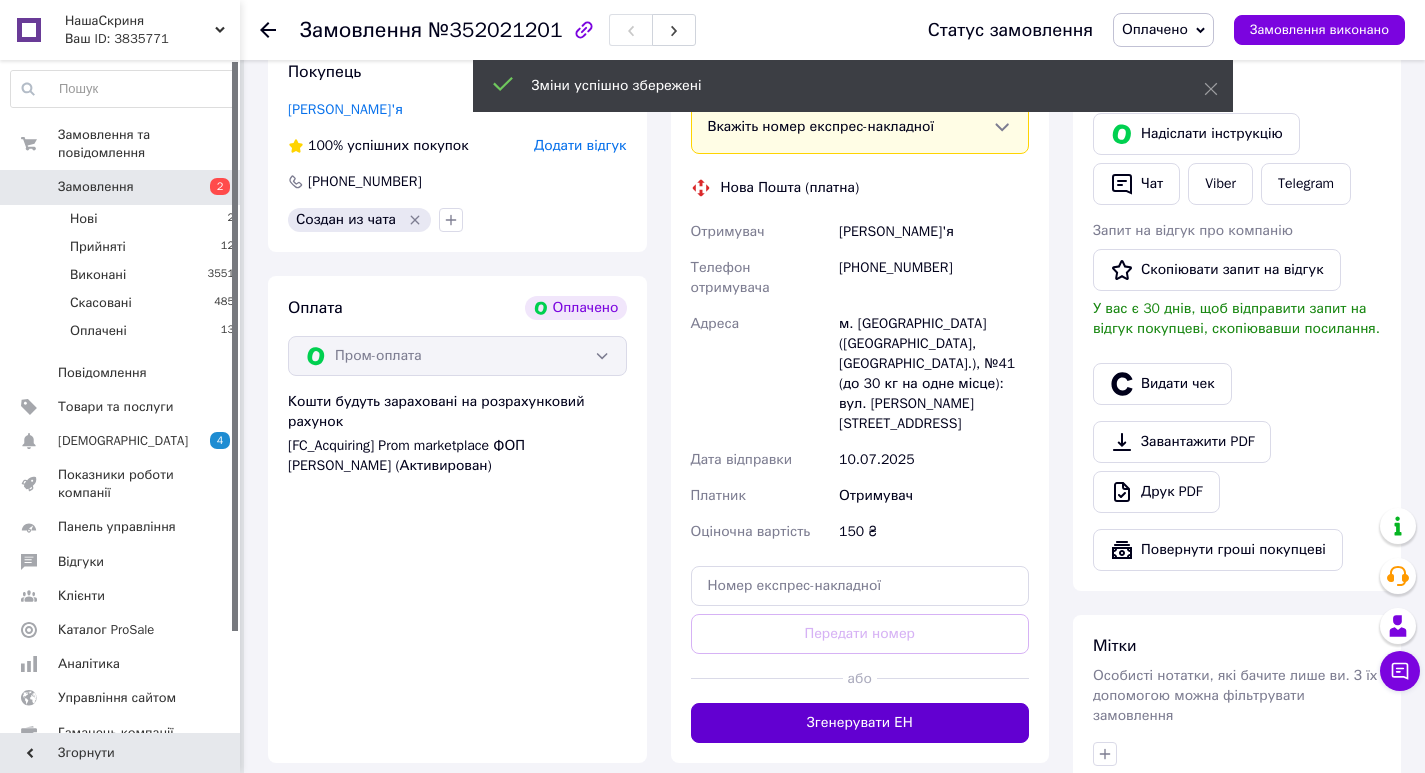 click on "Згенерувати ЕН" at bounding box center [860, 723] 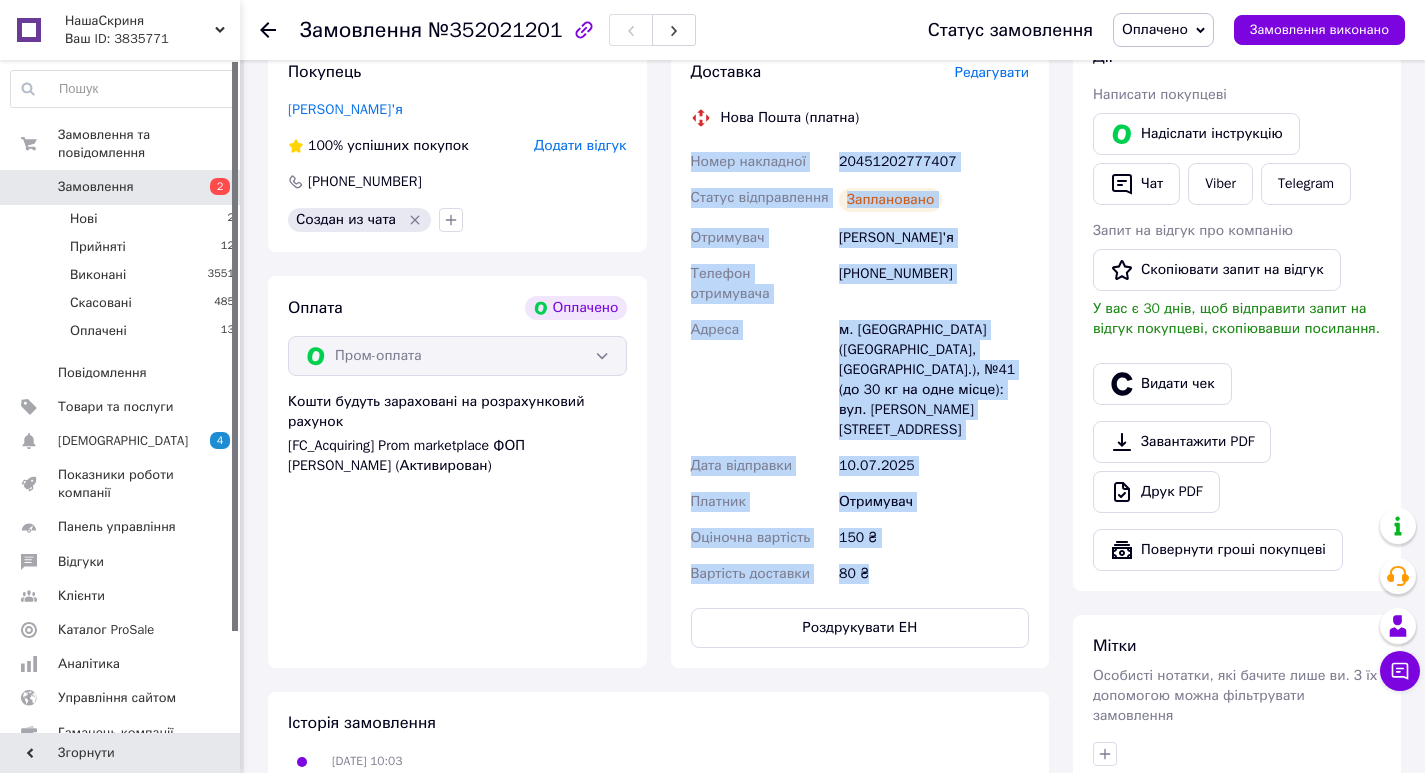 drag, startPoint x: 892, startPoint y: 520, endPoint x: 686, endPoint y: 172, distance: 404.4008 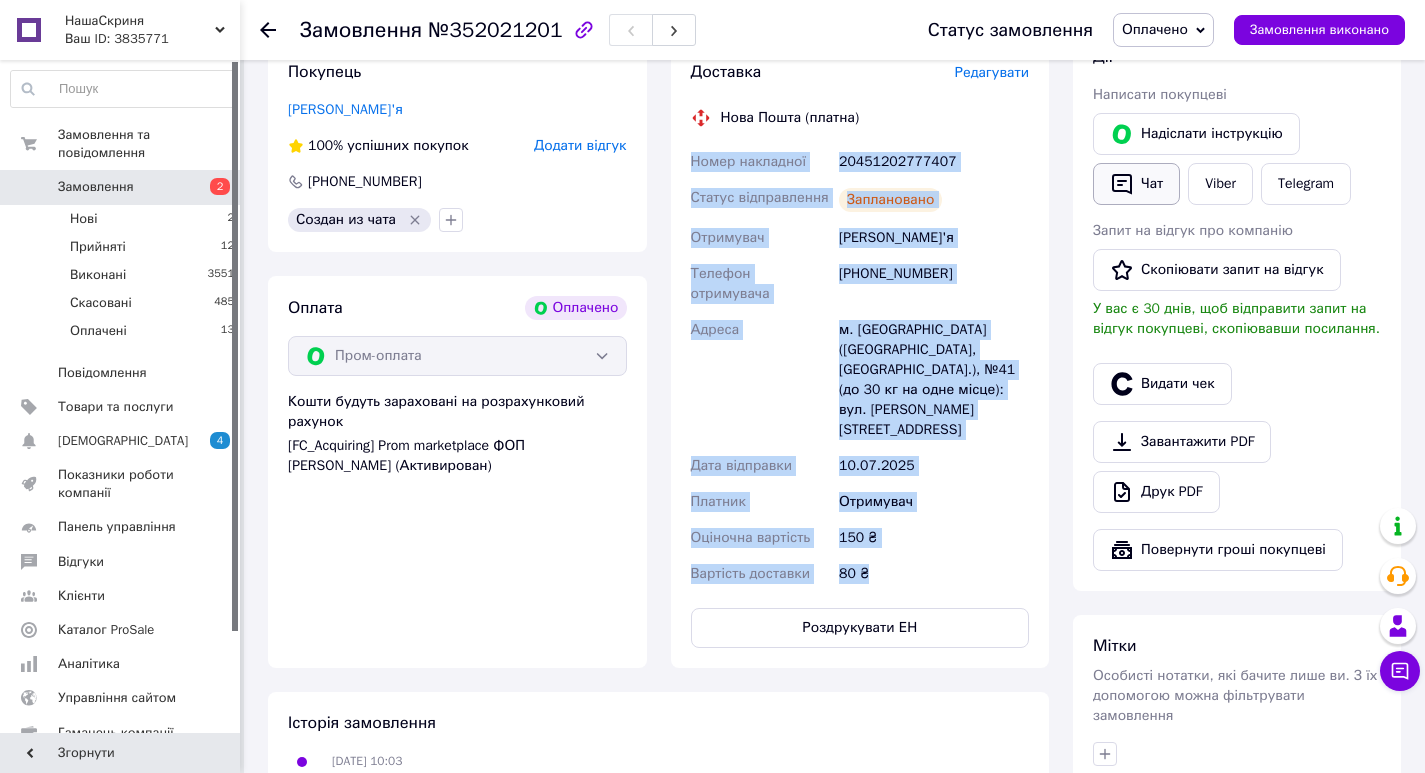 click on "Чат" at bounding box center (1136, 184) 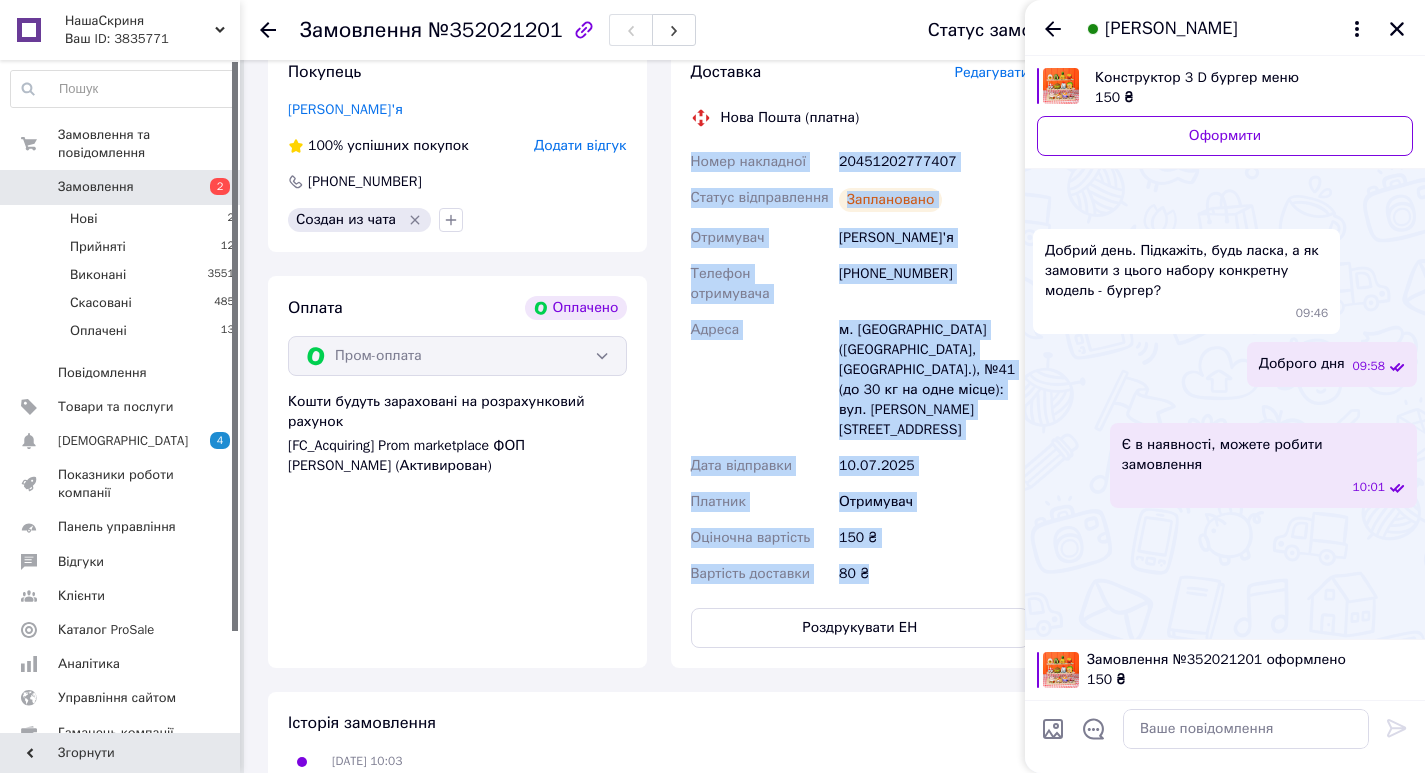 scroll, scrollTop: 137, scrollLeft: 0, axis: vertical 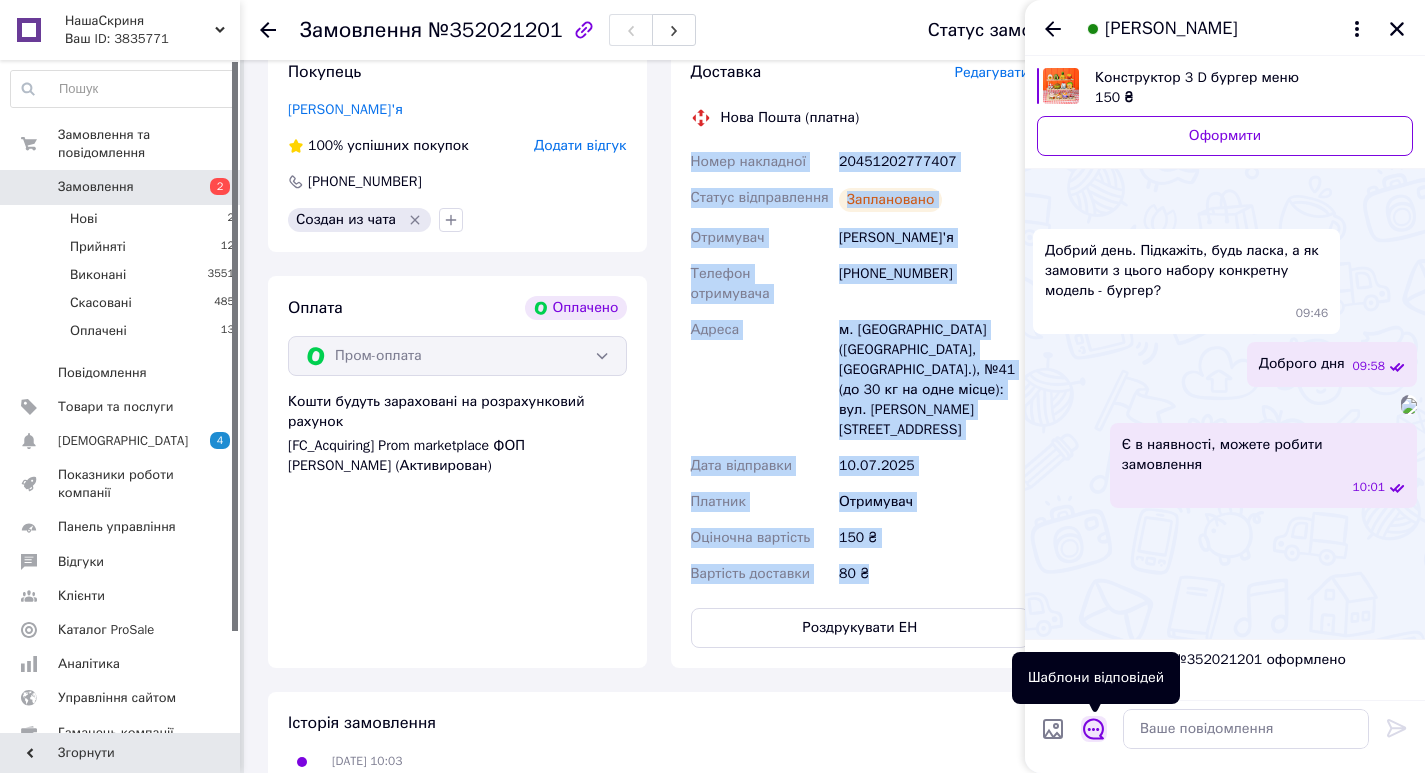 click 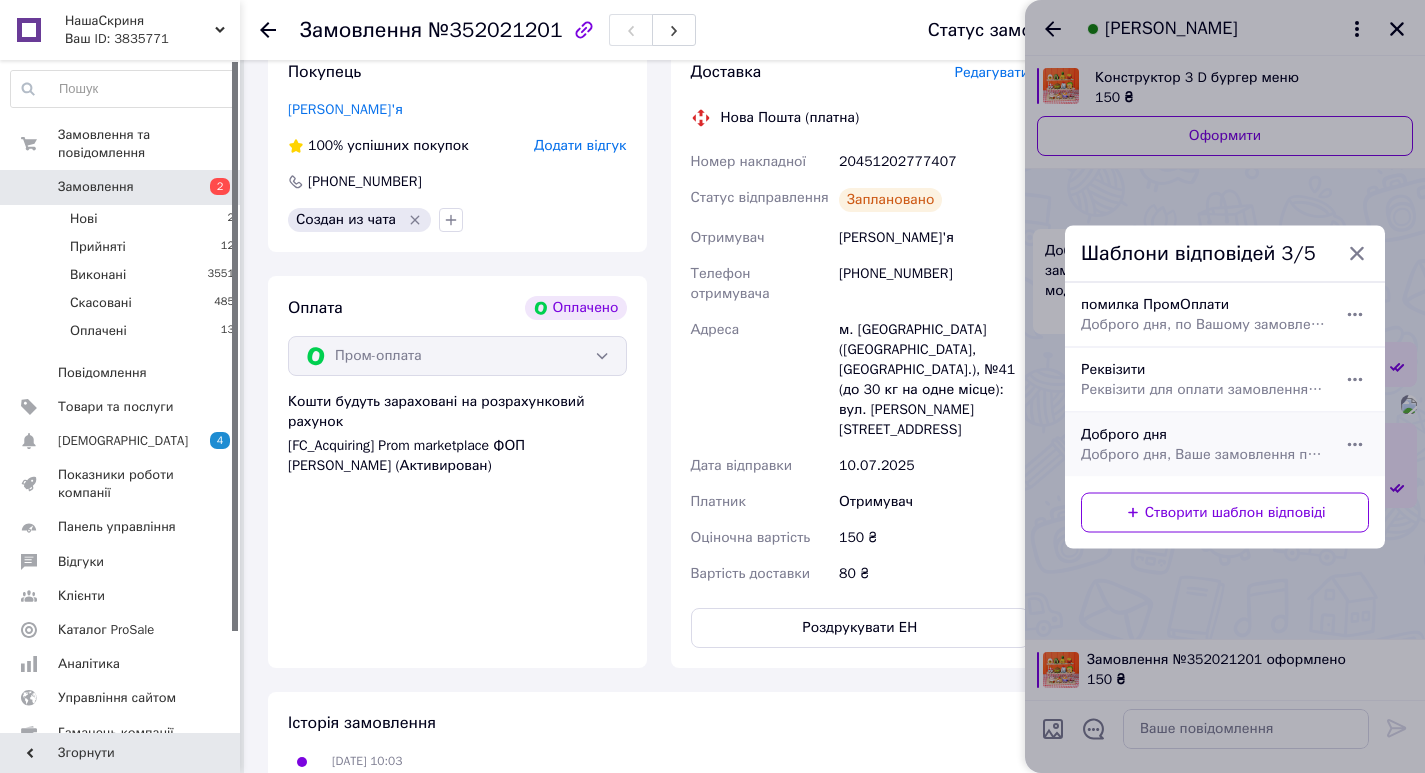 click on "Доброго дня, Ваше замовлення прийнято та готується до відправки.
Дякуємо, що обрали наш магазин!" at bounding box center (1203, 454) 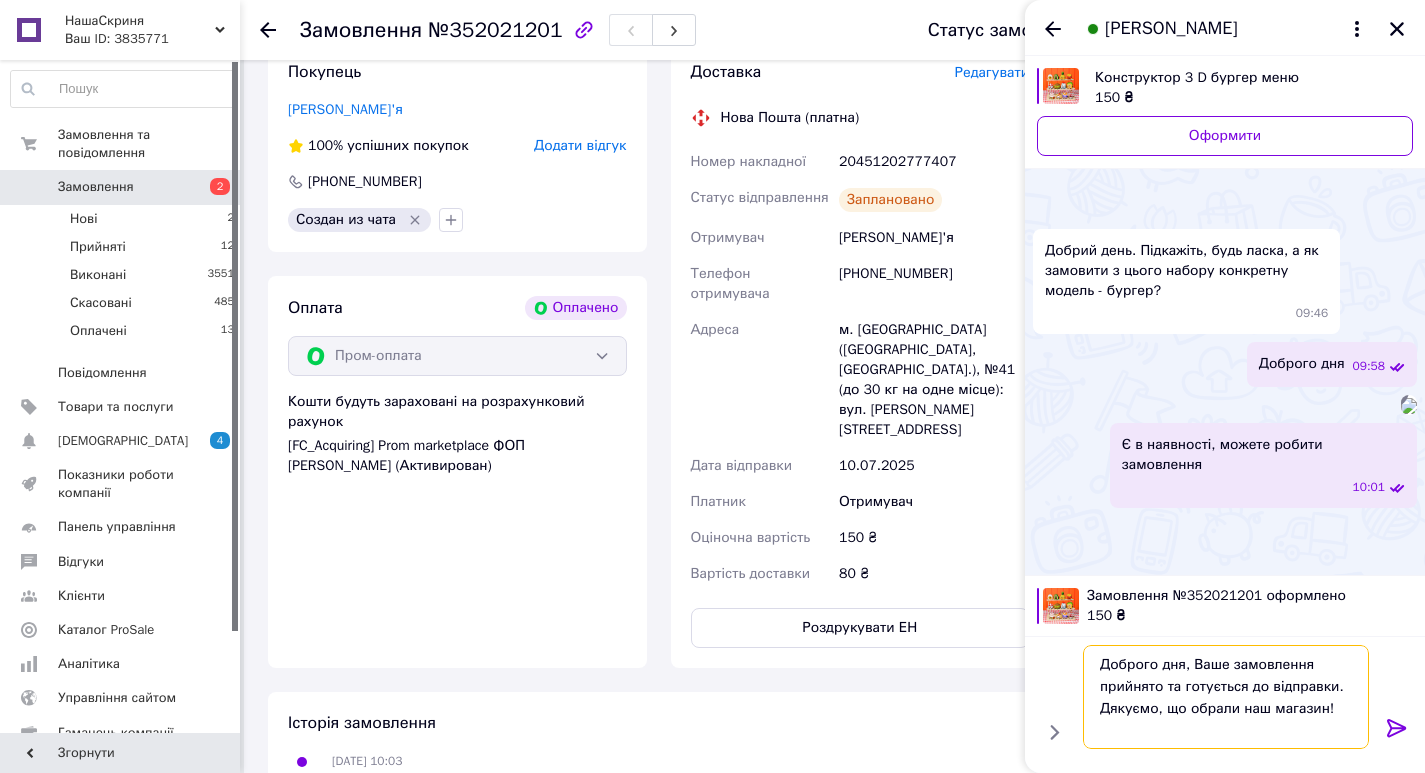 drag, startPoint x: 1187, startPoint y: 669, endPoint x: 1083, endPoint y: 667, distance: 104.019226 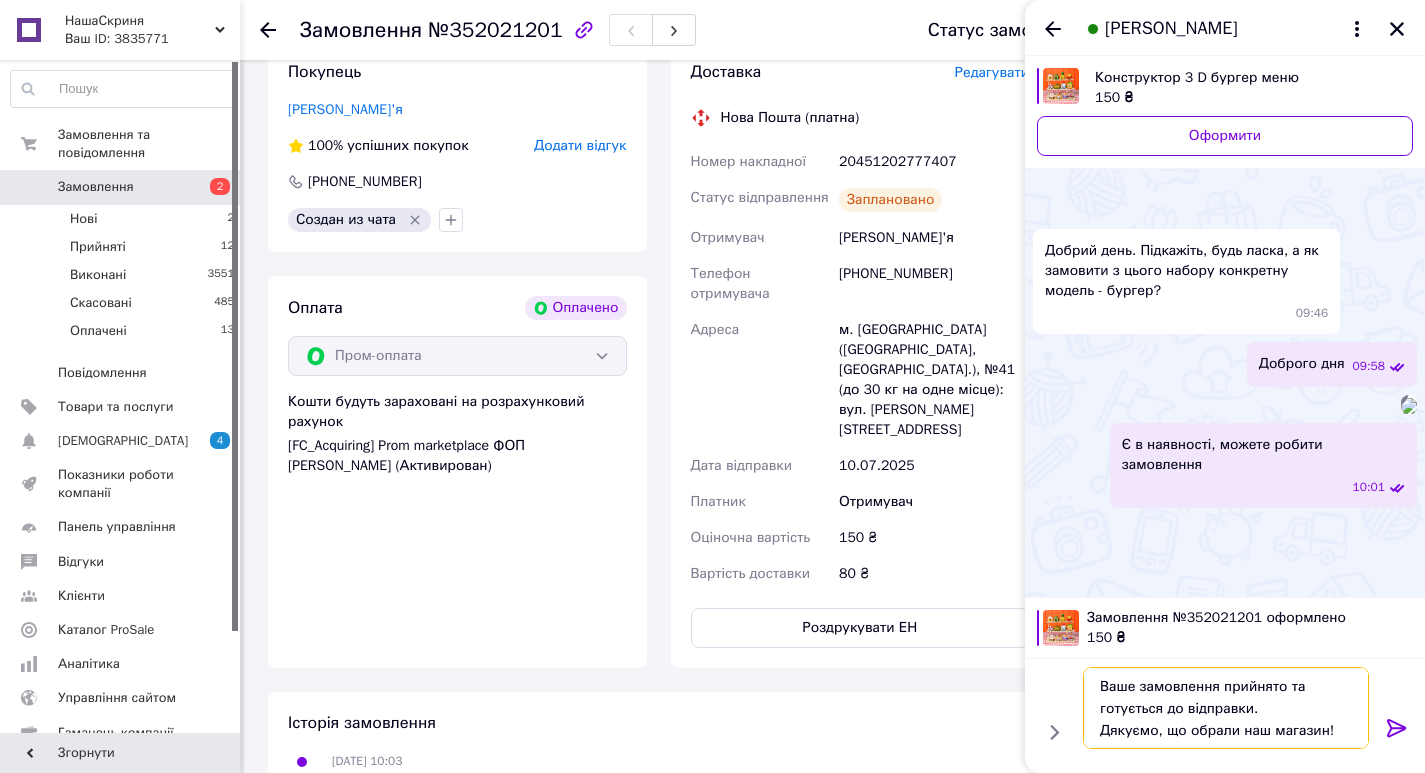 type on "Ваше замовлення прийнято та готується до відправки.
Дякуємо, що обрали наш магазин!" 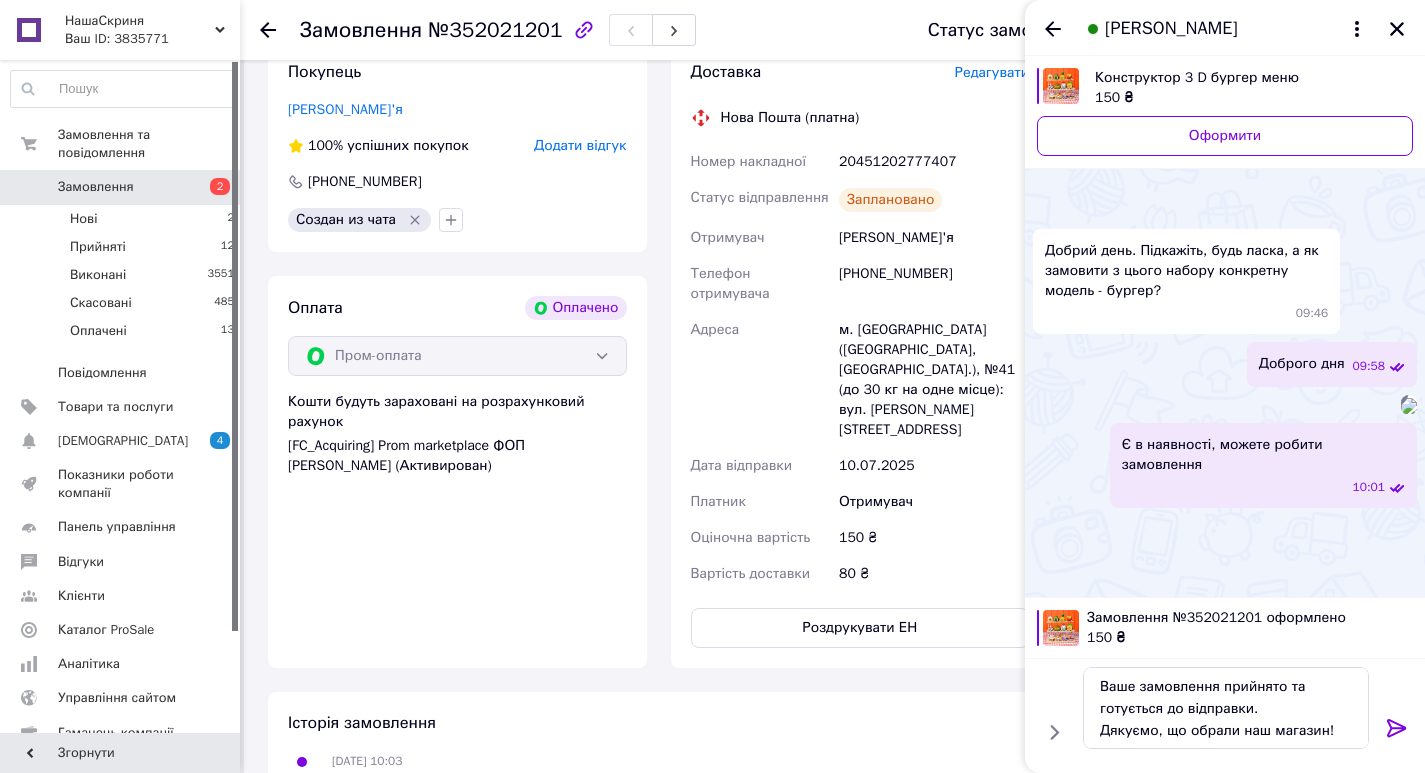 click 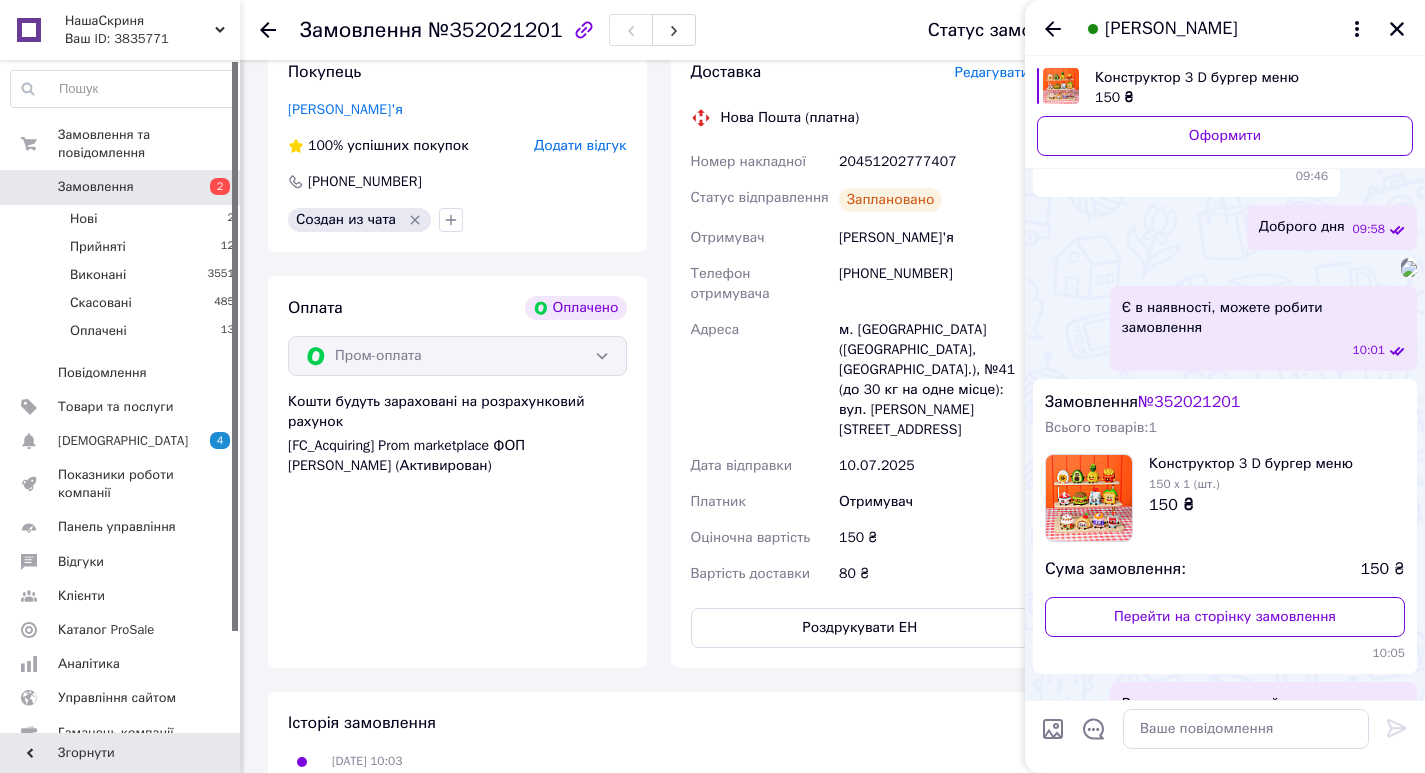 scroll, scrollTop: 492, scrollLeft: 0, axis: vertical 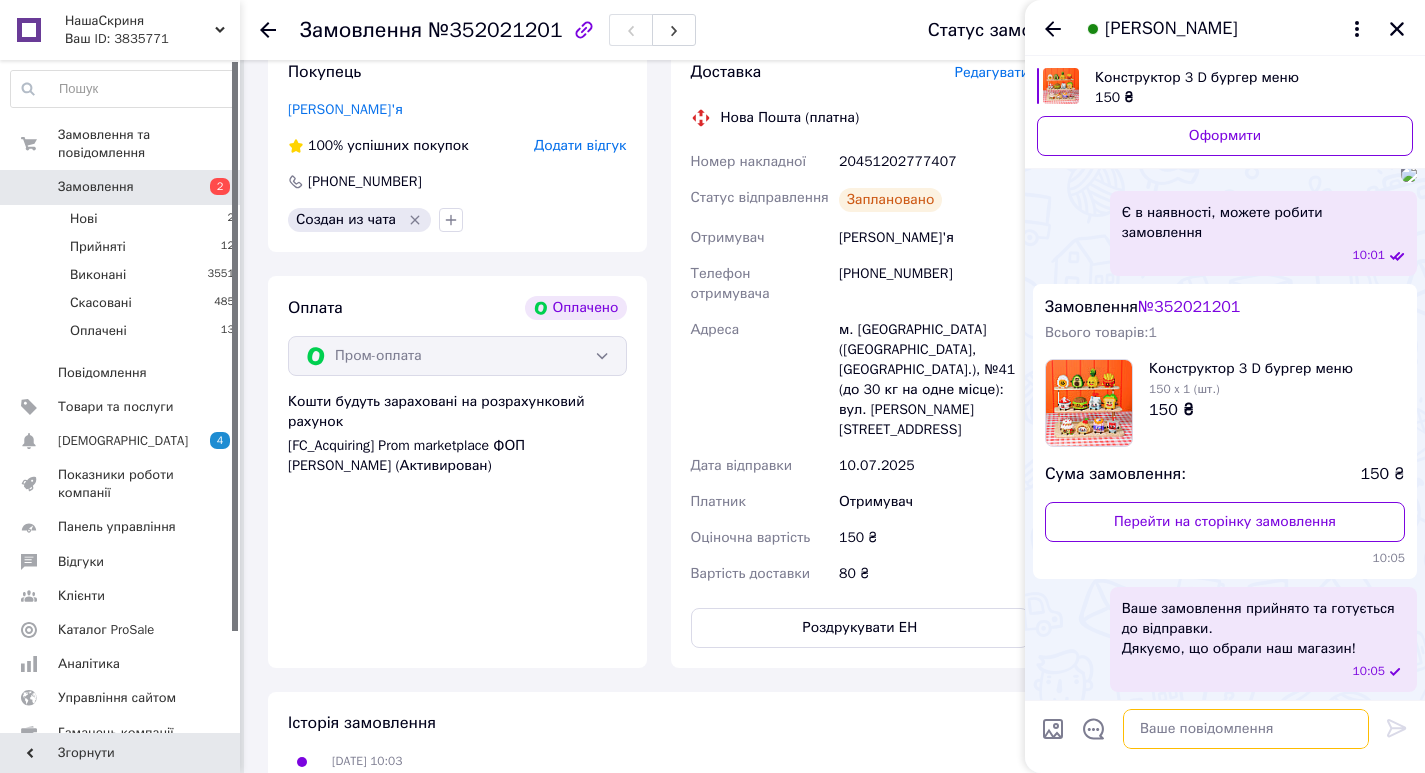 click at bounding box center [1246, 729] 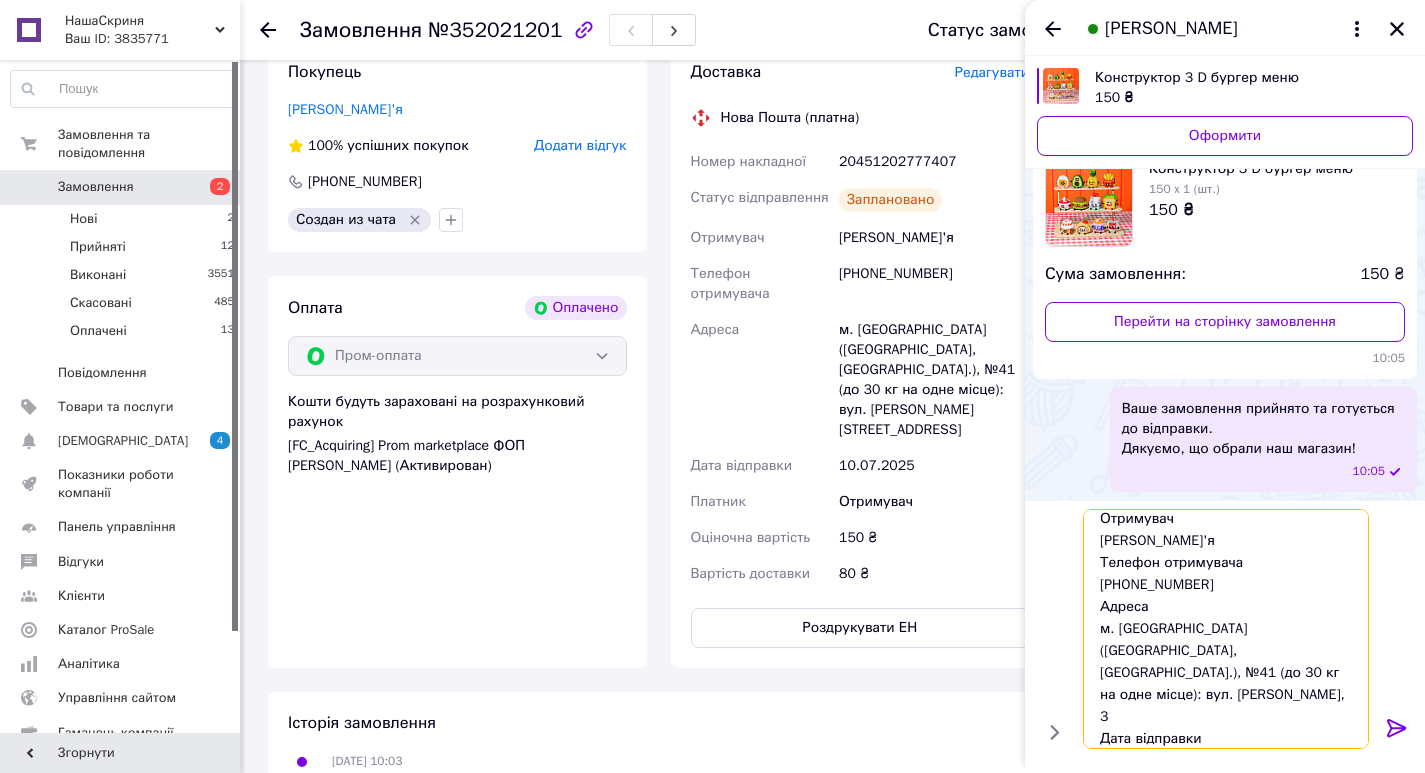 scroll, scrollTop: 0, scrollLeft: 0, axis: both 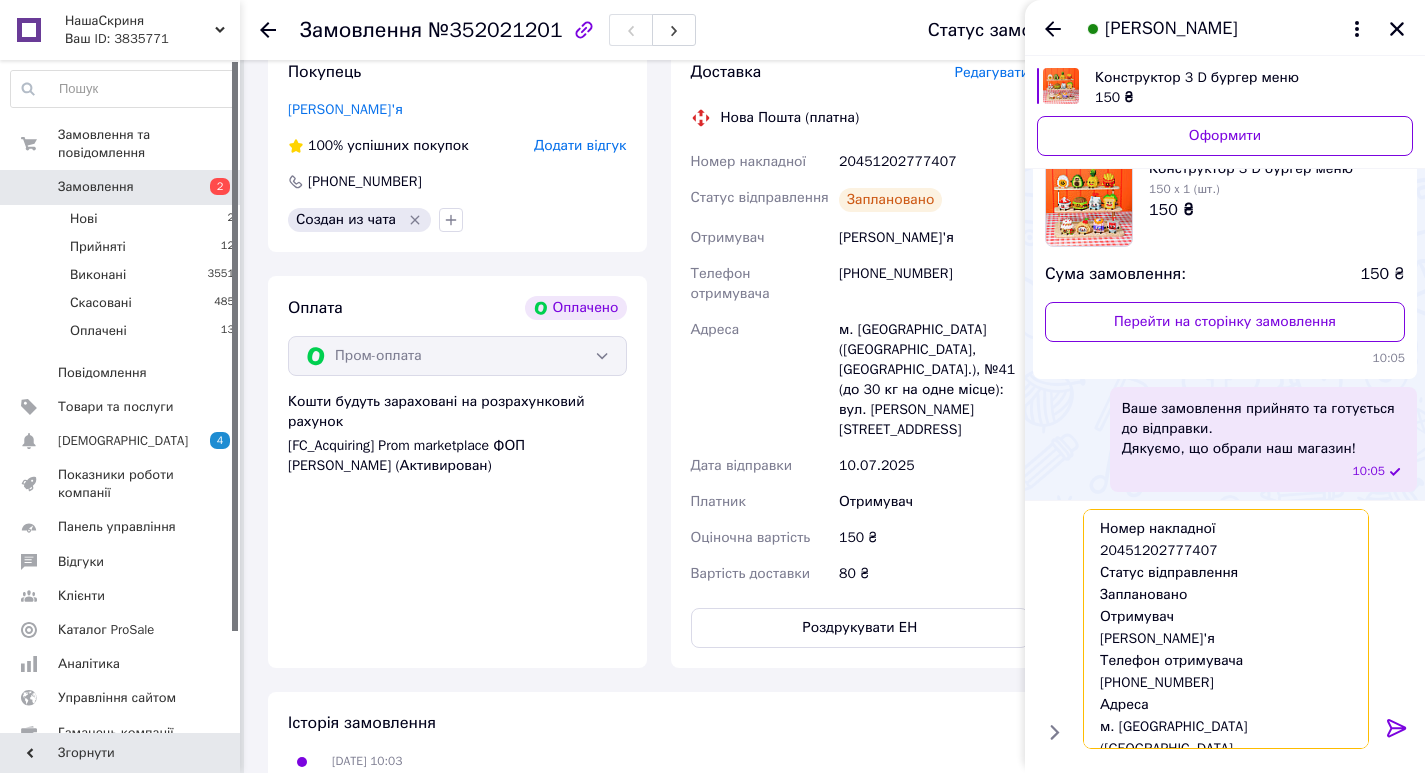 drag, startPoint x: 1195, startPoint y: 599, endPoint x: 1049, endPoint y: 582, distance: 146.98639 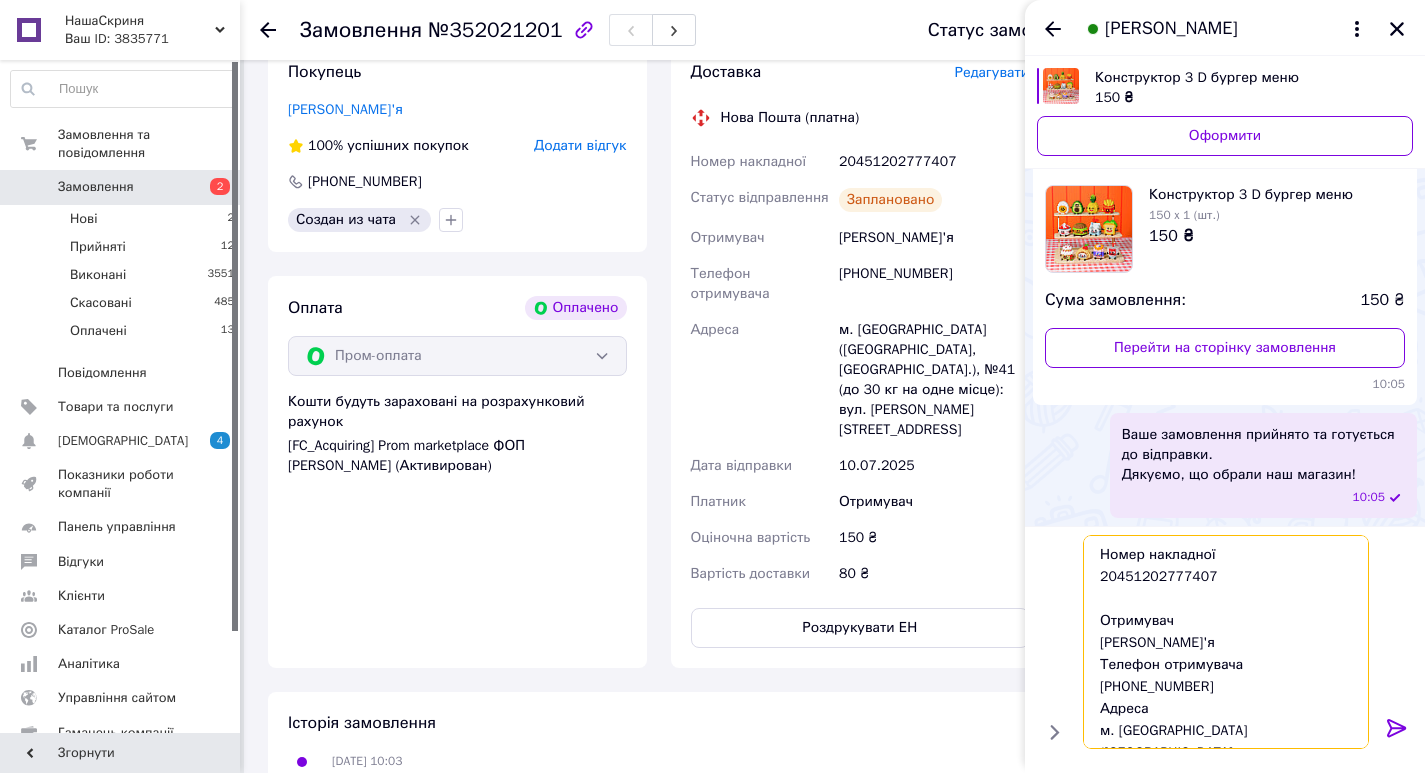 type on "Номер накладної
20451202777407
Отримувач
[PERSON_NAME]'я
Телефон отримувача
[PHONE_NUMBER]
Адреса
м. [GEOGRAPHIC_DATA] ([GEOGRAPHIC_DATA], [GEOGRAPHIC_DATA].), №41 (до 30 кг на одне місце): вул. [PERSON_NAME], 3
Дата відправки
[DATE]
Платник
Отримувач
Оціночна вартість
150 ₴
Вартість доставки
80 ₴" 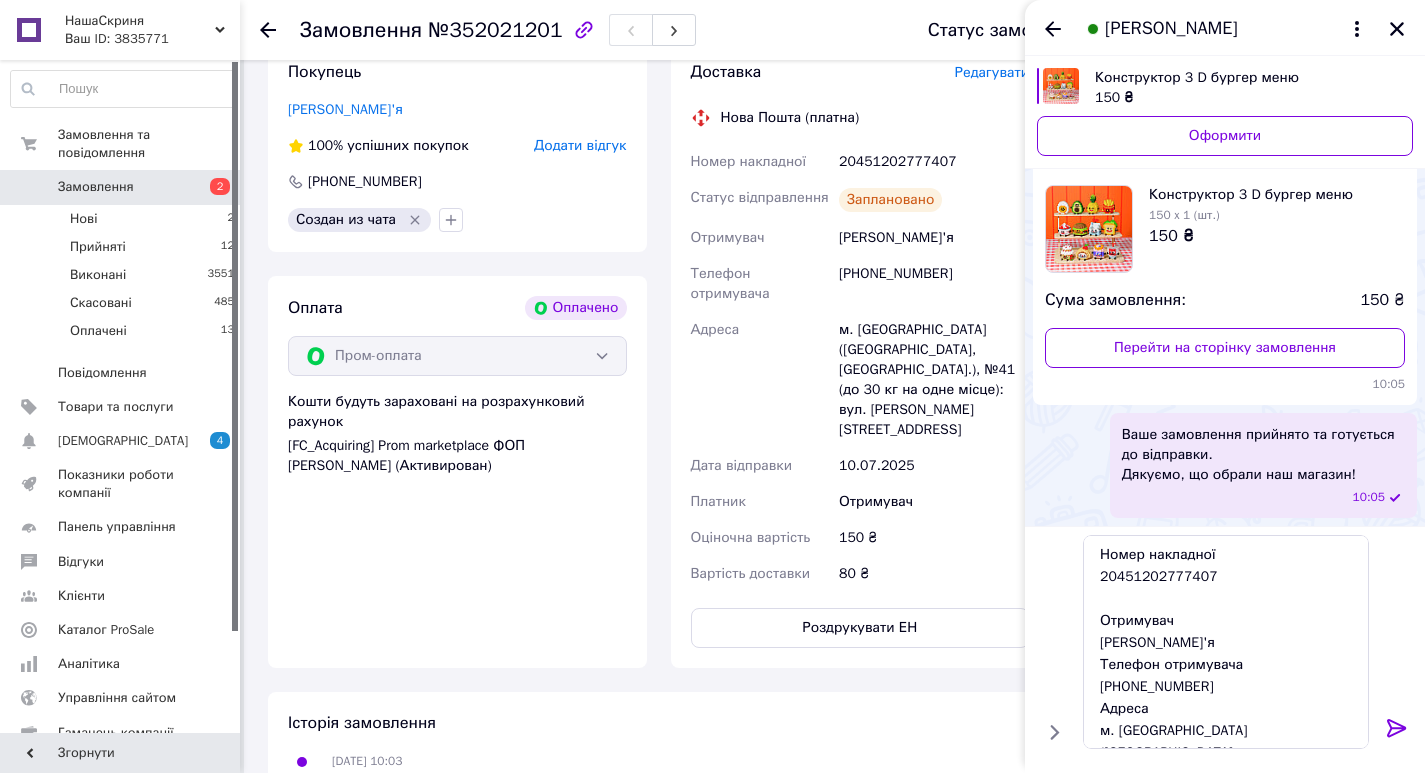click 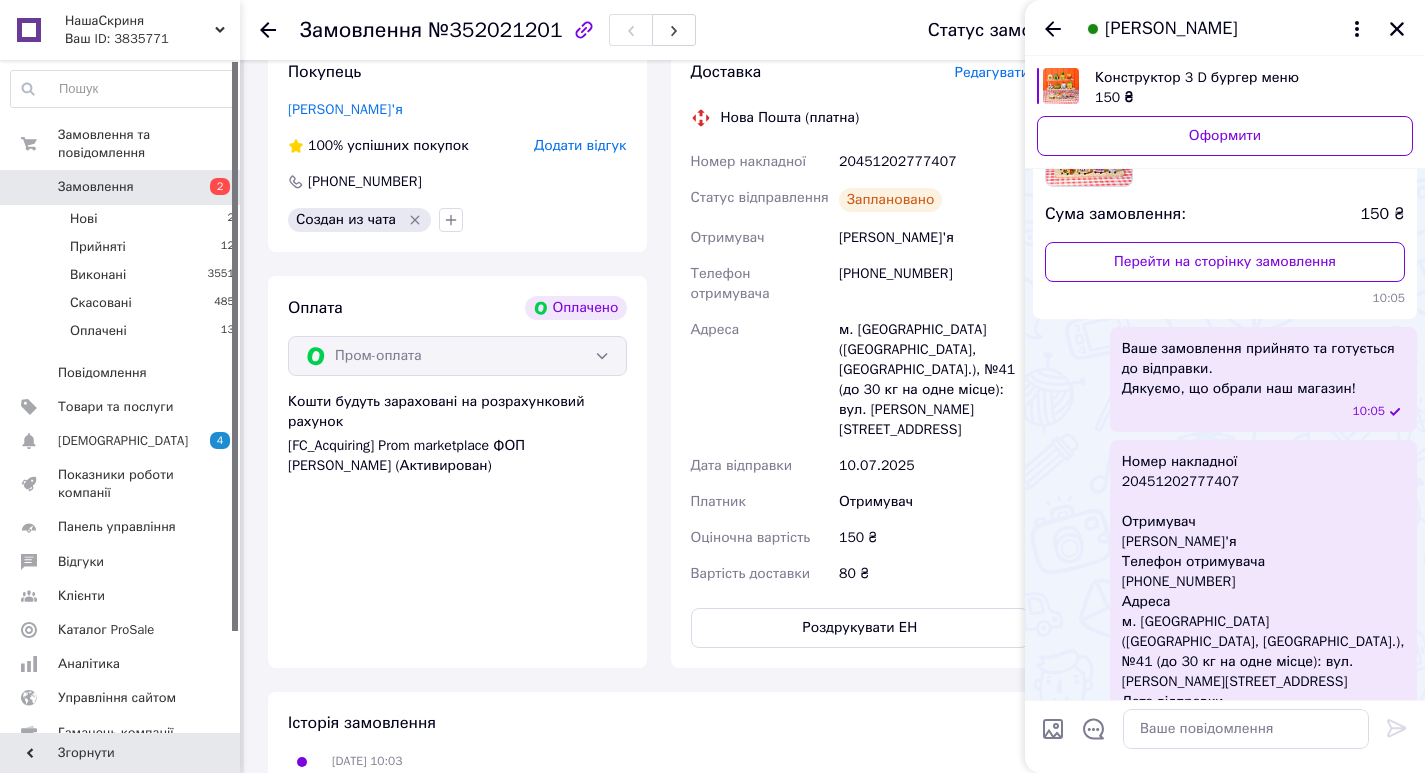 scroll, scrollTop: 926, scrollLeft: 0, axis: vertical 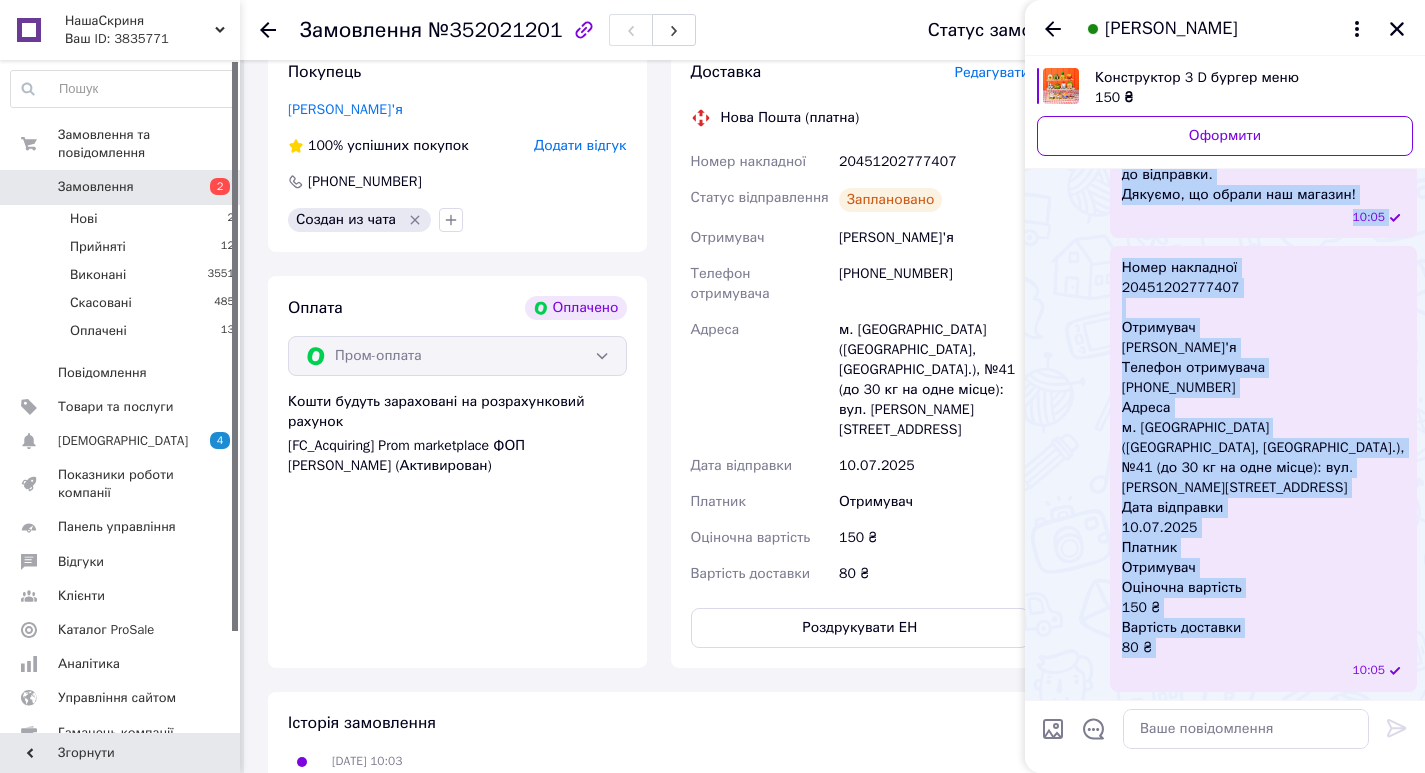 drag, startPoint x: 1170, startPoint y: 662, endPoint x: 1121, endPoint y: 184, distance: 480.50494 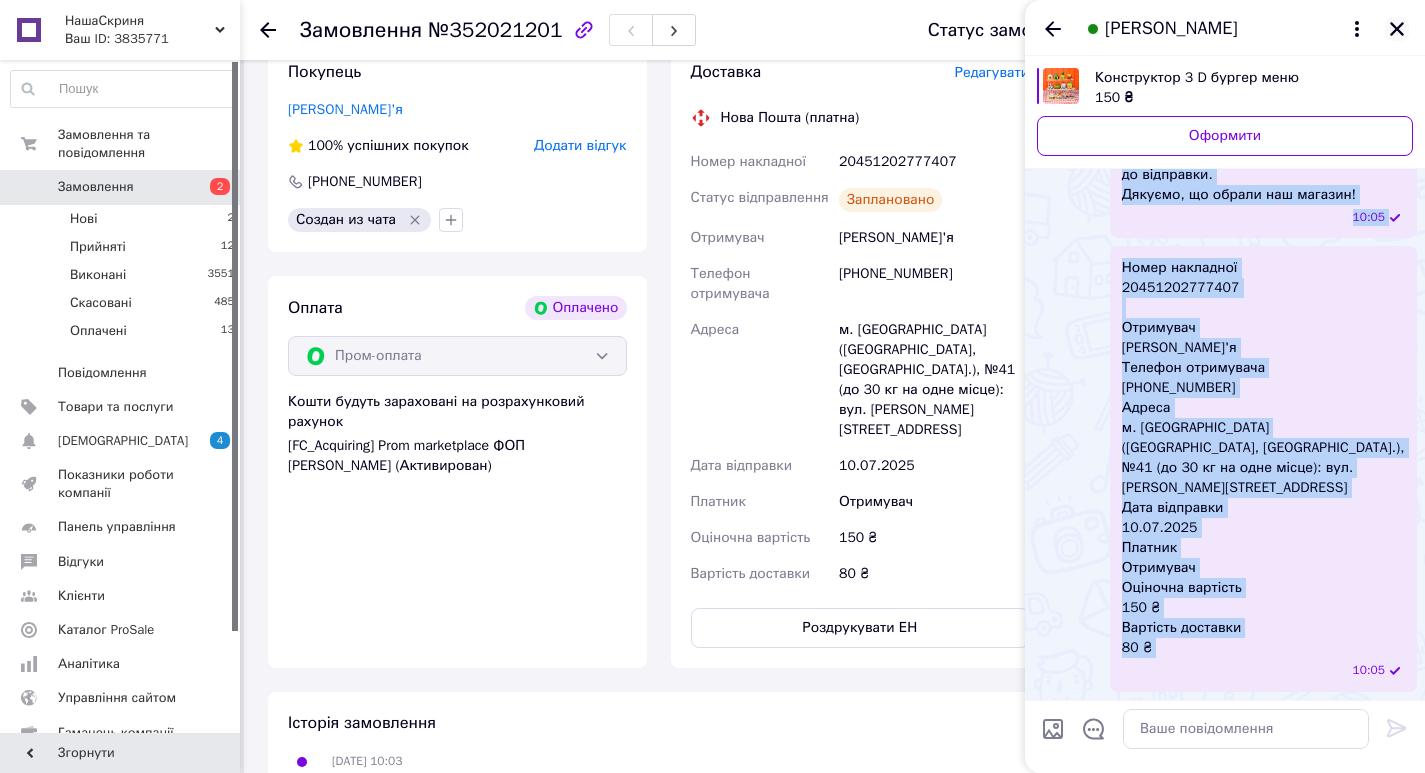 click 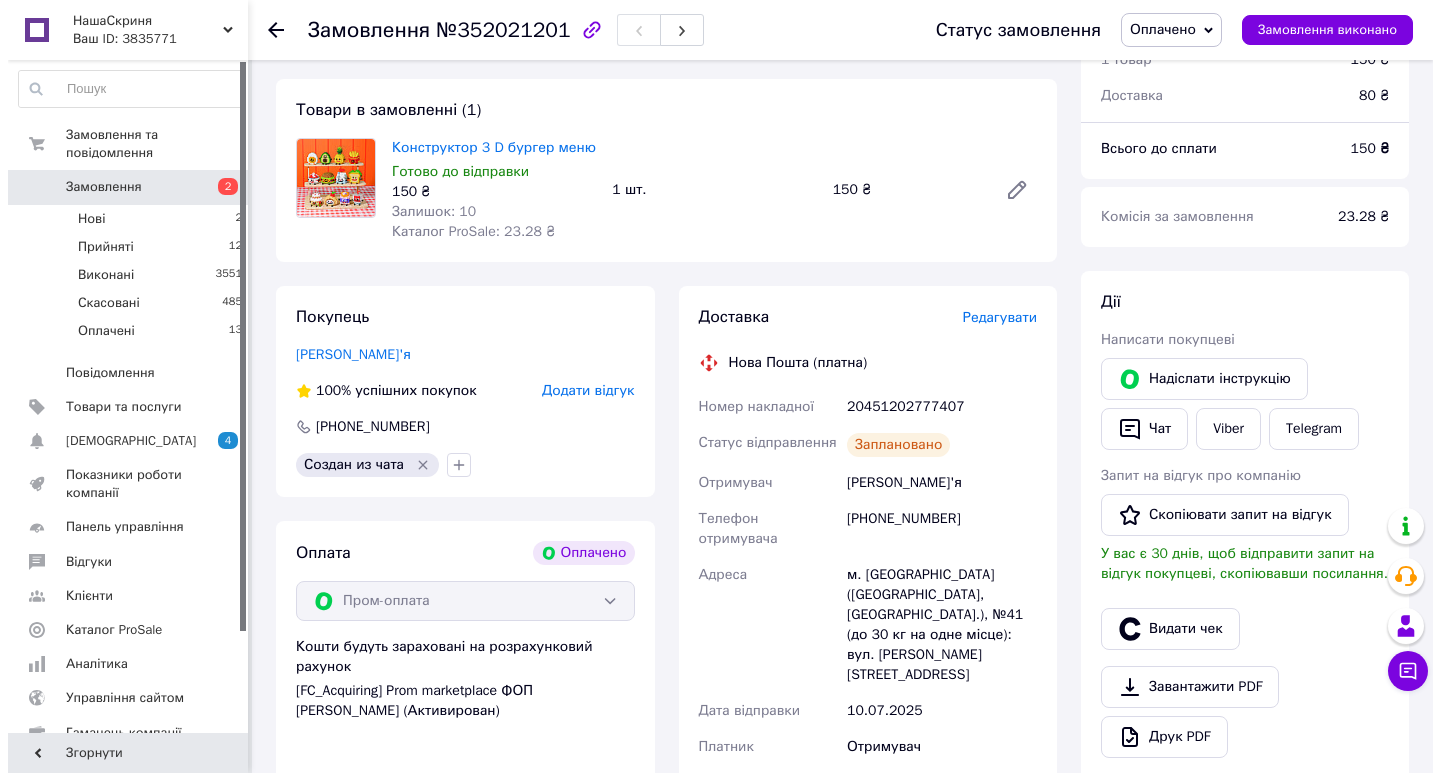 scroll, scrollTop: 200, scrollLeft: 0, axis: vertical 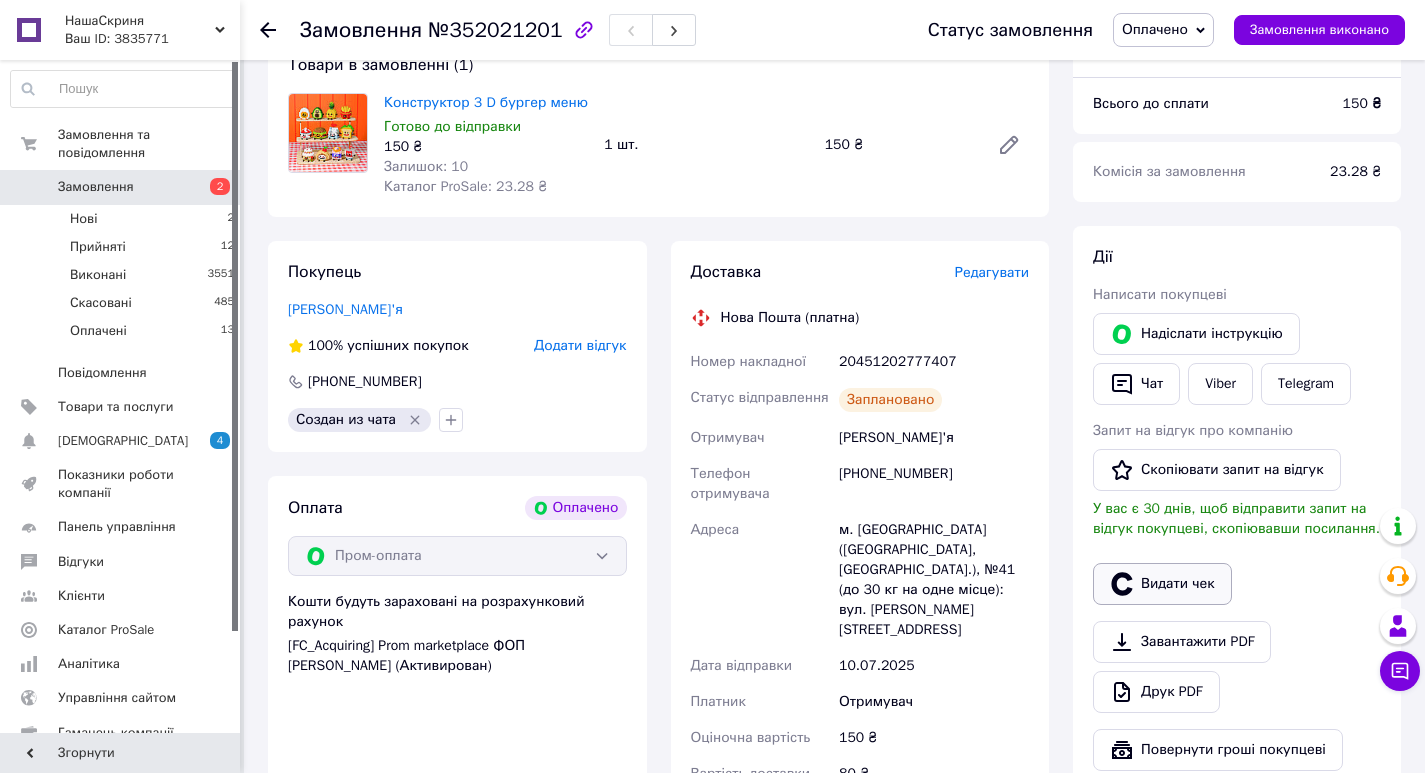 click on "Видати чек" at bounding box center [1162, 584] 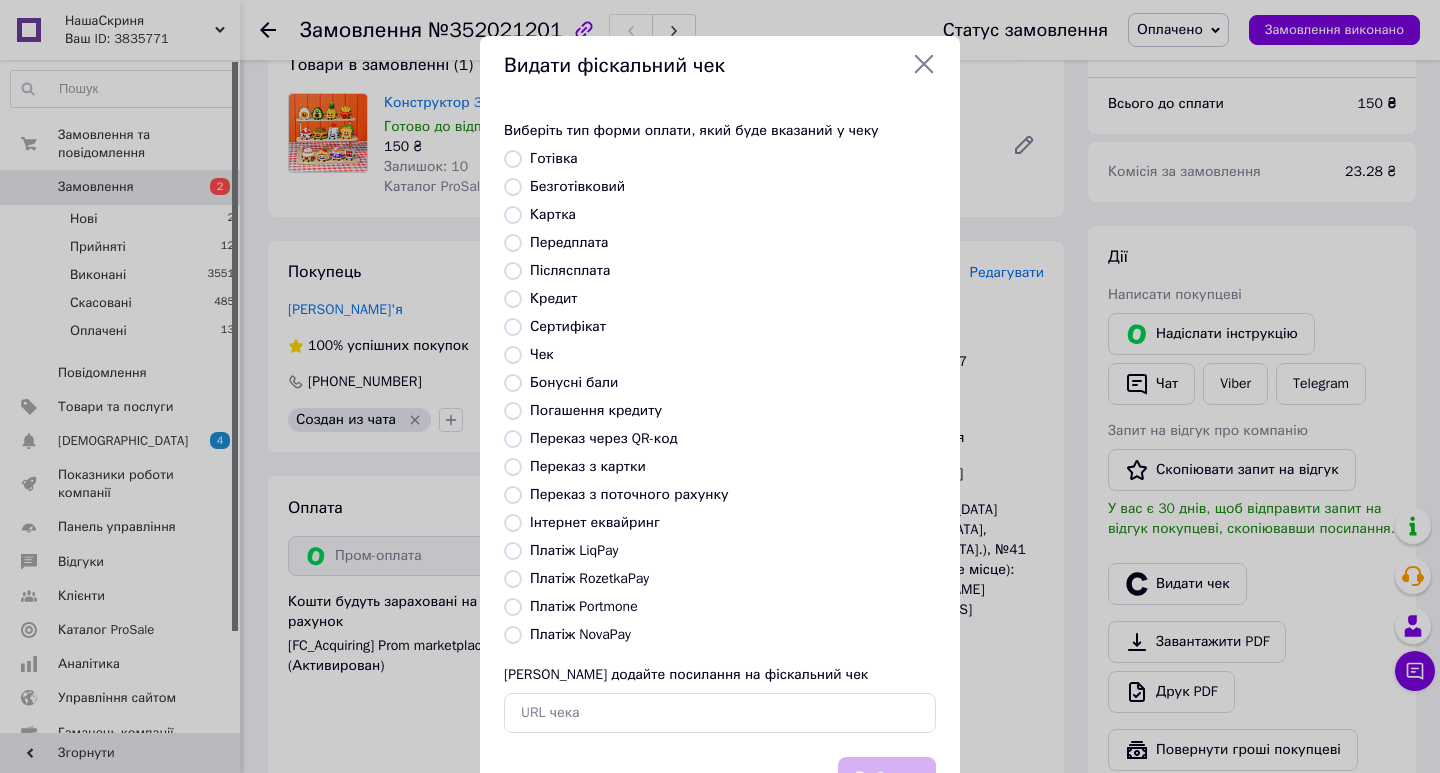 click on "Платіж RozetkaPay" at bounding box center (589, 578) 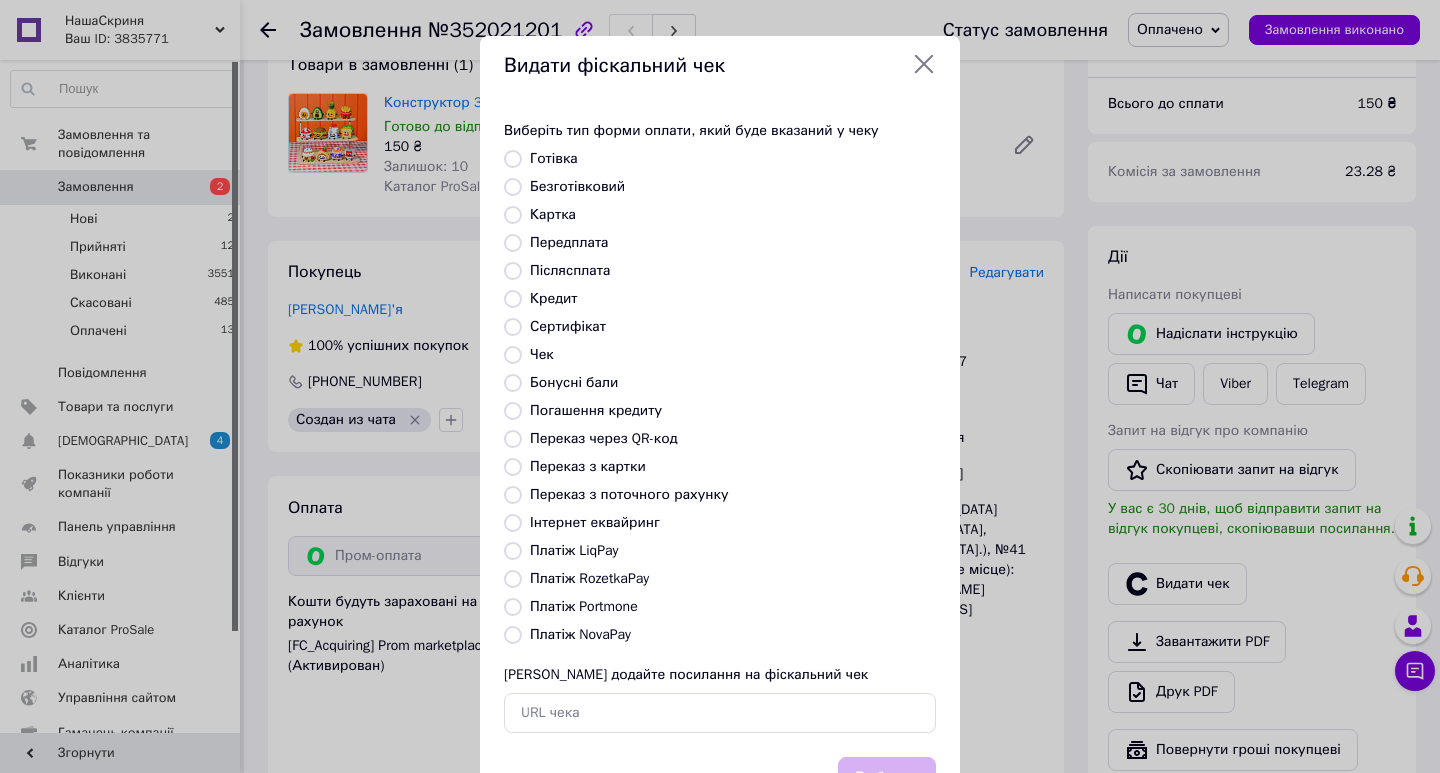 radio on "true" 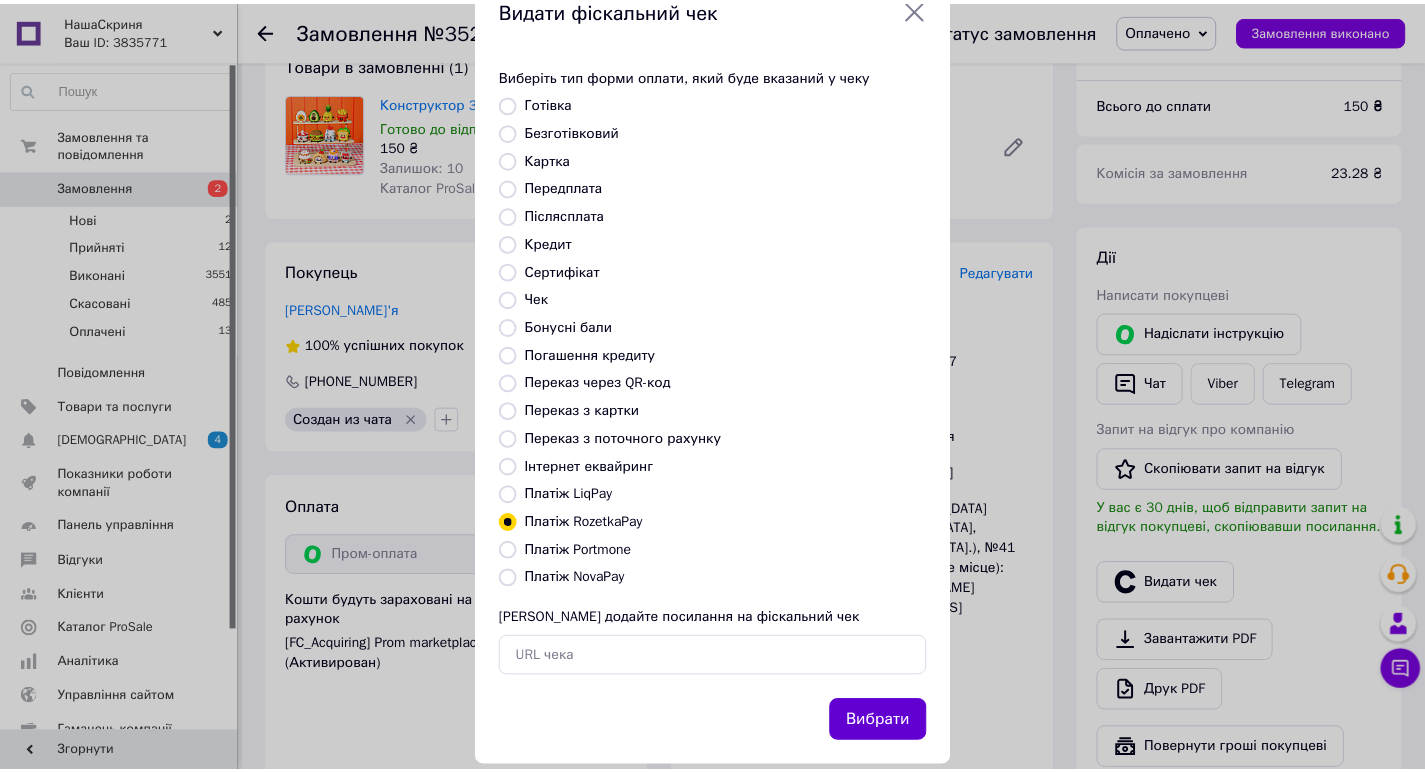 scroll, scrollTop: 86, scrollLeft: 0, axis: vertical 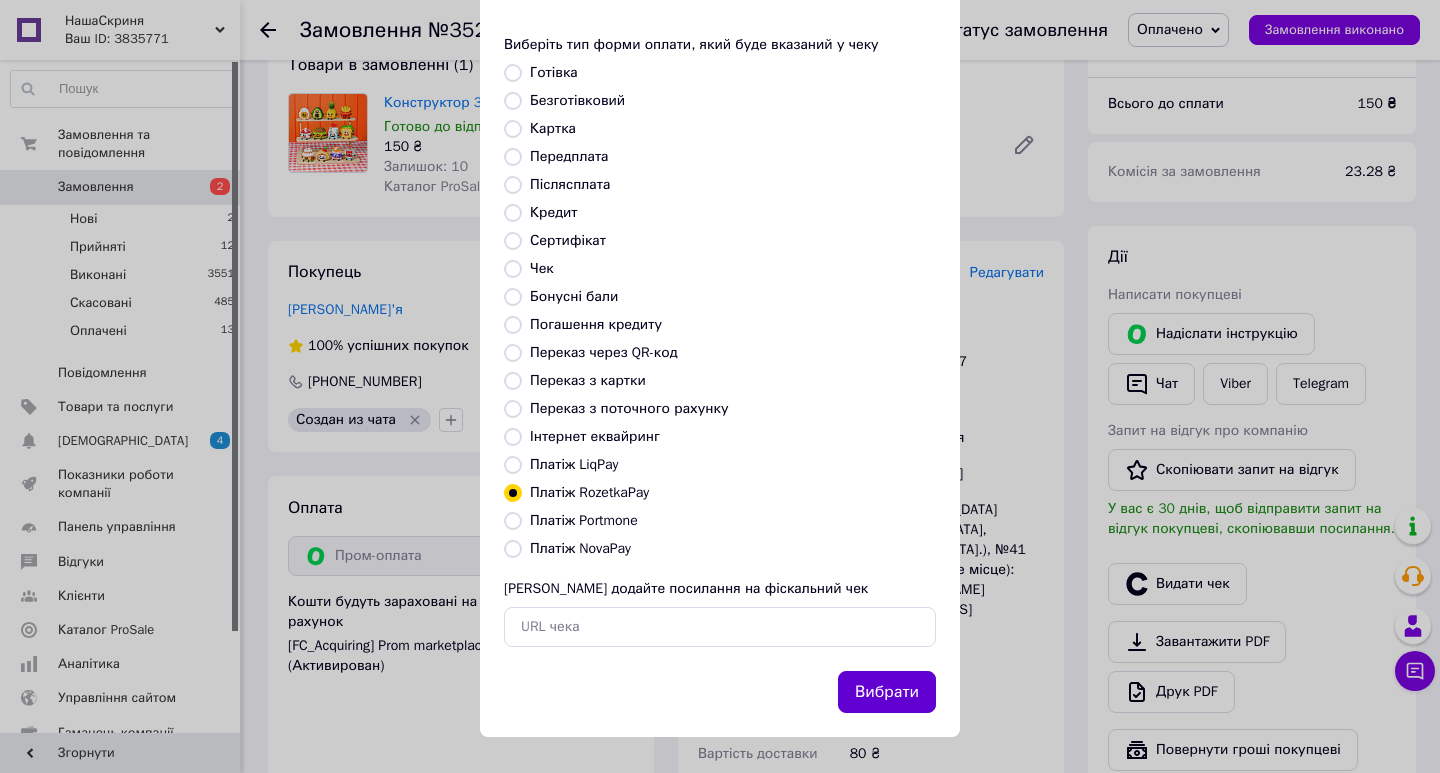click on "Вибрати" at bounding box center (887, 692) 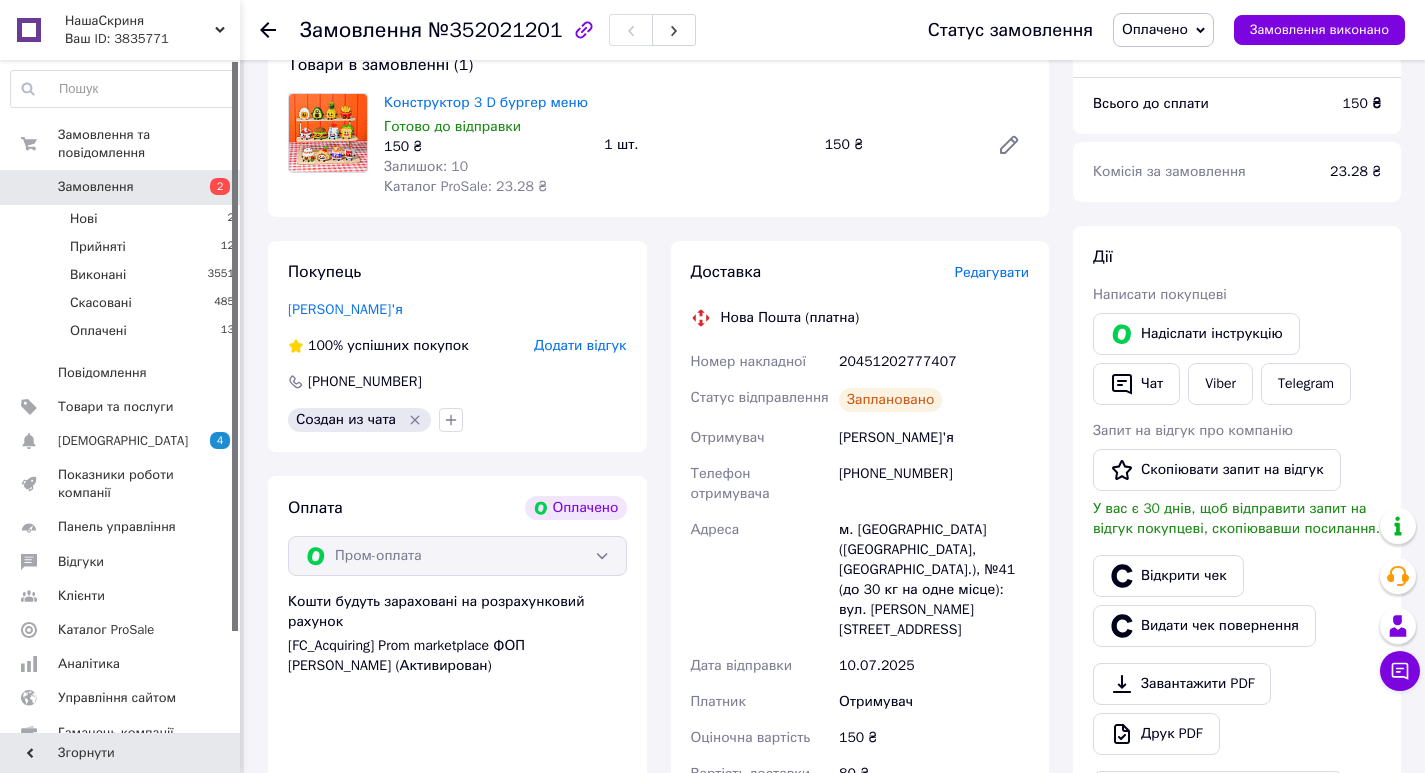 click 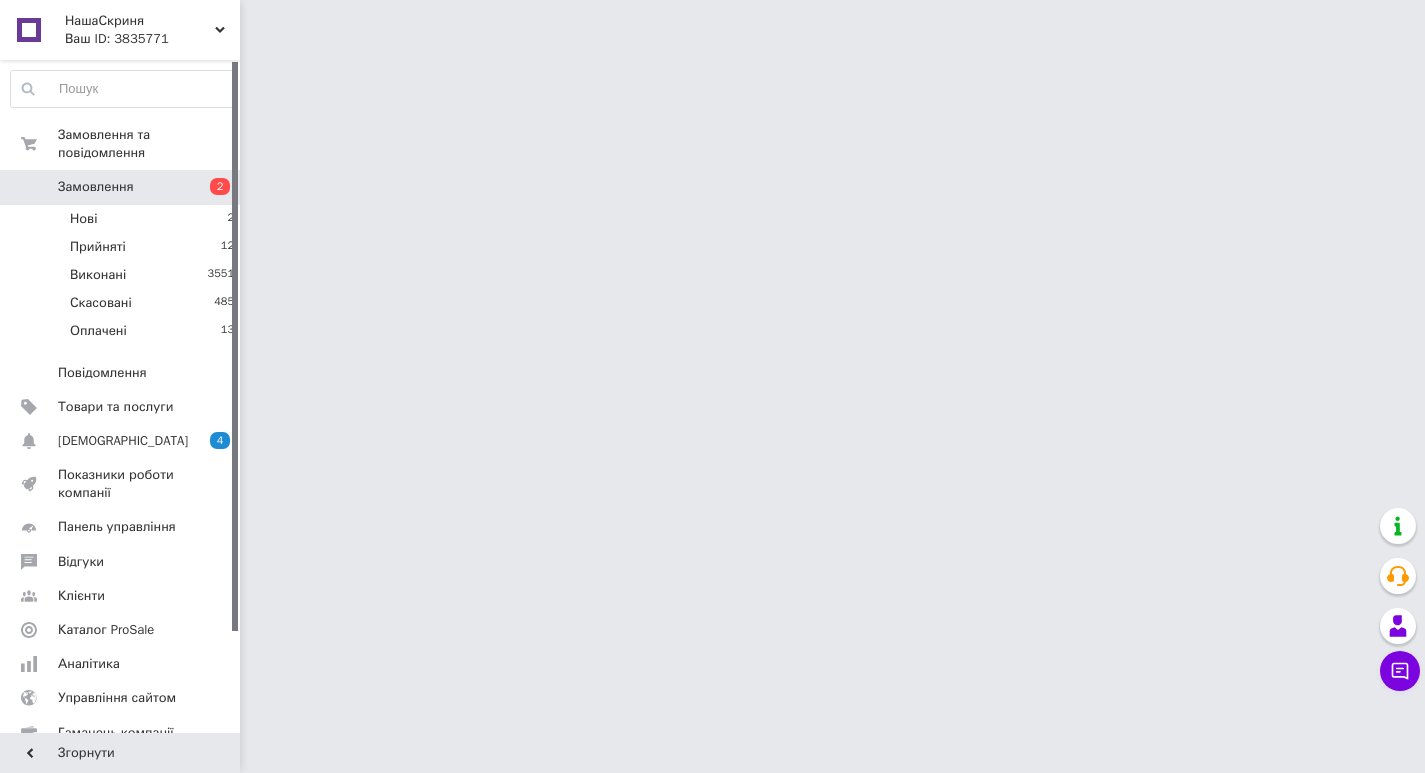 scroll, scrollTop: 0, scrollLeft: 0, axis: both 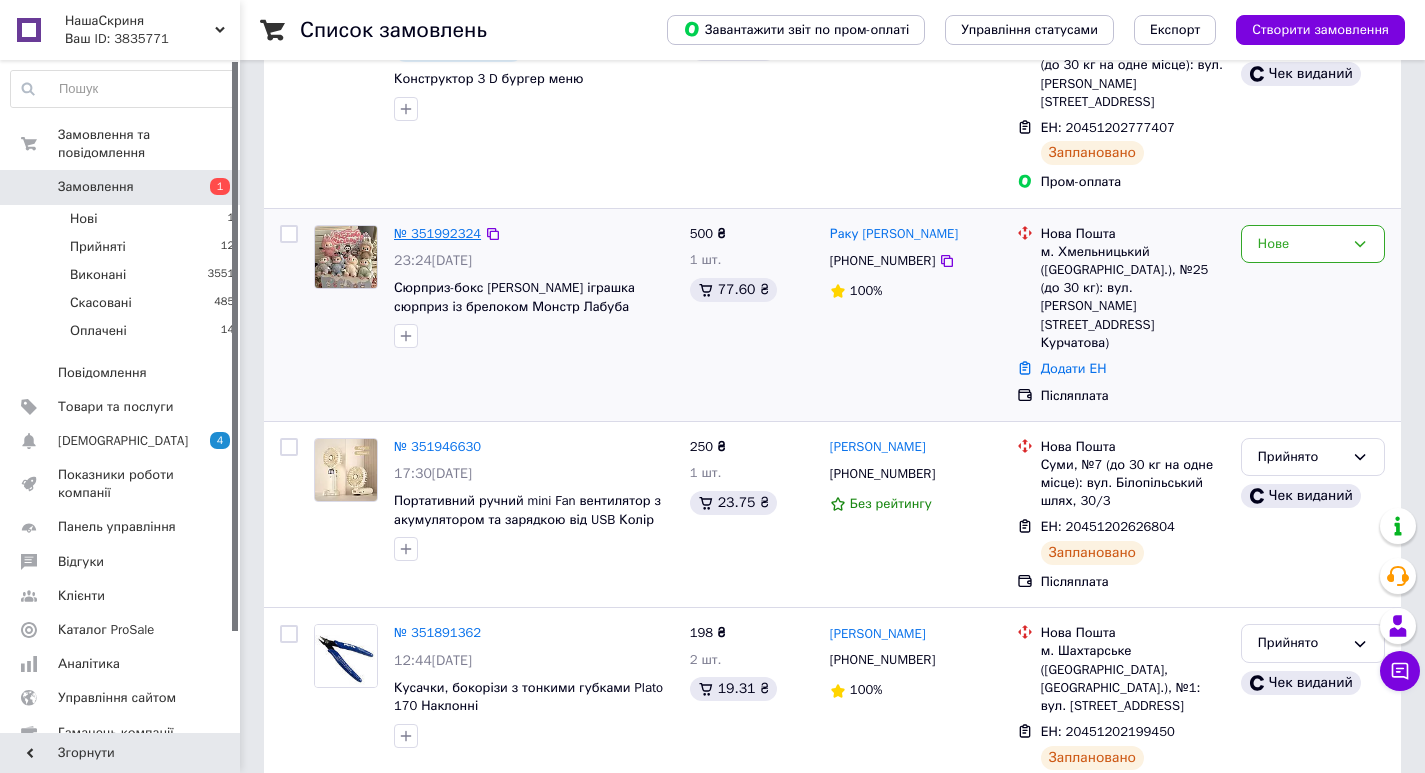 click on "№ 351992324" at bounding box center (437, 233) 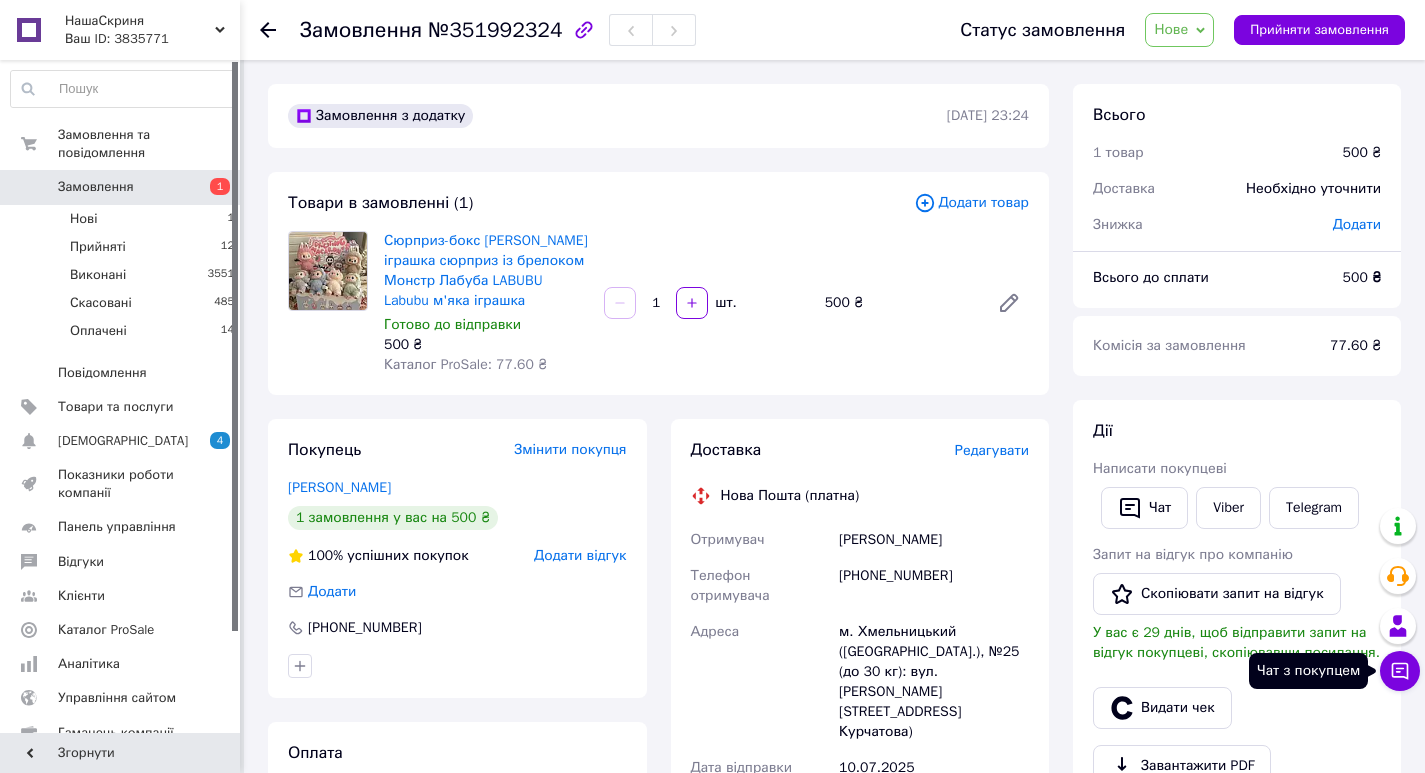 click 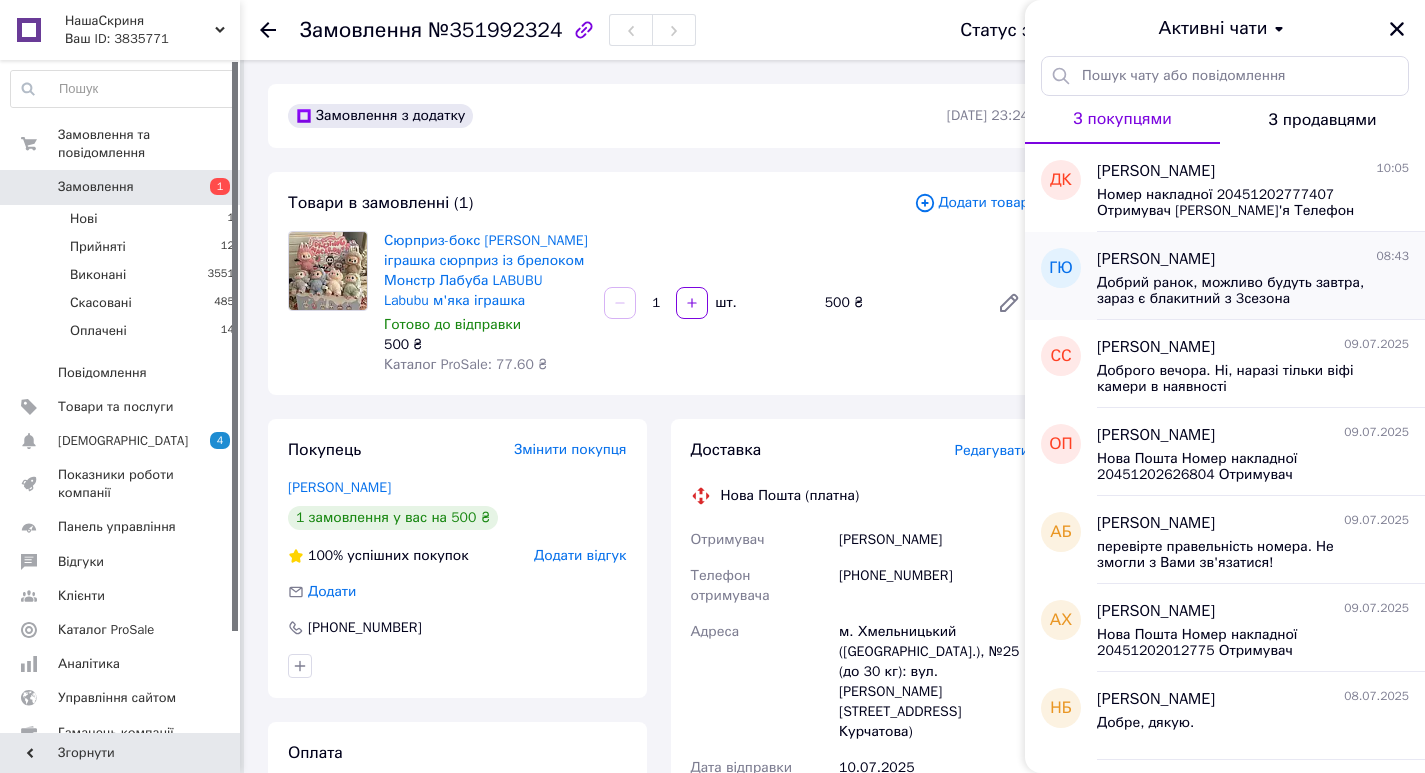 click on "Добрий ранок, можливо будуть завтра, зараз є блакитний з 3сезона" at bounding box center (1239, 291) 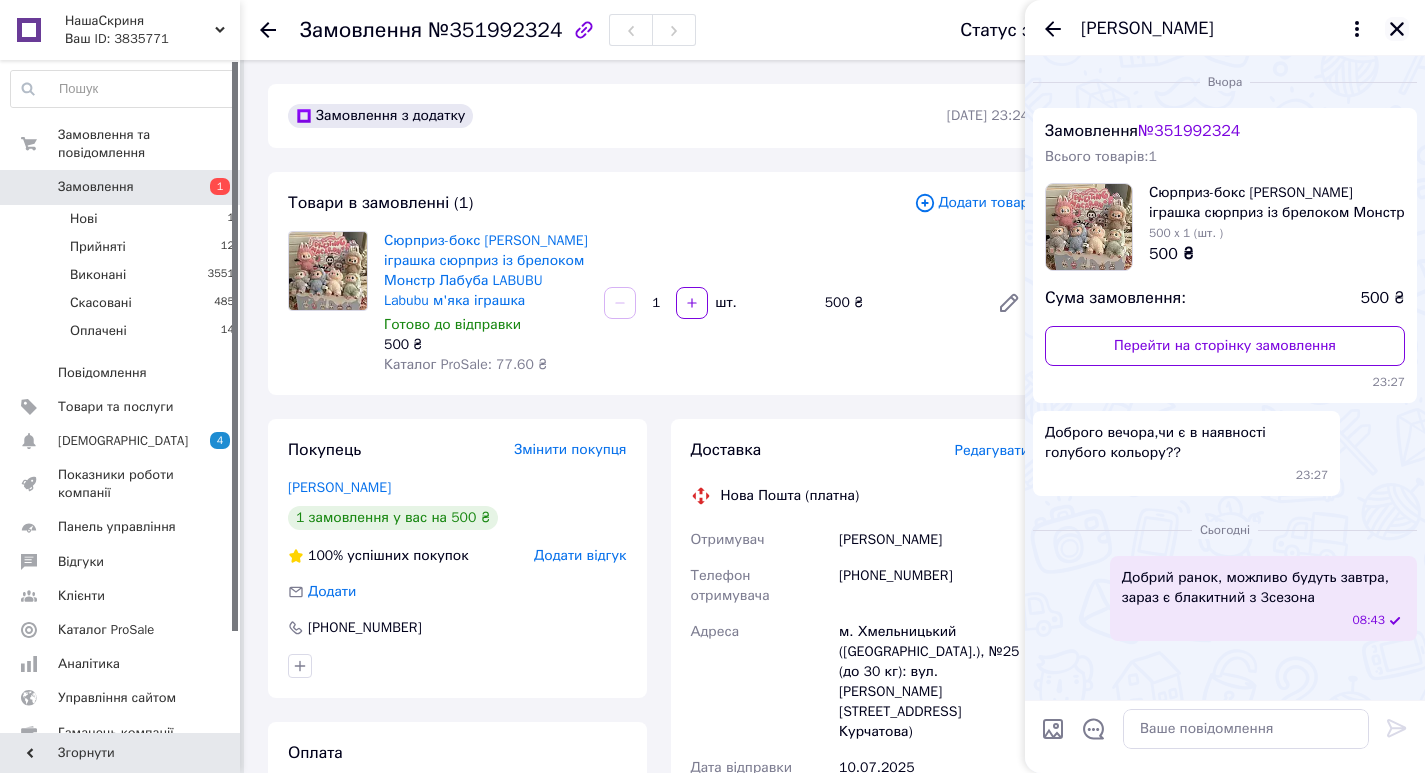 click 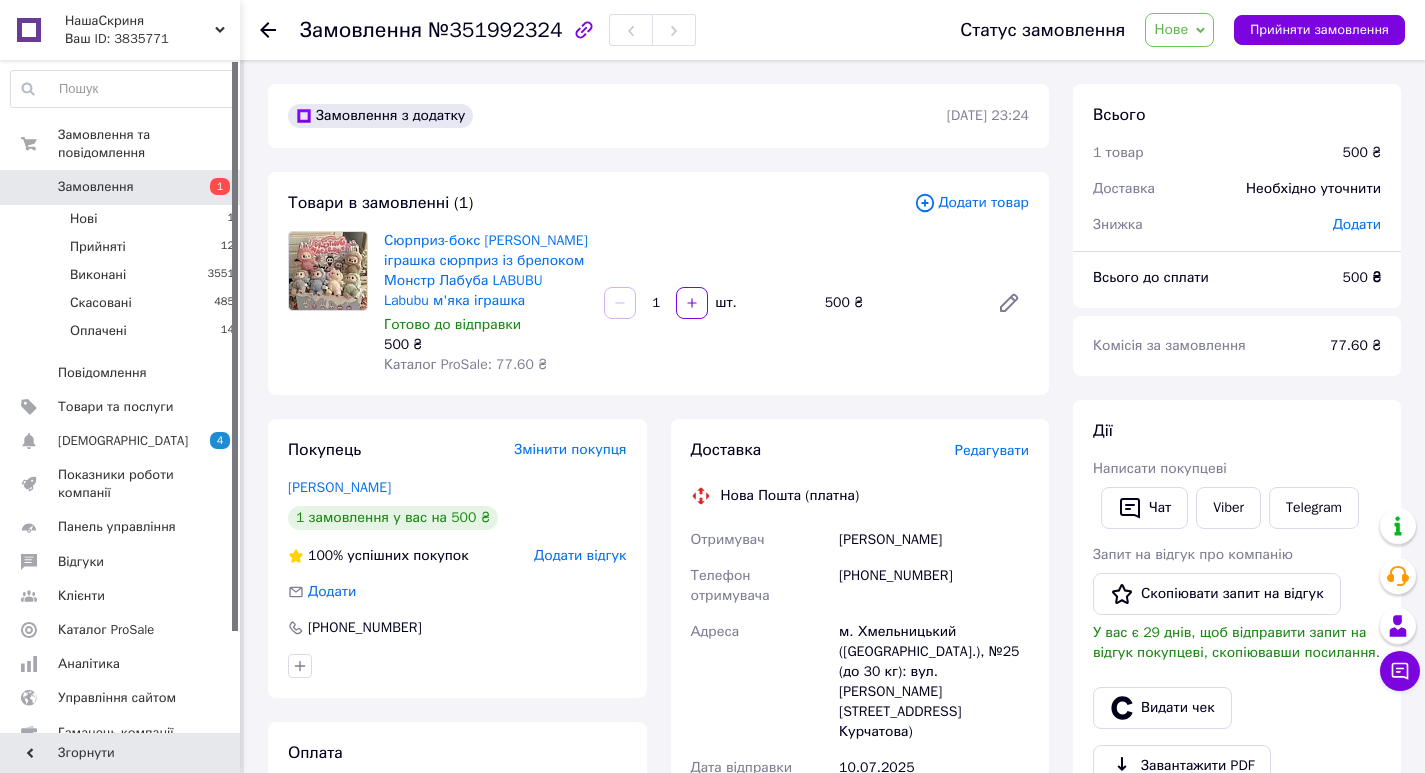 click 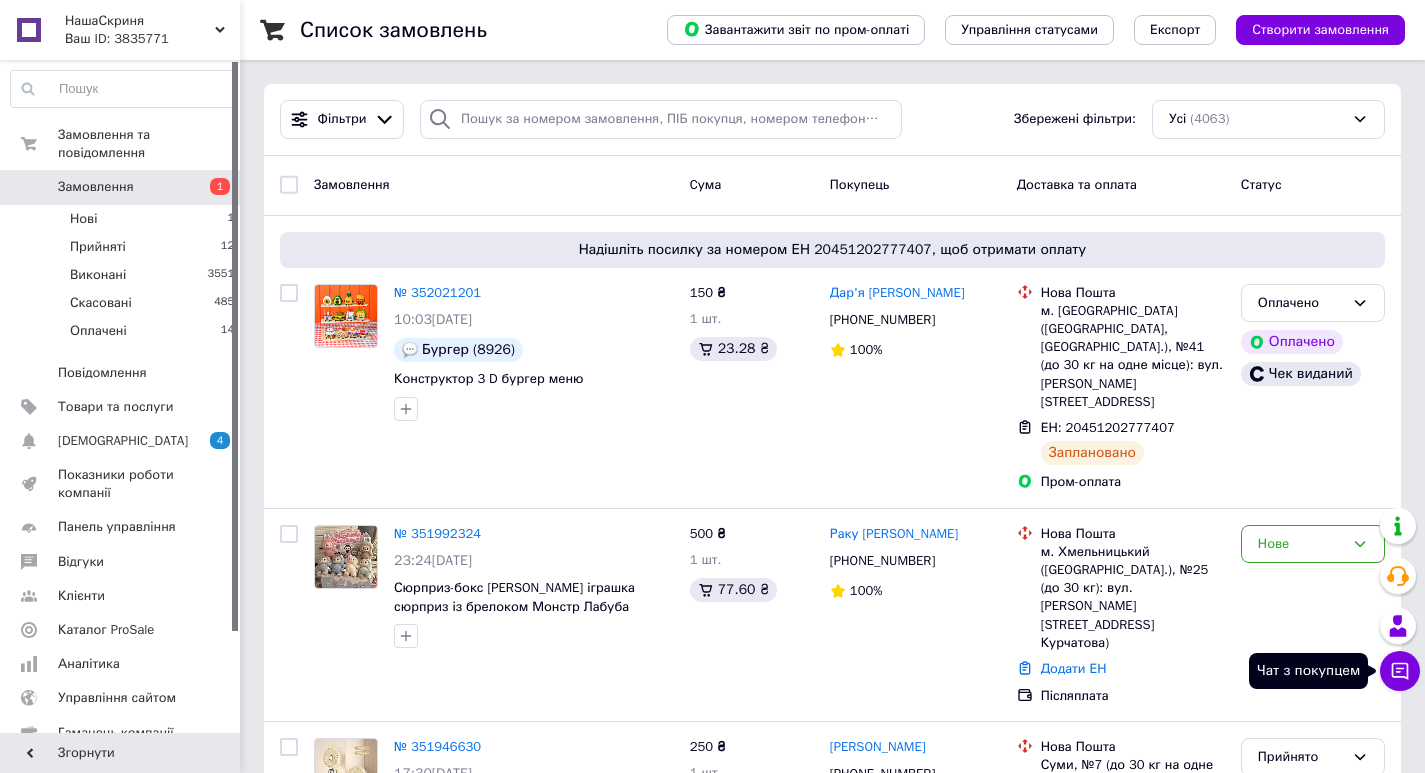 click 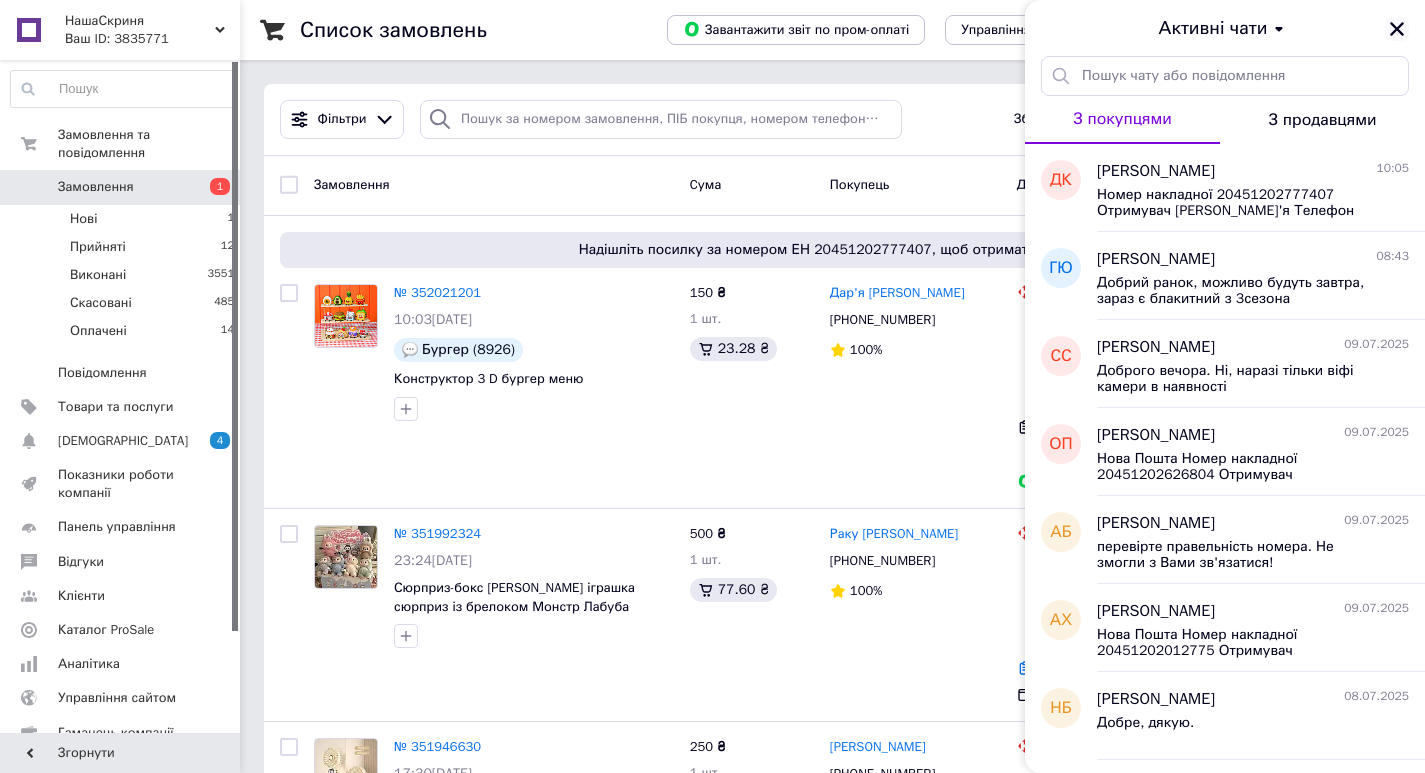 click 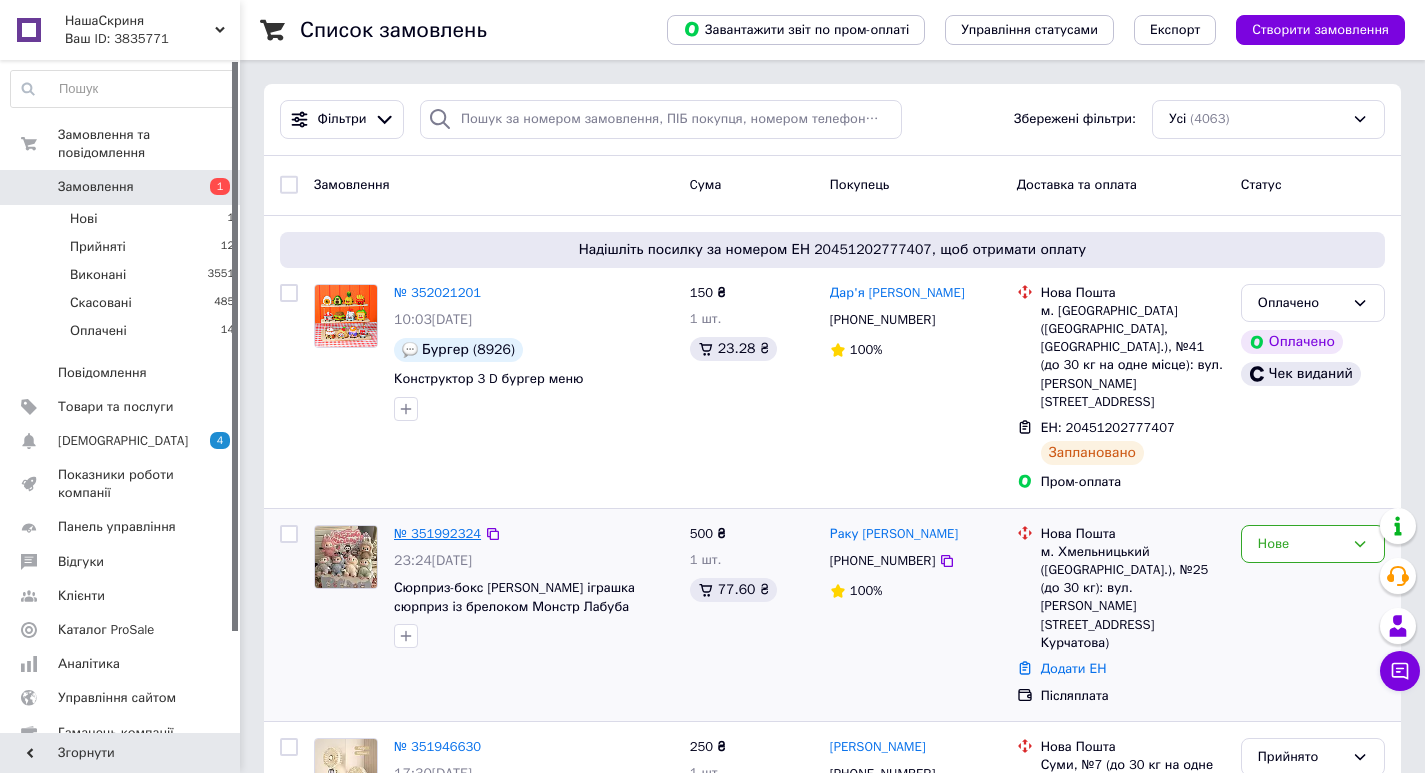 click on "№ 351992324" at bounding box center [437, 533] 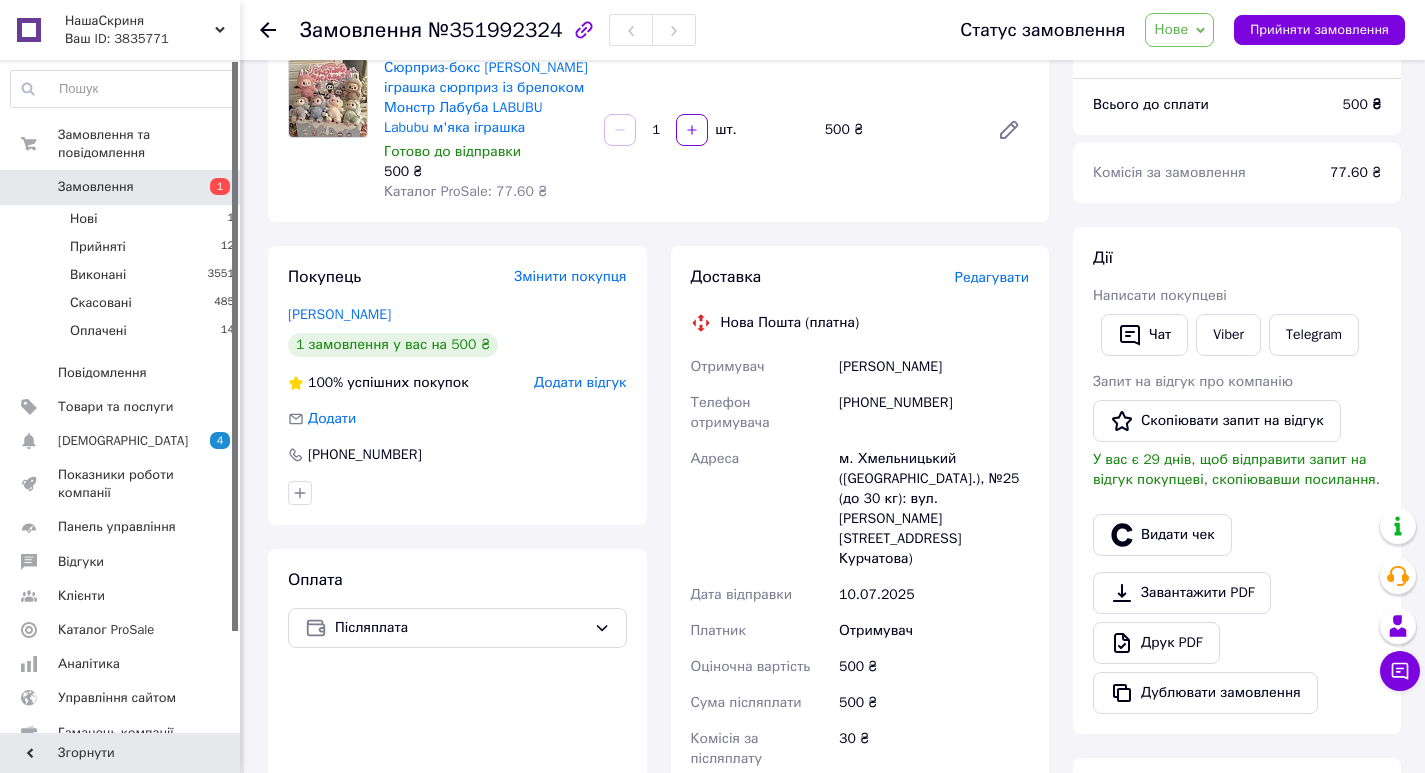 scroll, scrollTop: 200, scrollLeft: 0, axis: vertical 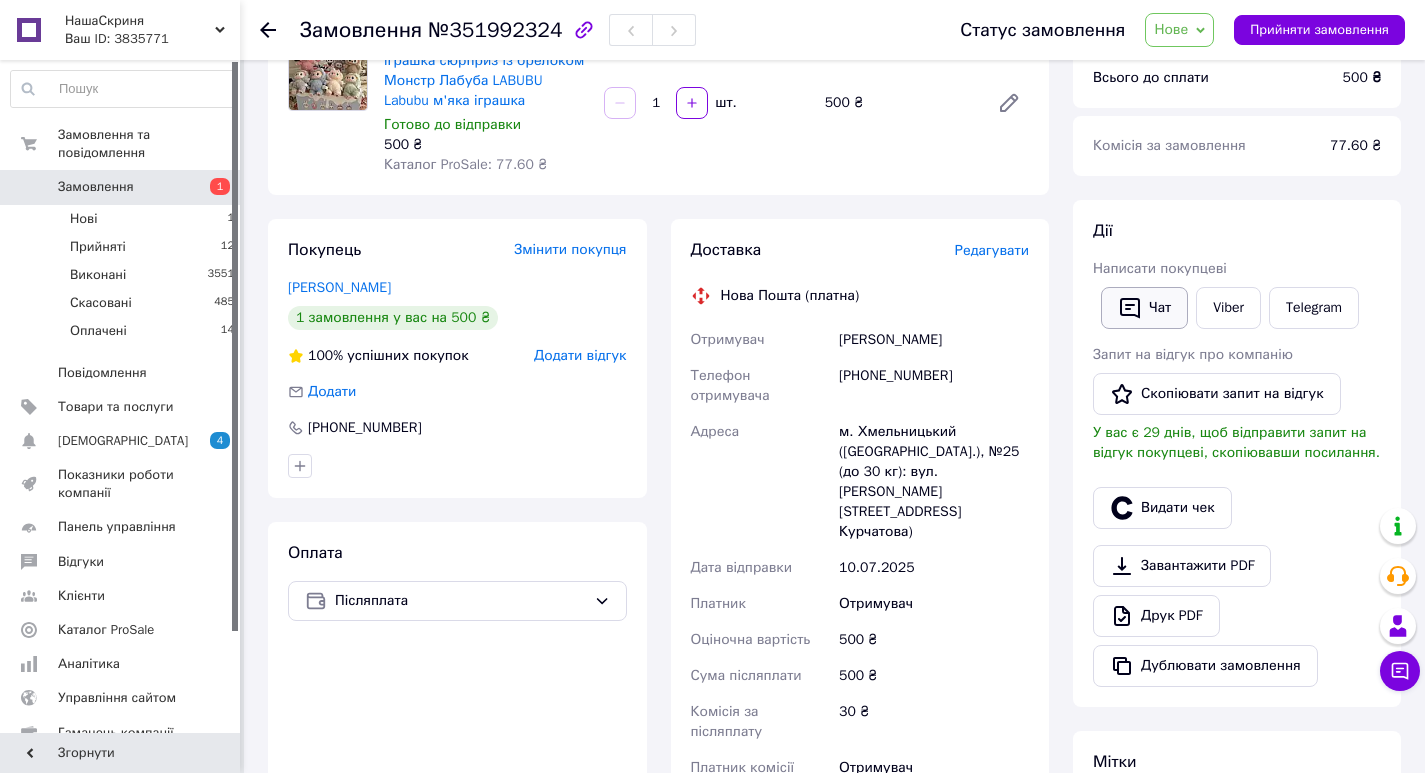 click on "Чат" at bounding box center (1144, 308) 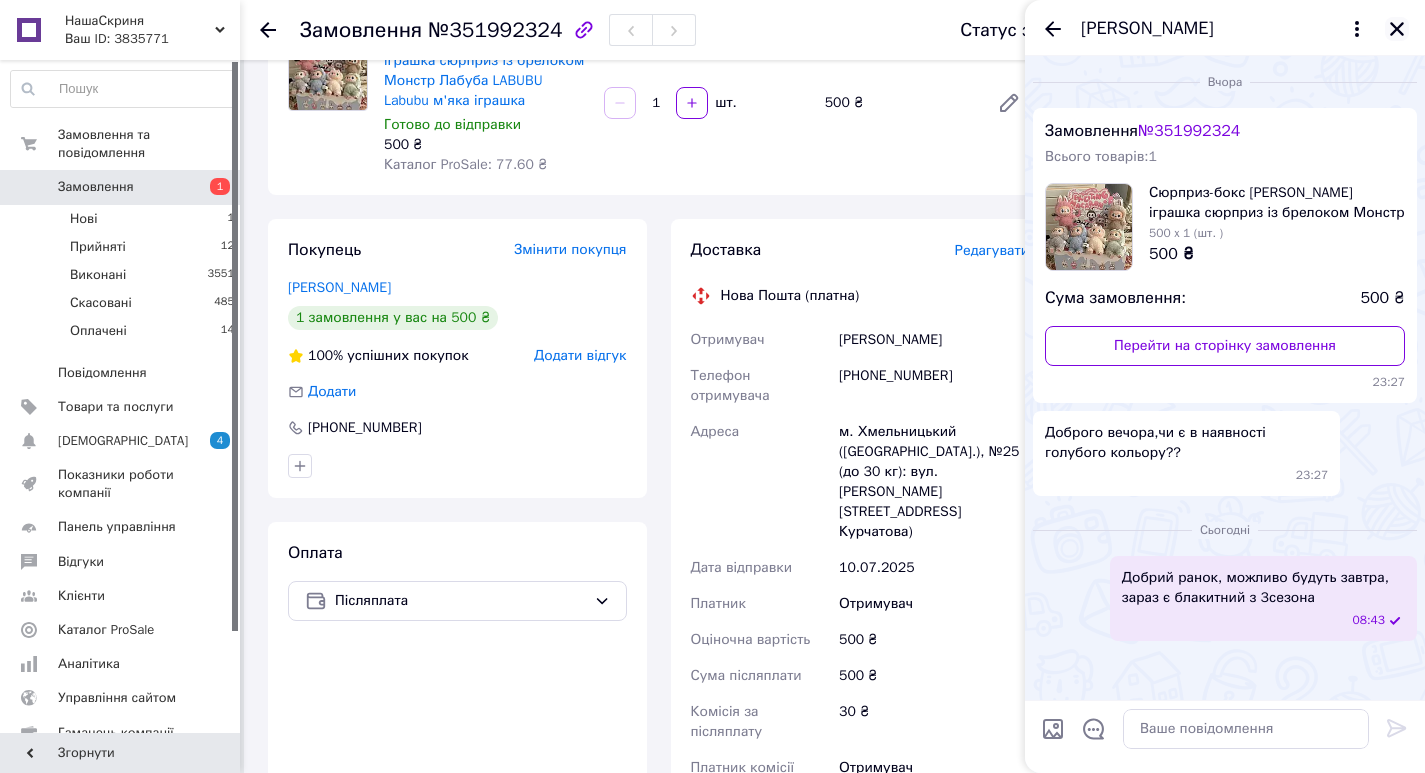 click 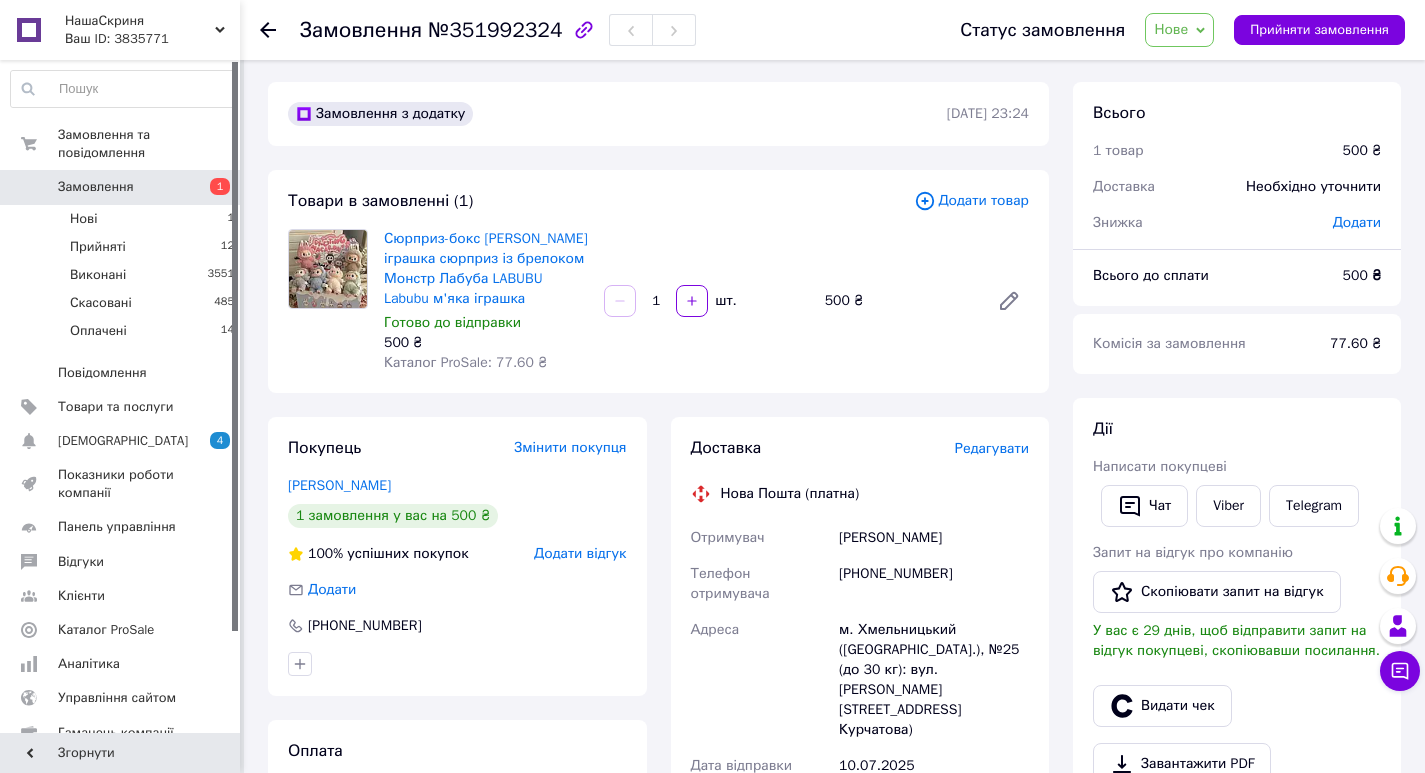 scroll, scrollTop: 0, scrollLeft: 0, axis: both 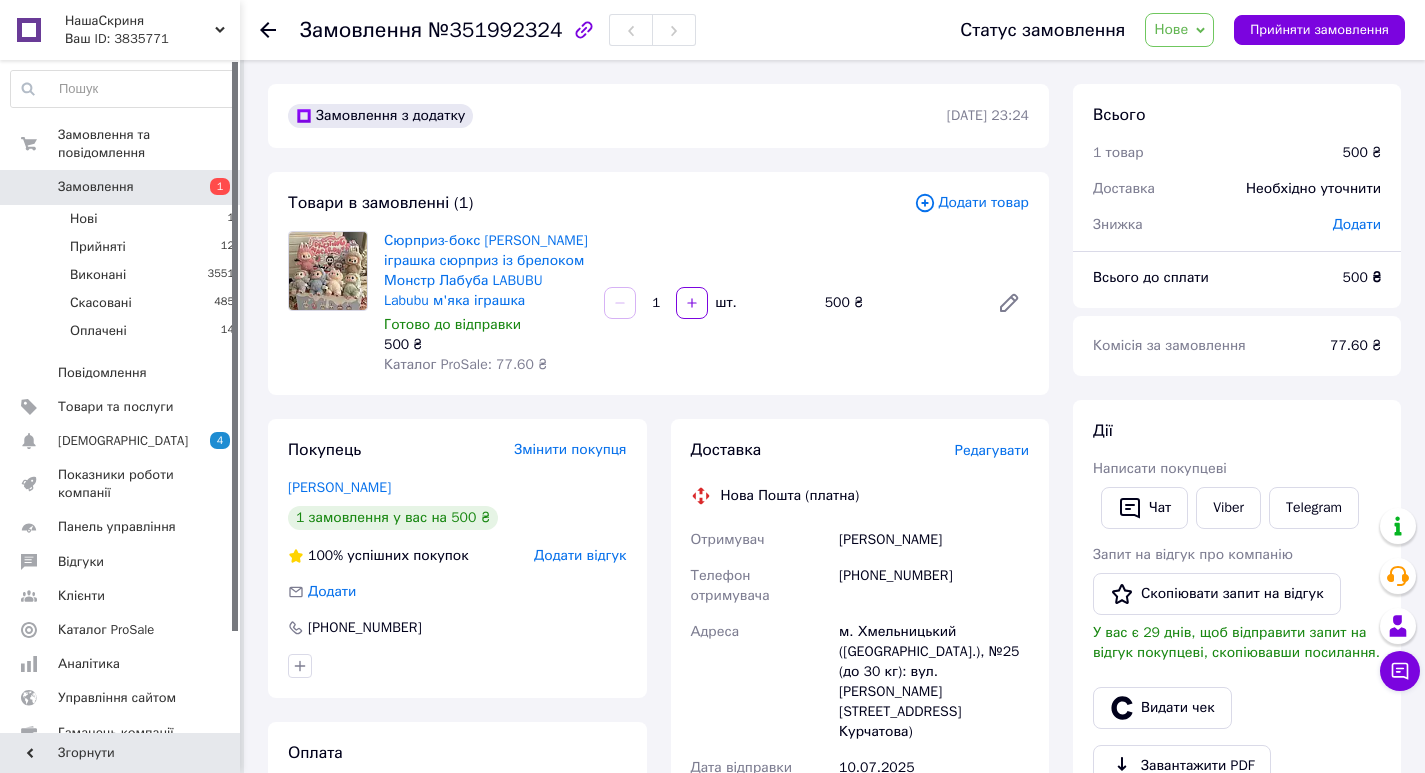 click 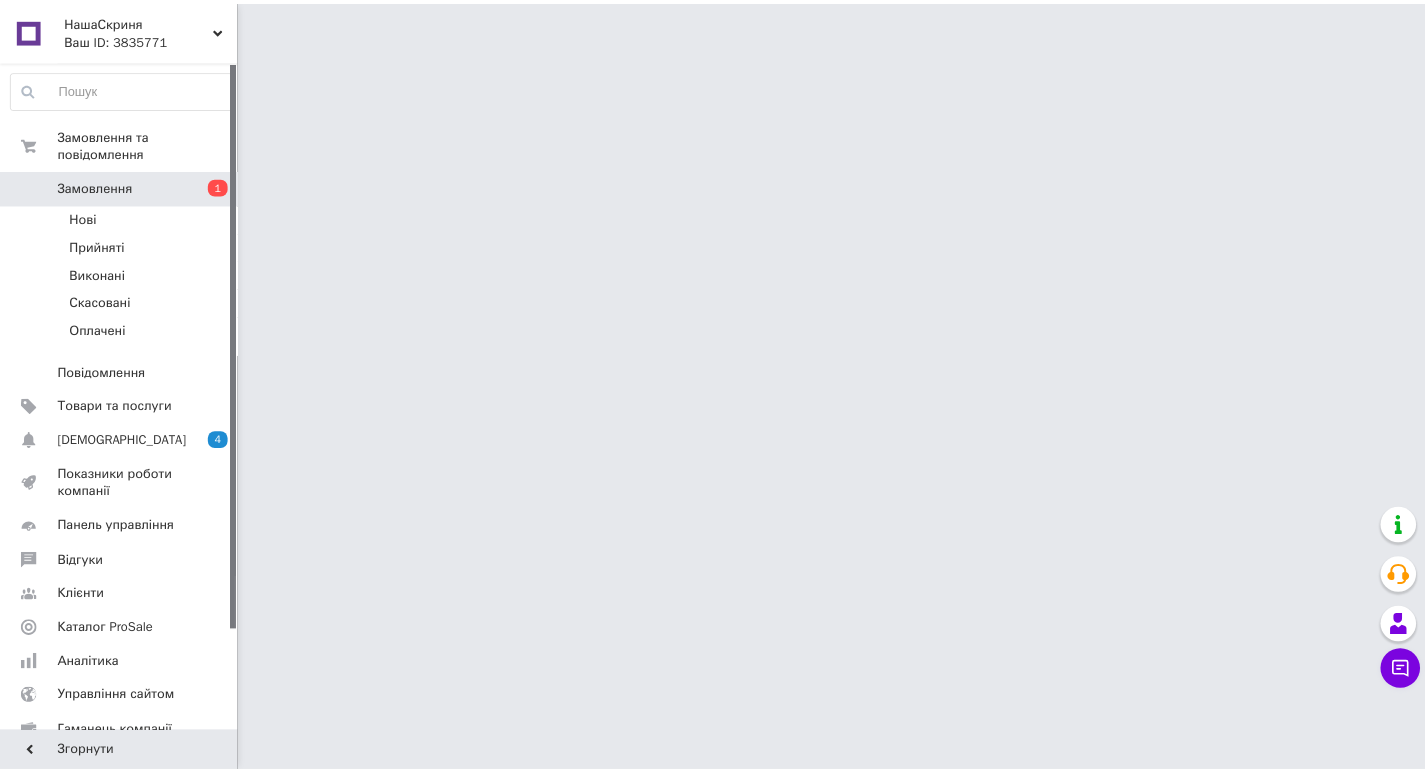 scroll, scrollTop: 0, scrollLeft: 0, axis: both 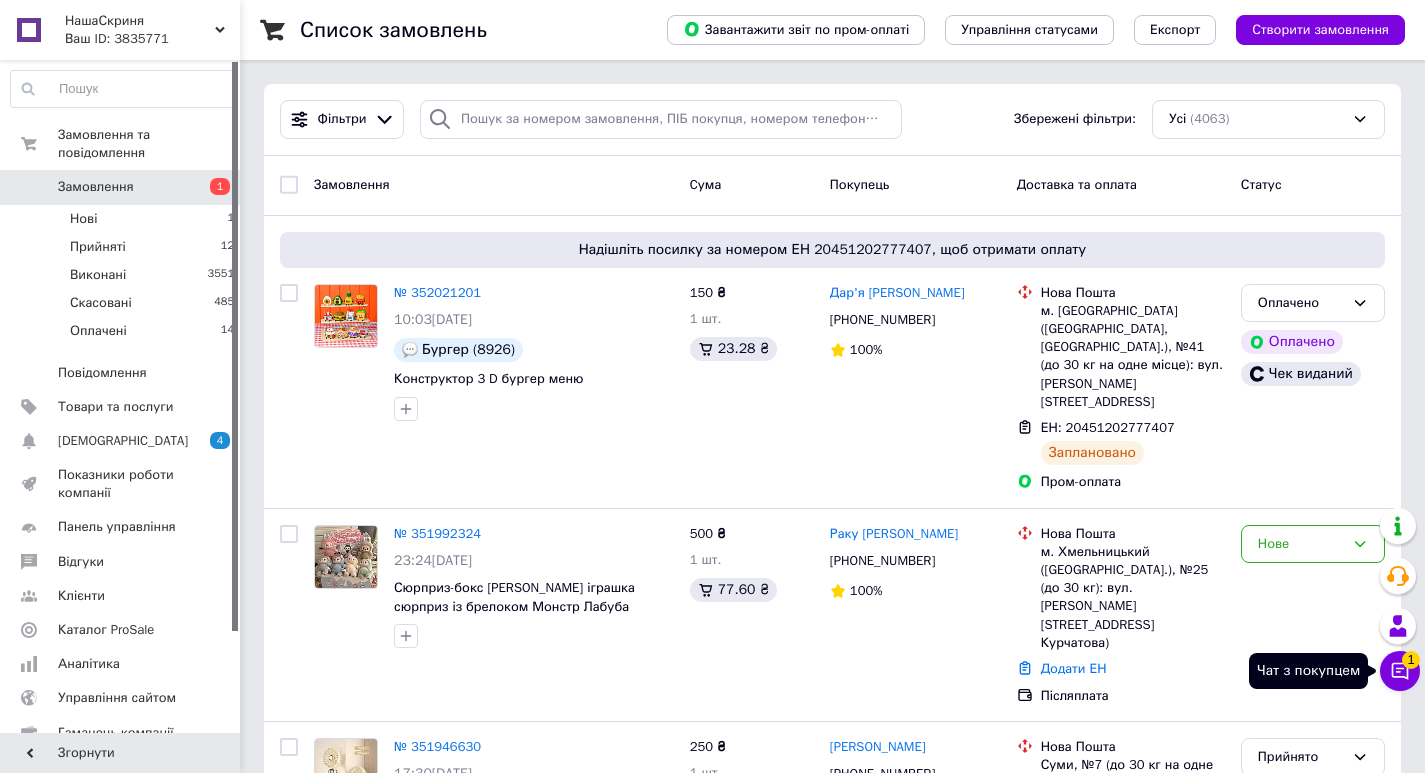 click 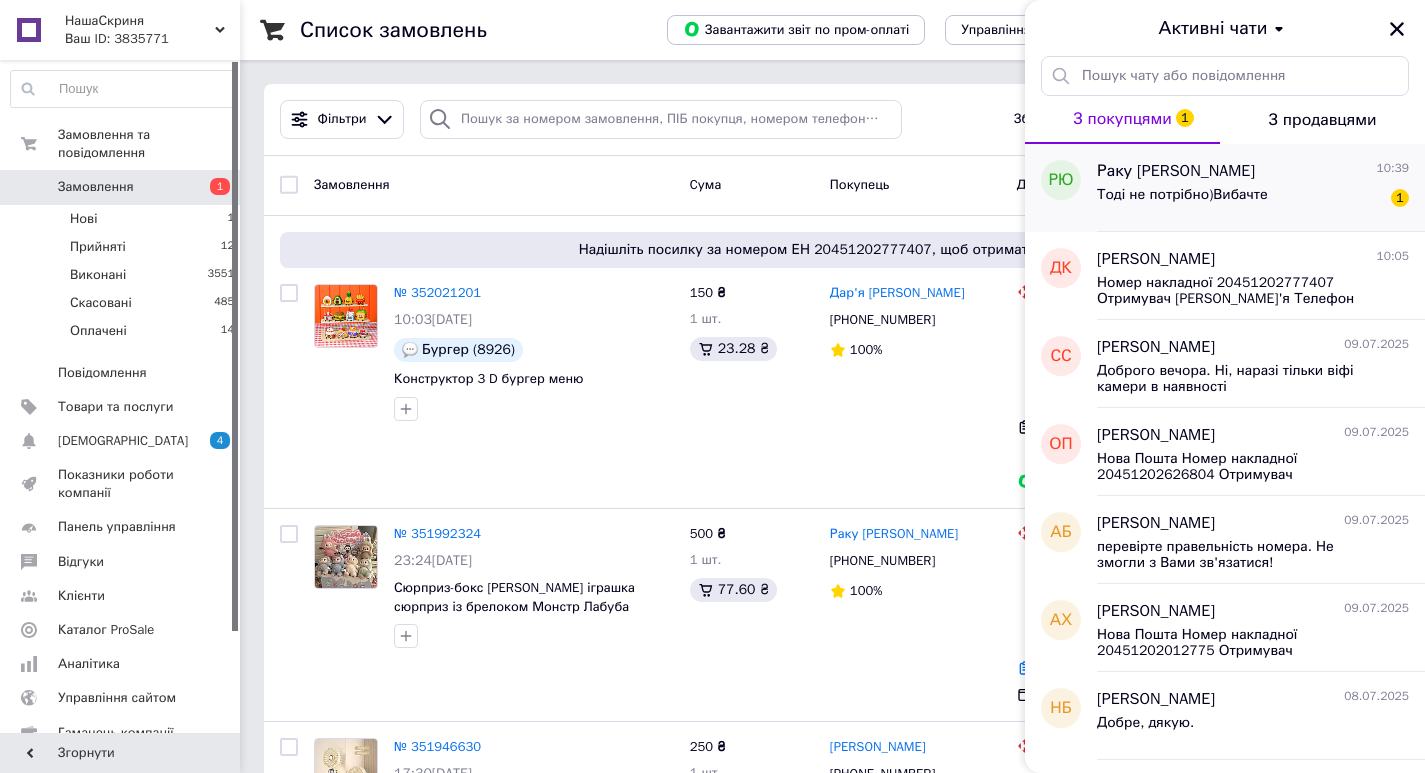click on "Тоді не потрібно)Вибачте 1" at bounding box center [1253, 199] 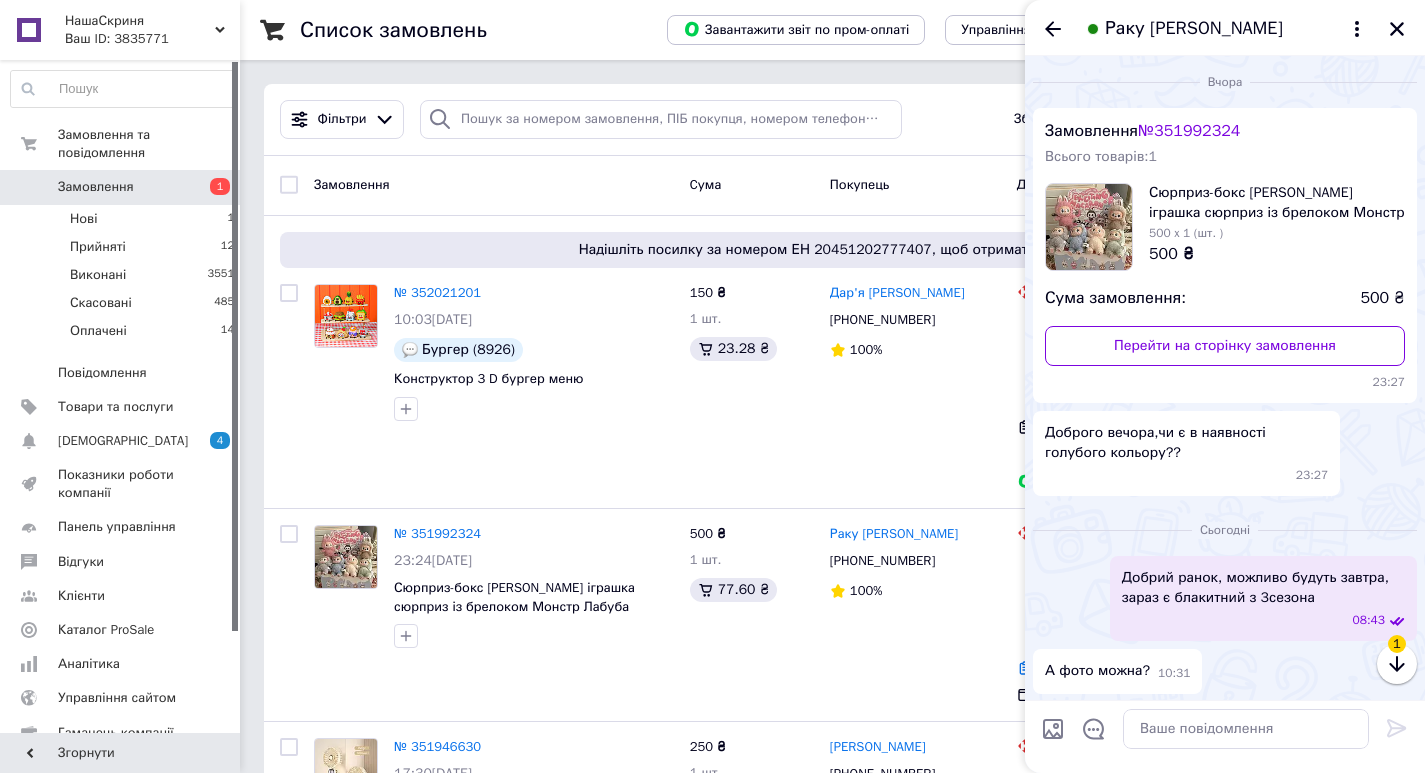 scroll, scrollTop: 275, scrollLeft: 0, axis: vertical 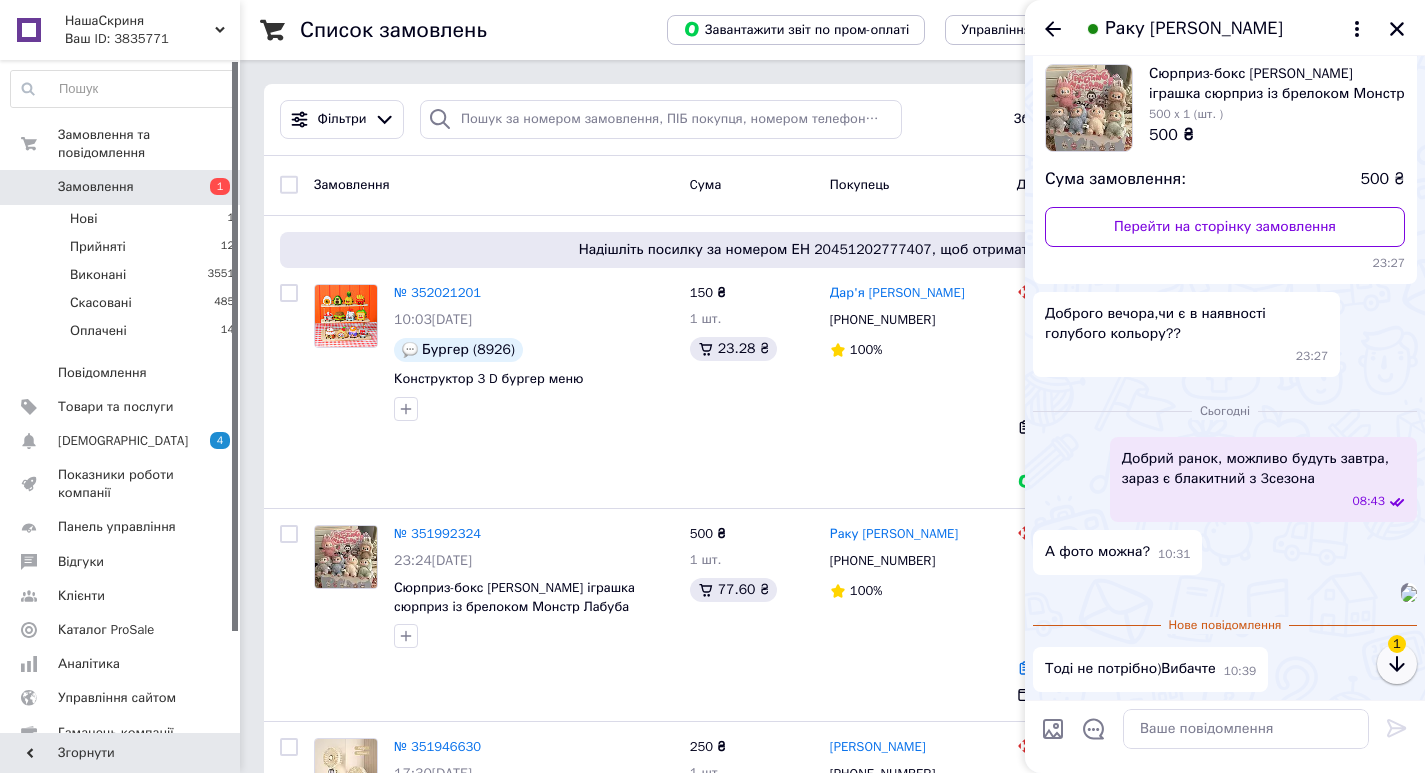 click 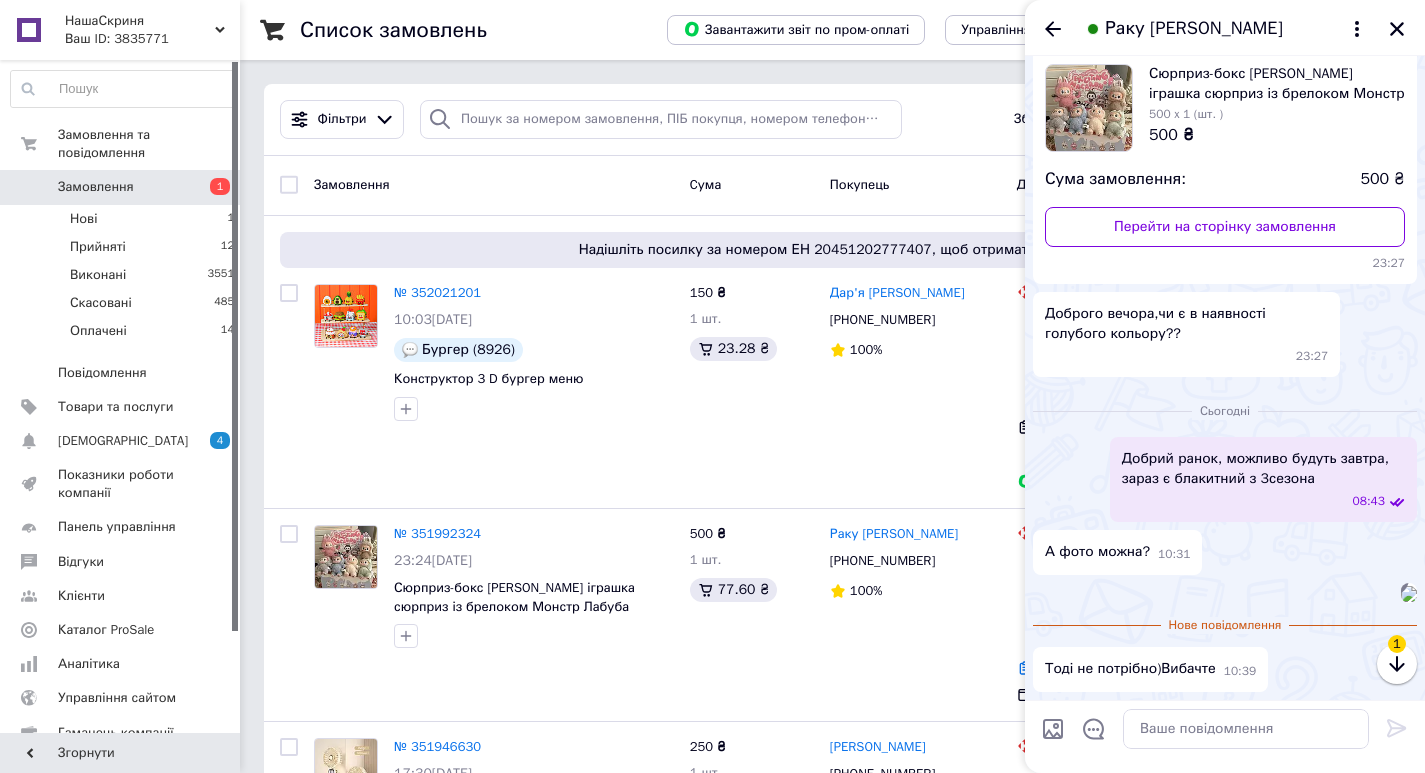 scroll, scrollTop: 399, scrollLeft: 0, axis: vertical 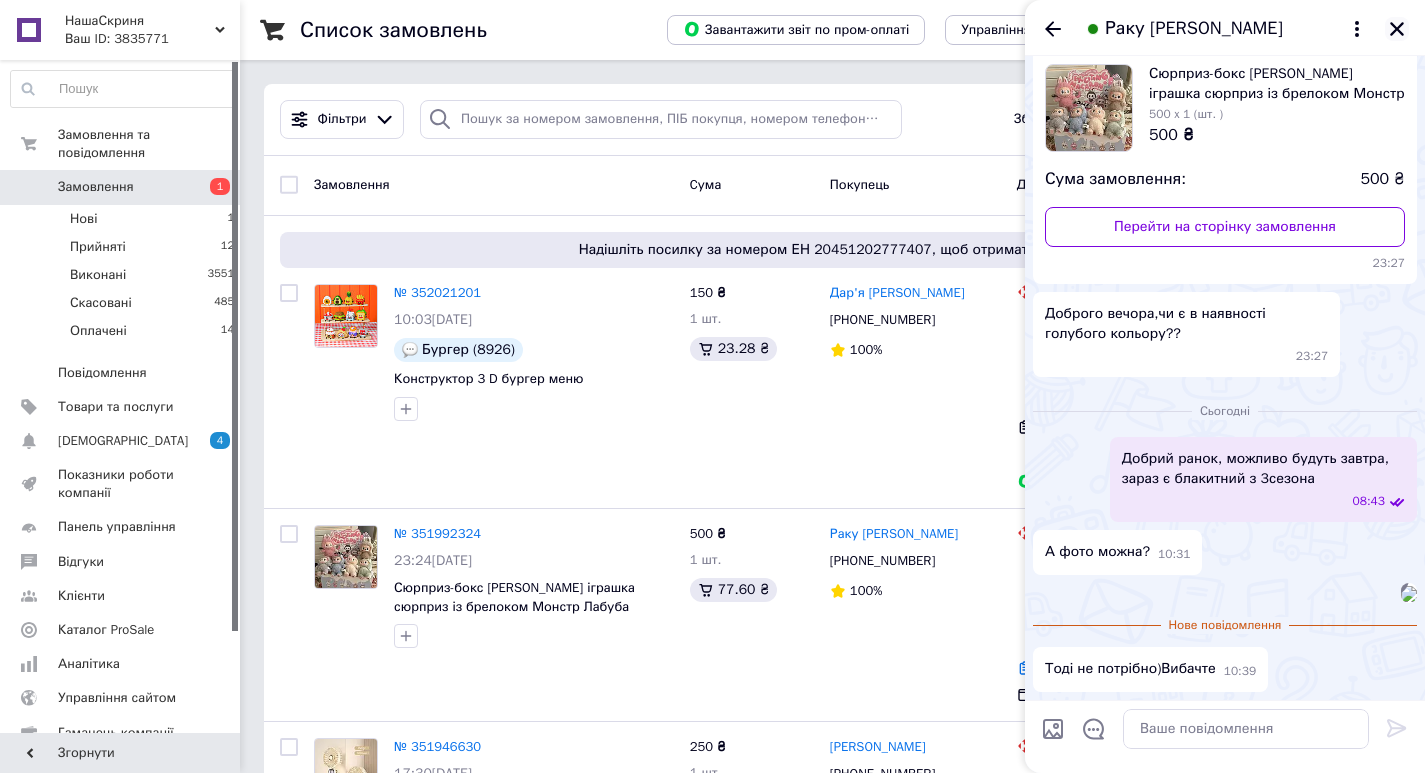 click 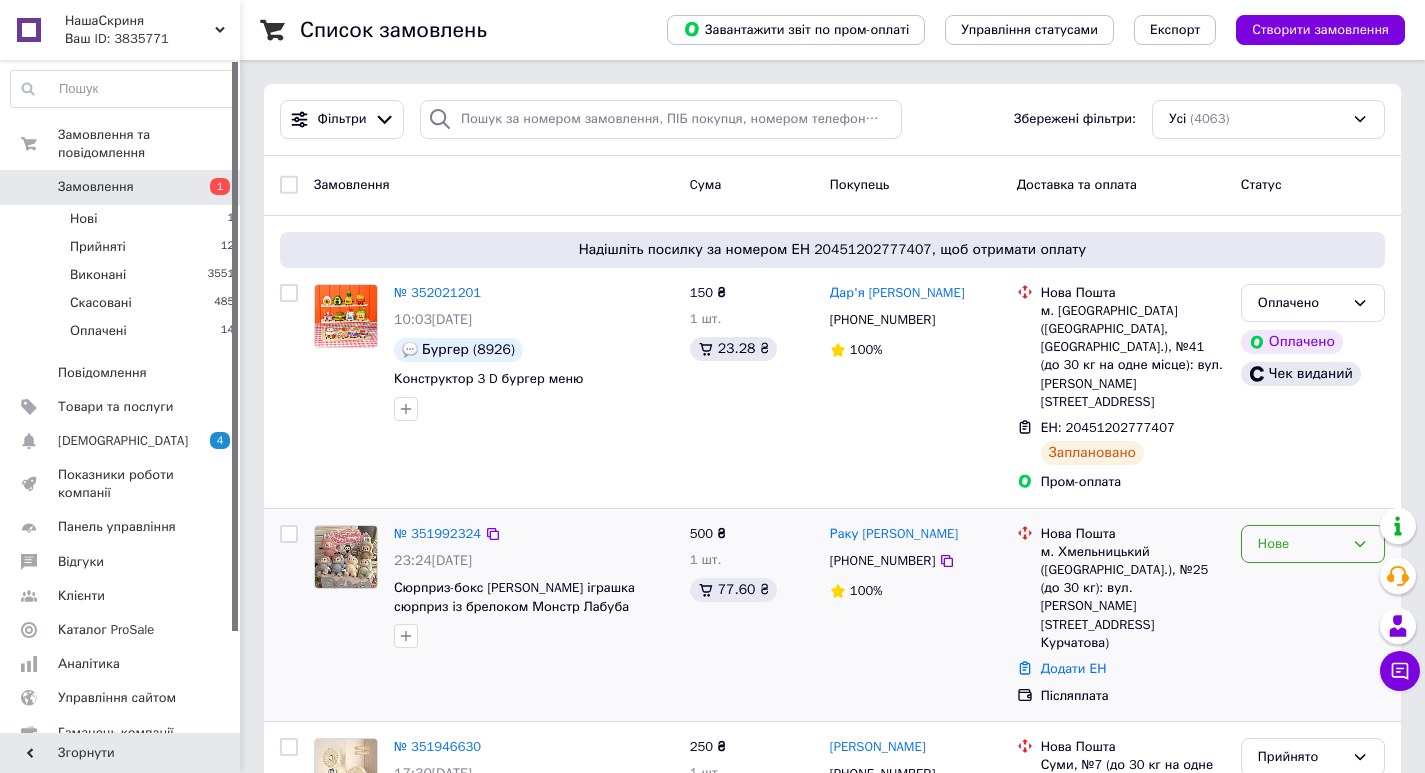 click on "Нове" at bounding box center [1301, 544] 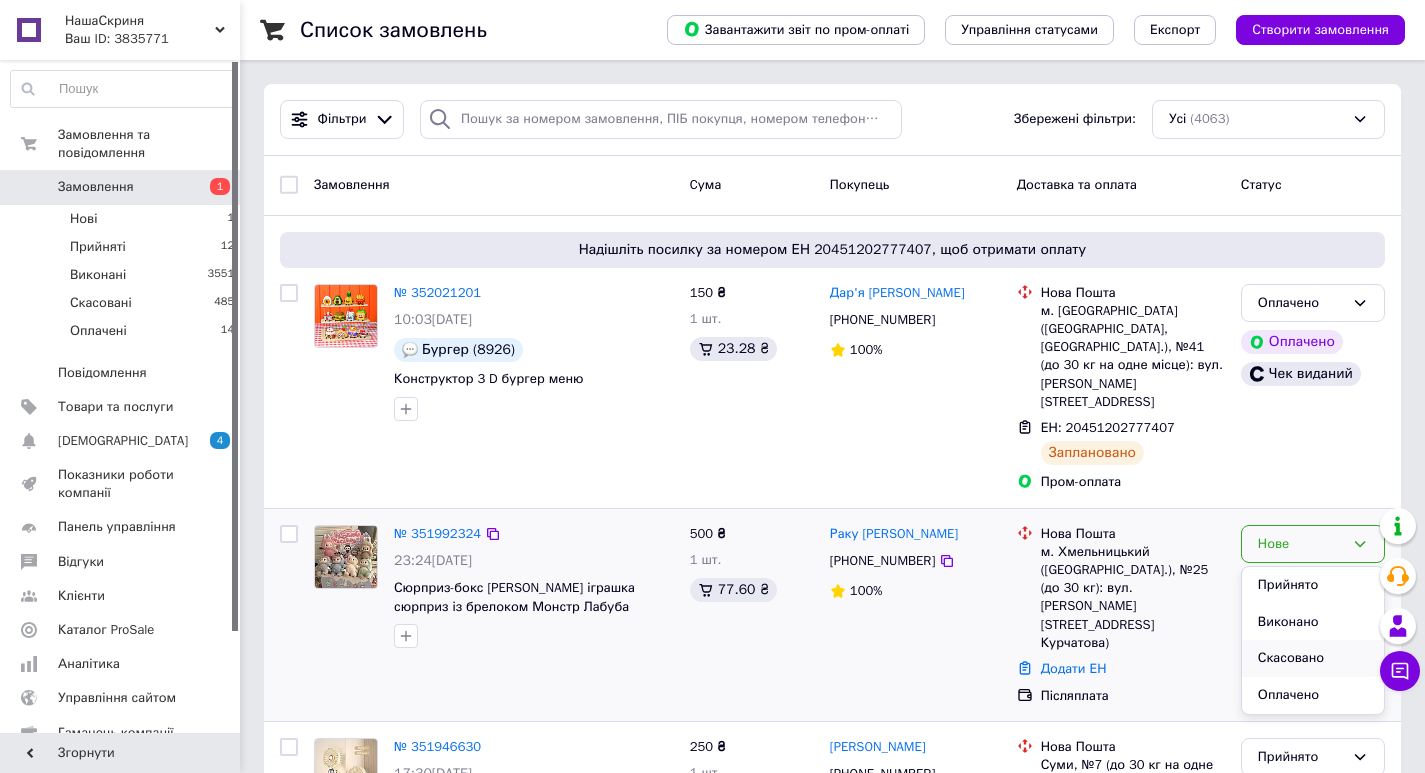 click on "Скасовано" at bounding box center [1313, 658] 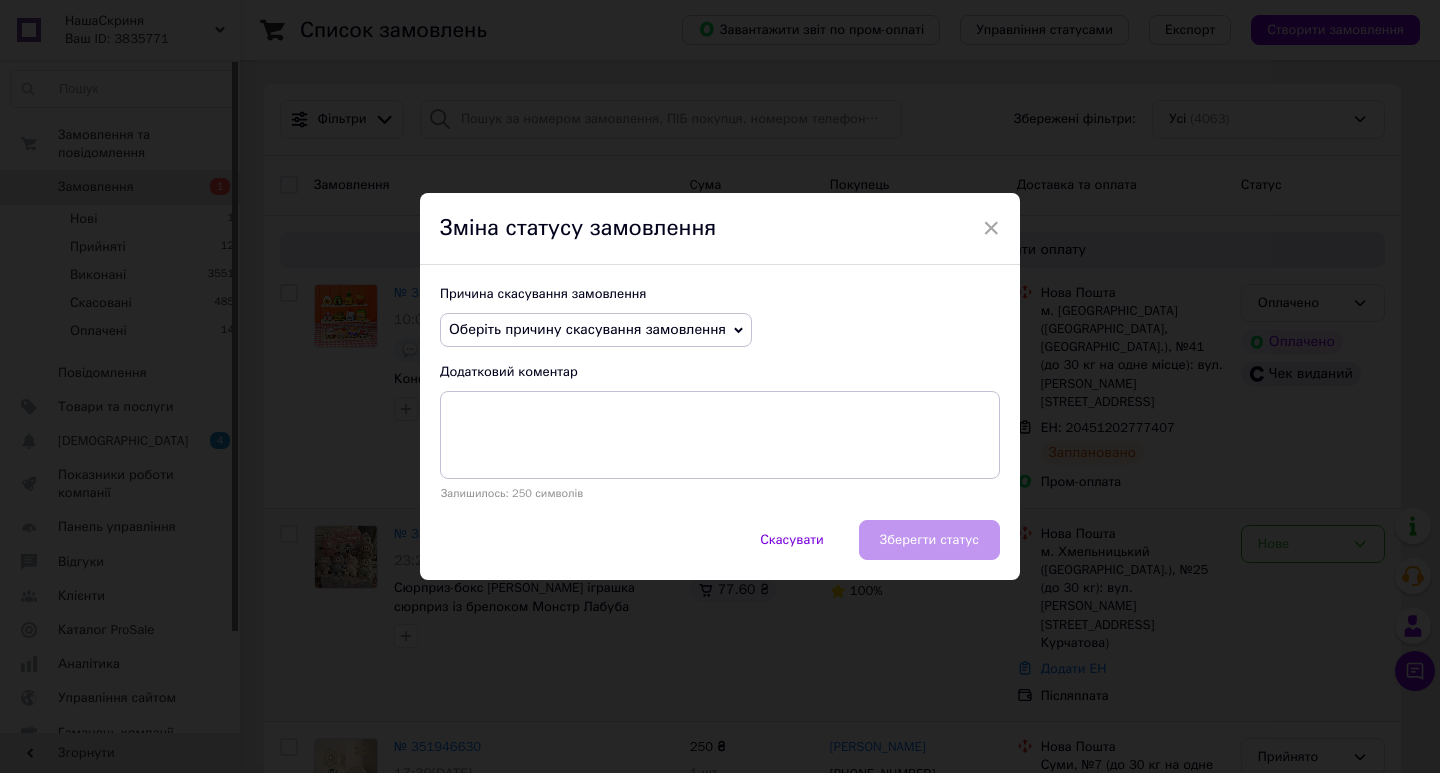 click on "Оберіть причину скасування замовлення" at bounding box center [587, 329] 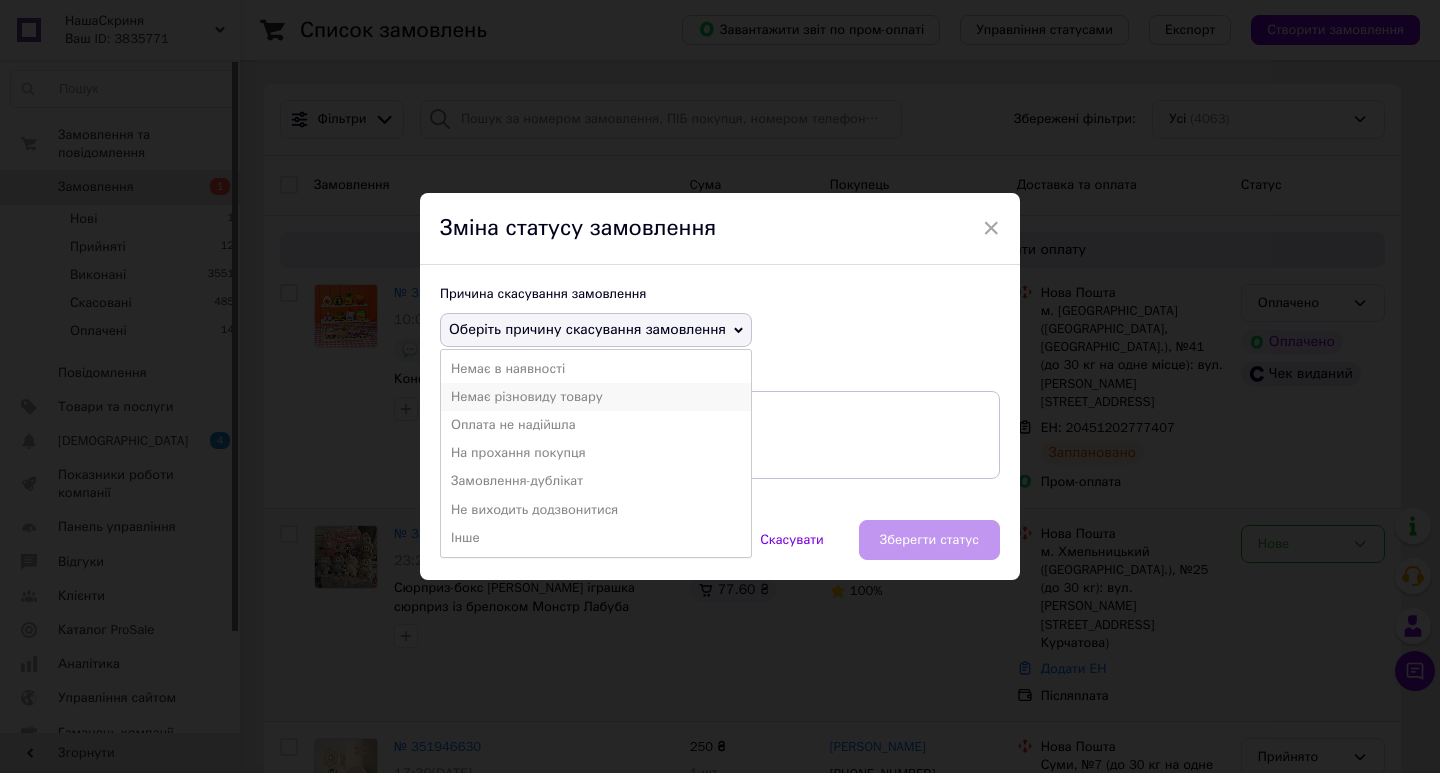 click on "Немає різновиду товару" at bounding box center (596, 397) 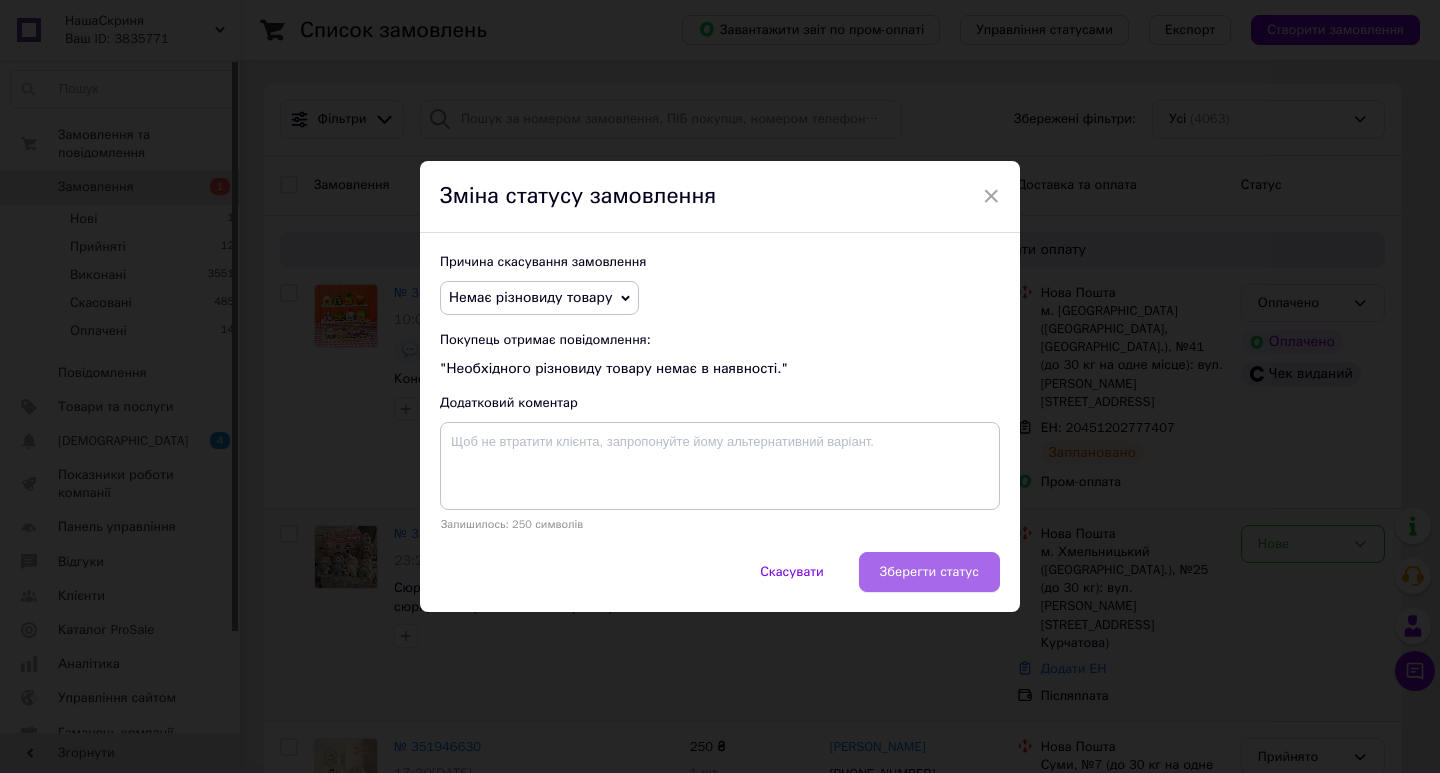 click on "Зберегти статус" at bounding box center [929, 572] 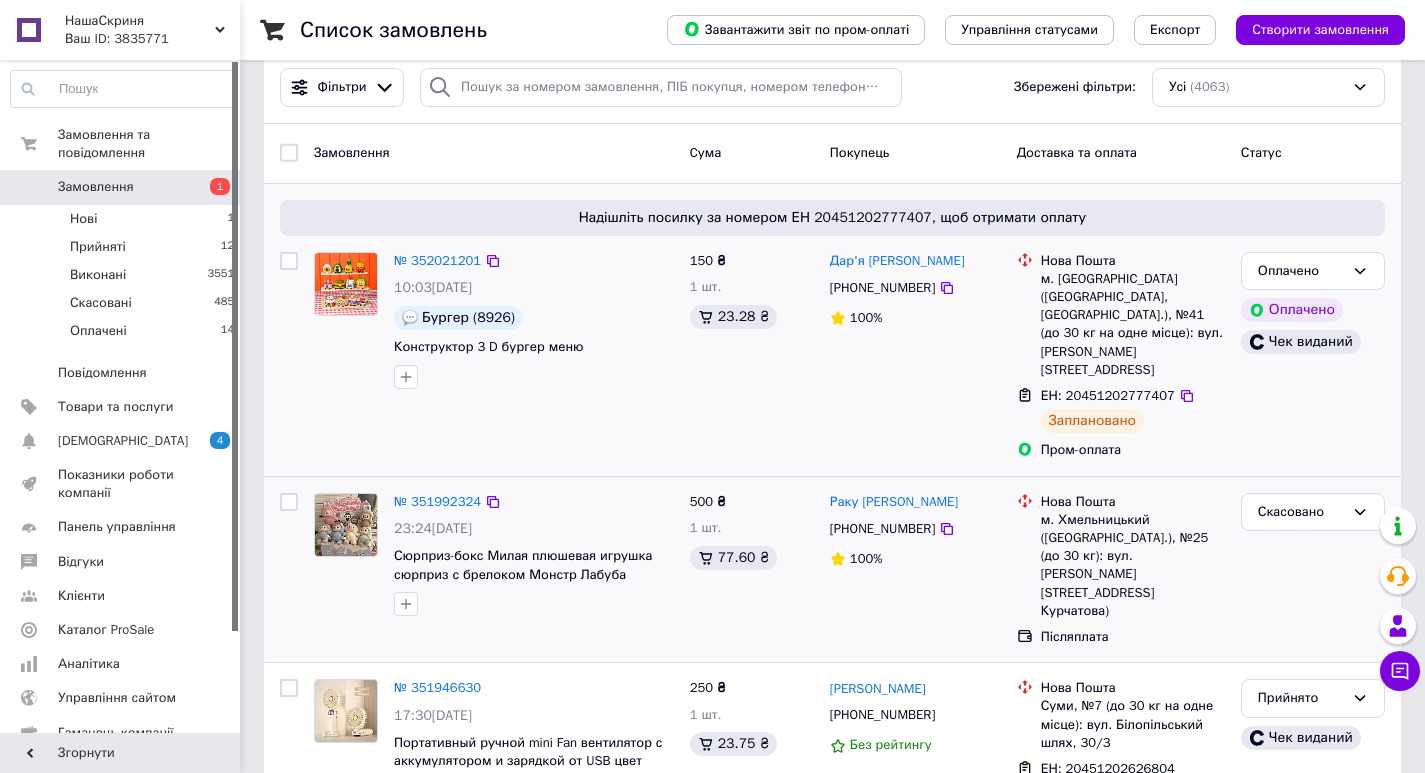 scroll, scrollTop: 0, scrollLeft: 0, axis: both 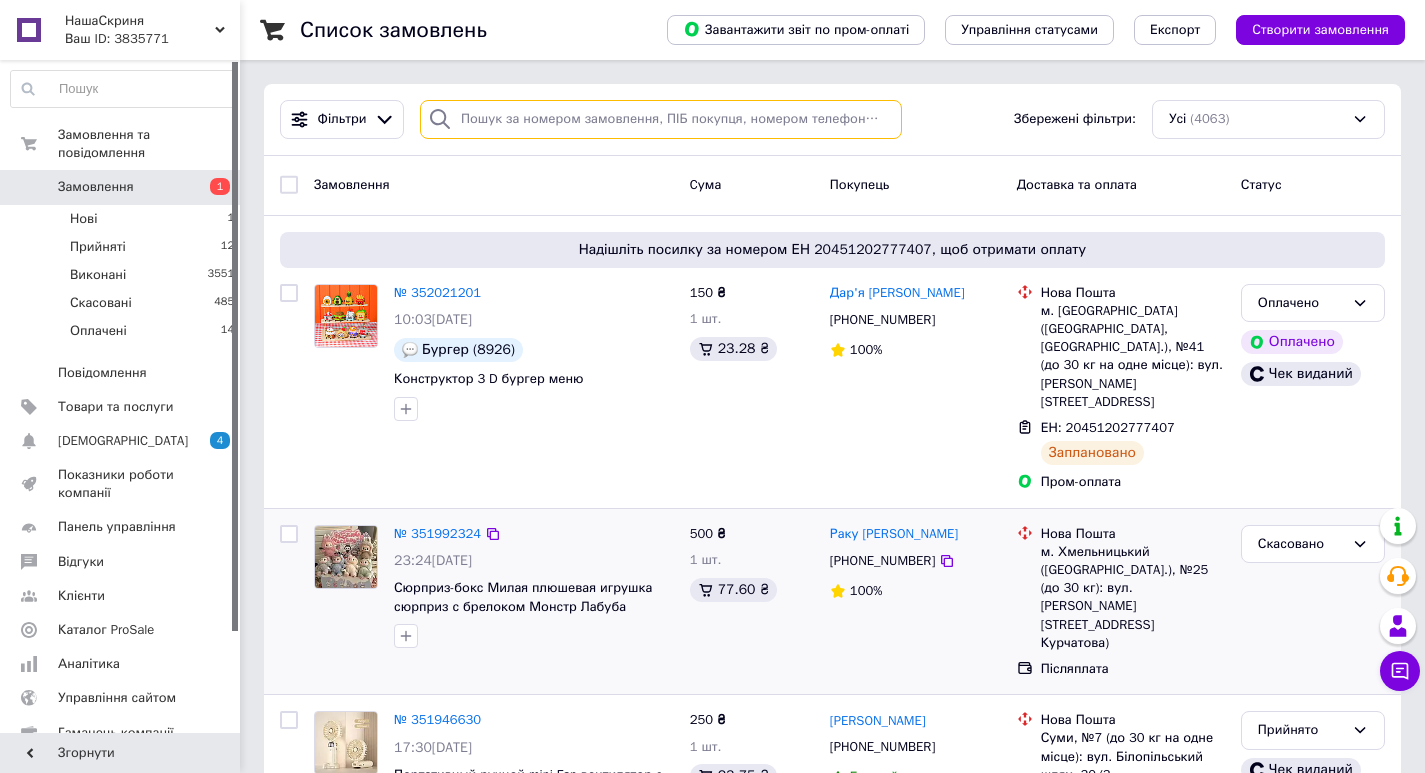 click at bounding box center (661, 119) 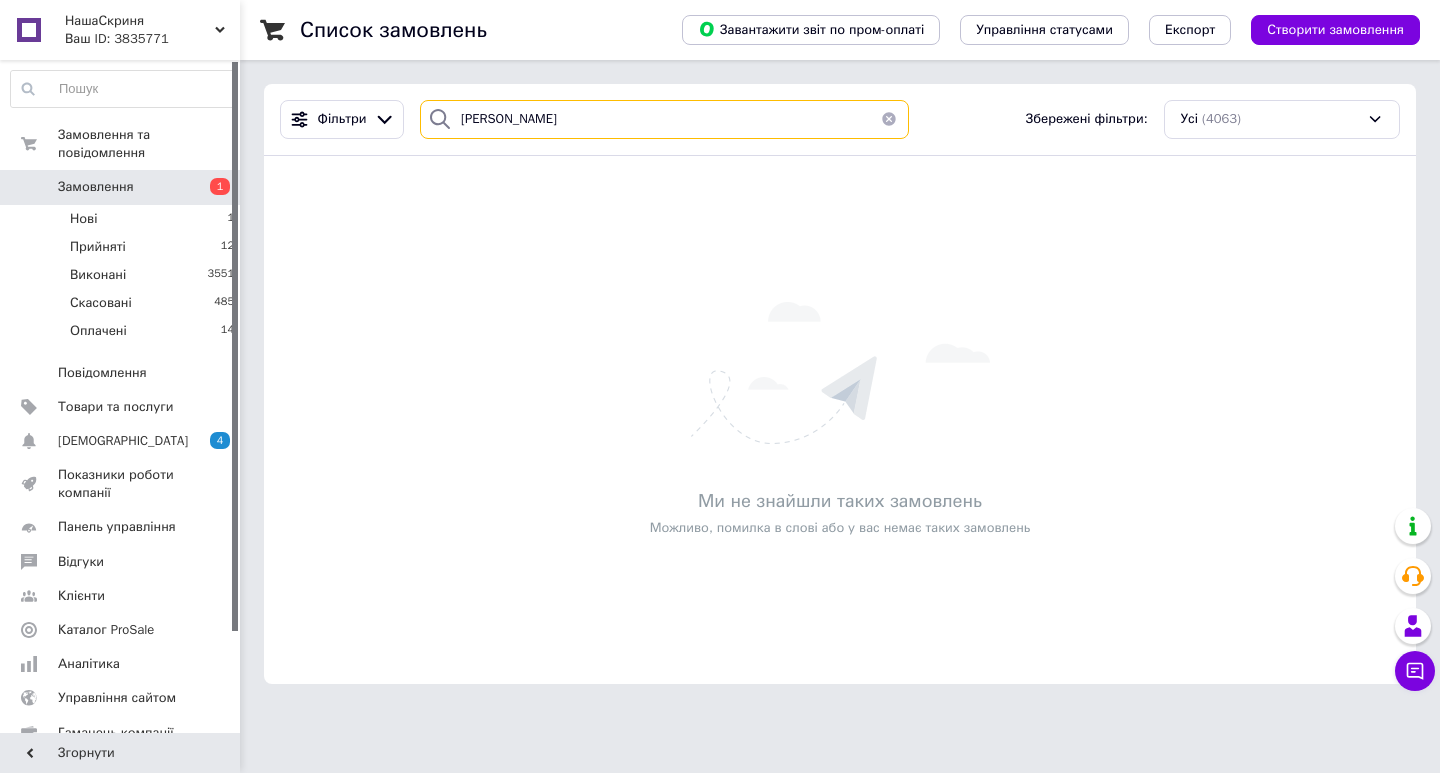 drag, startPoint x: 492, startPoint y: 125, endPoint x: 458, endPoint y: 121, distance: 34.234486 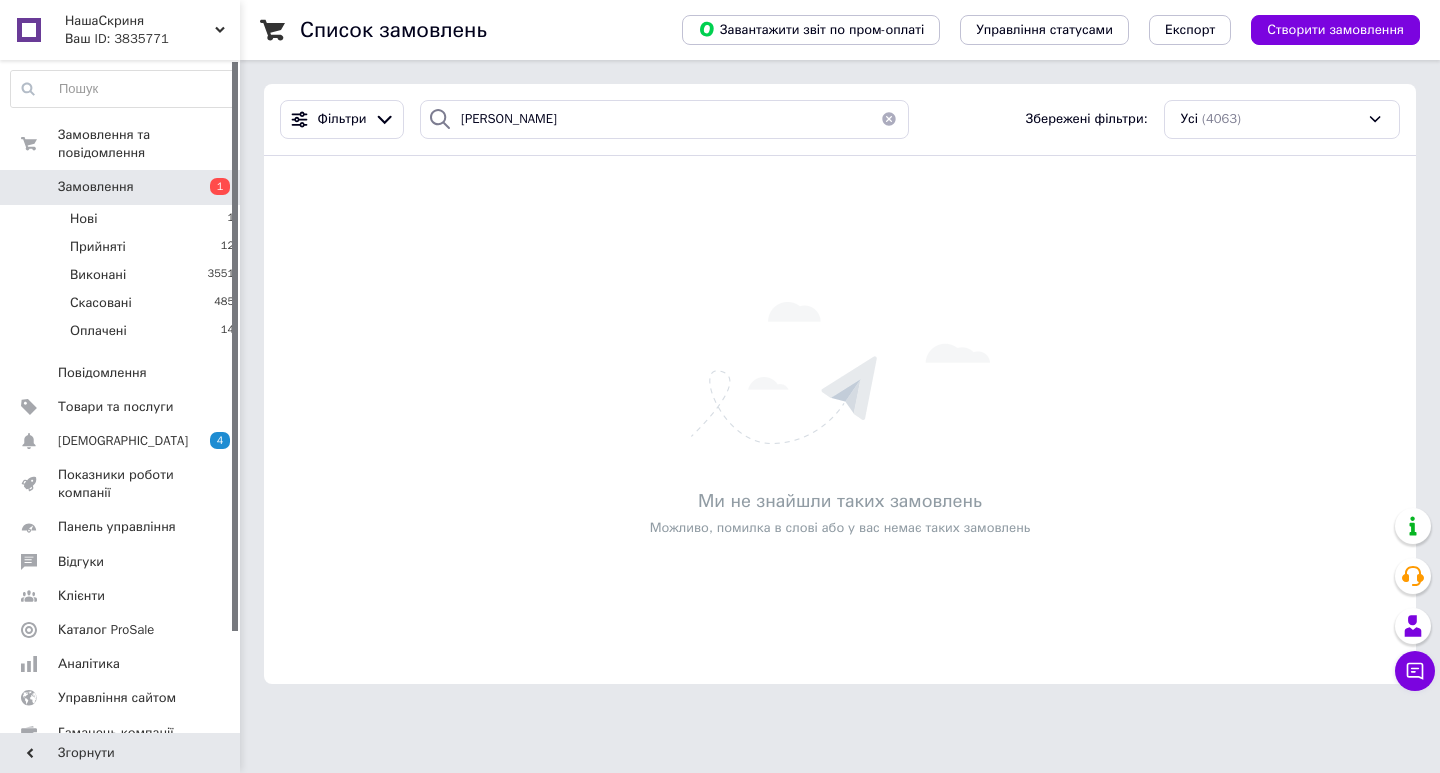 click at bounding box center [889, 119] 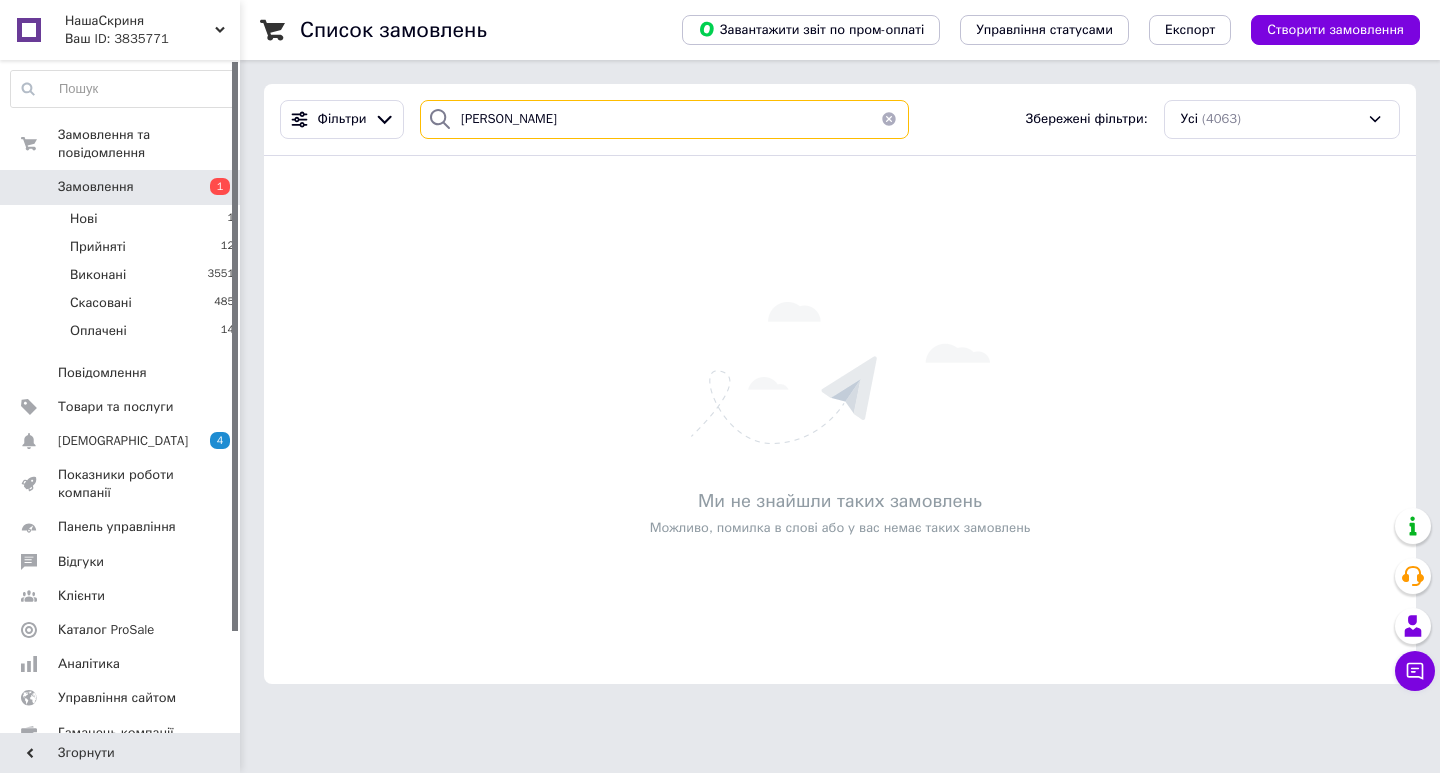 type 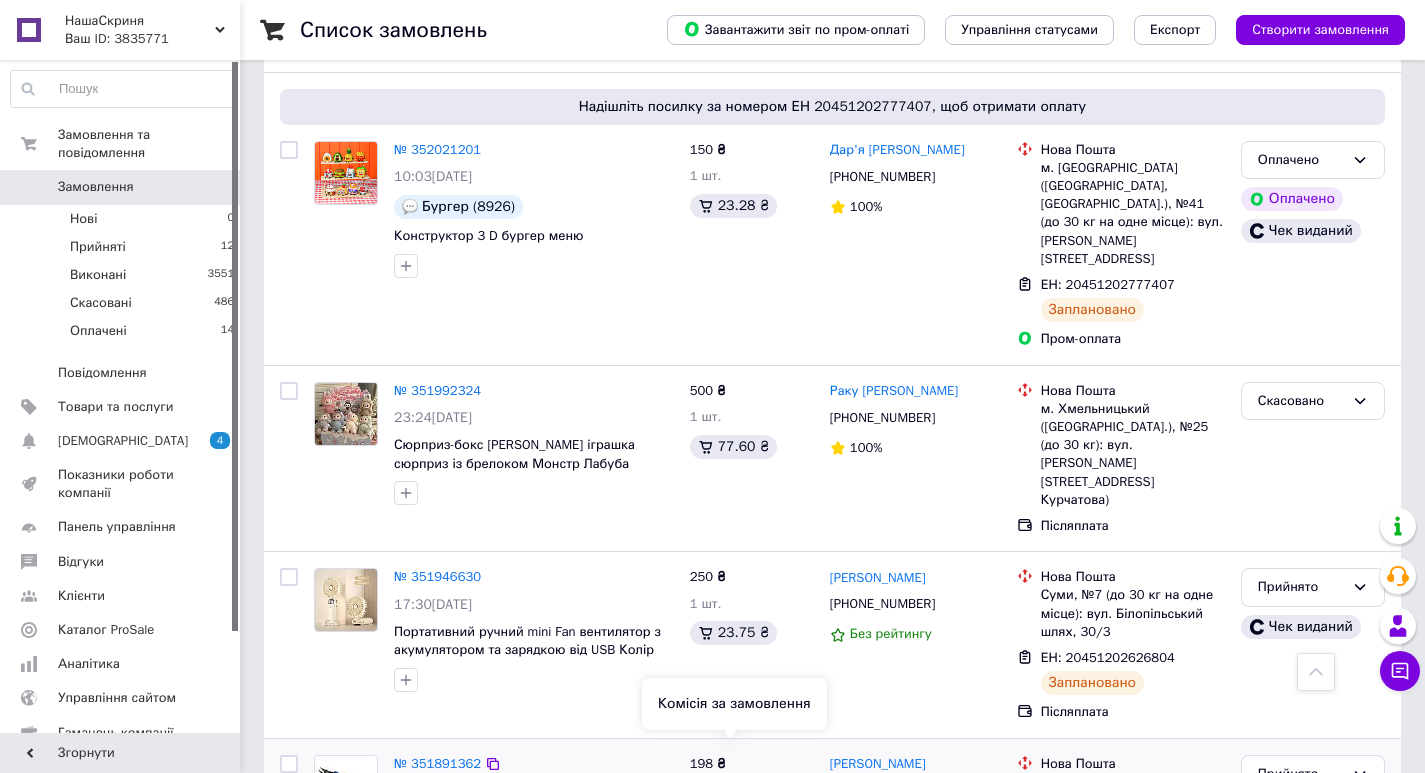 scroll, scrollTop: 0, scrollLeft: 0, axis: both 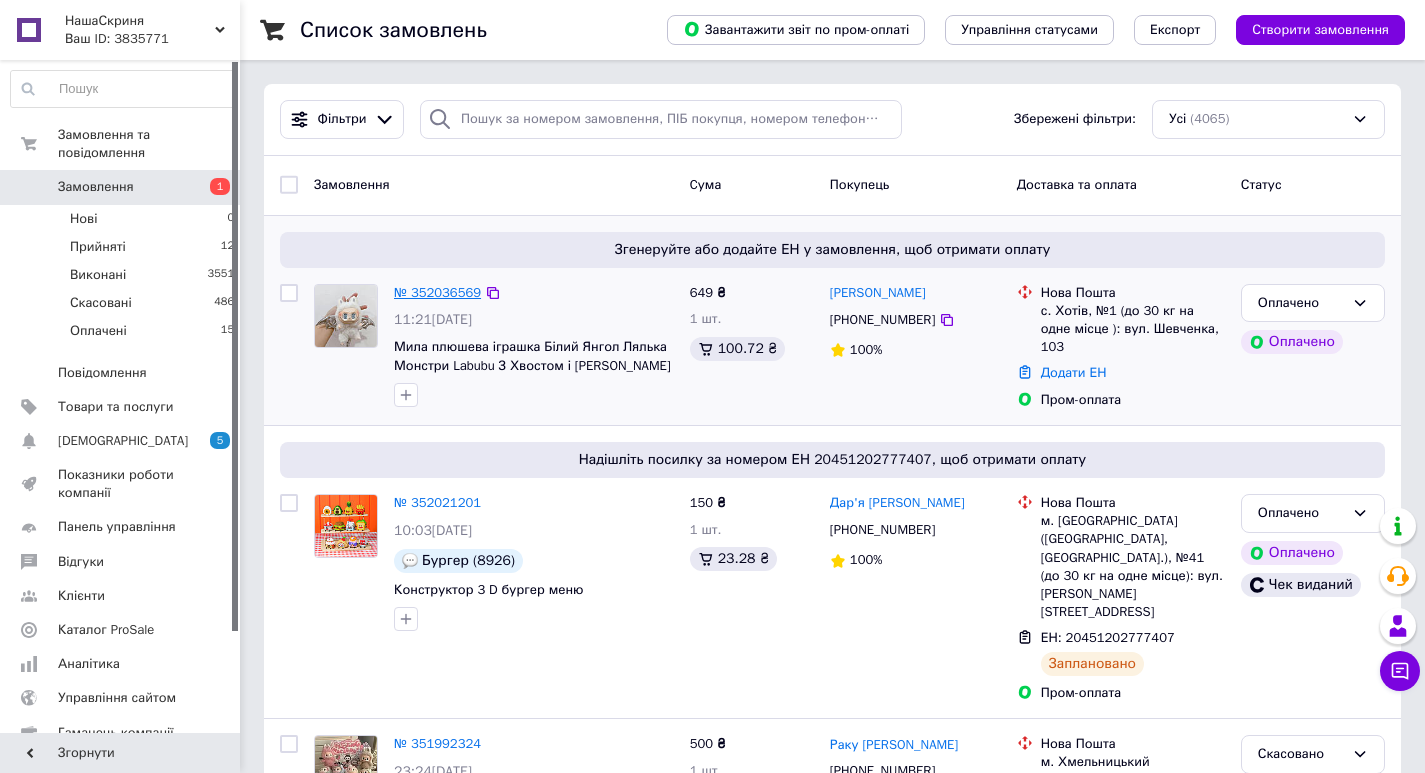 click on "№ 352036569" at bounding box center (437, 292) 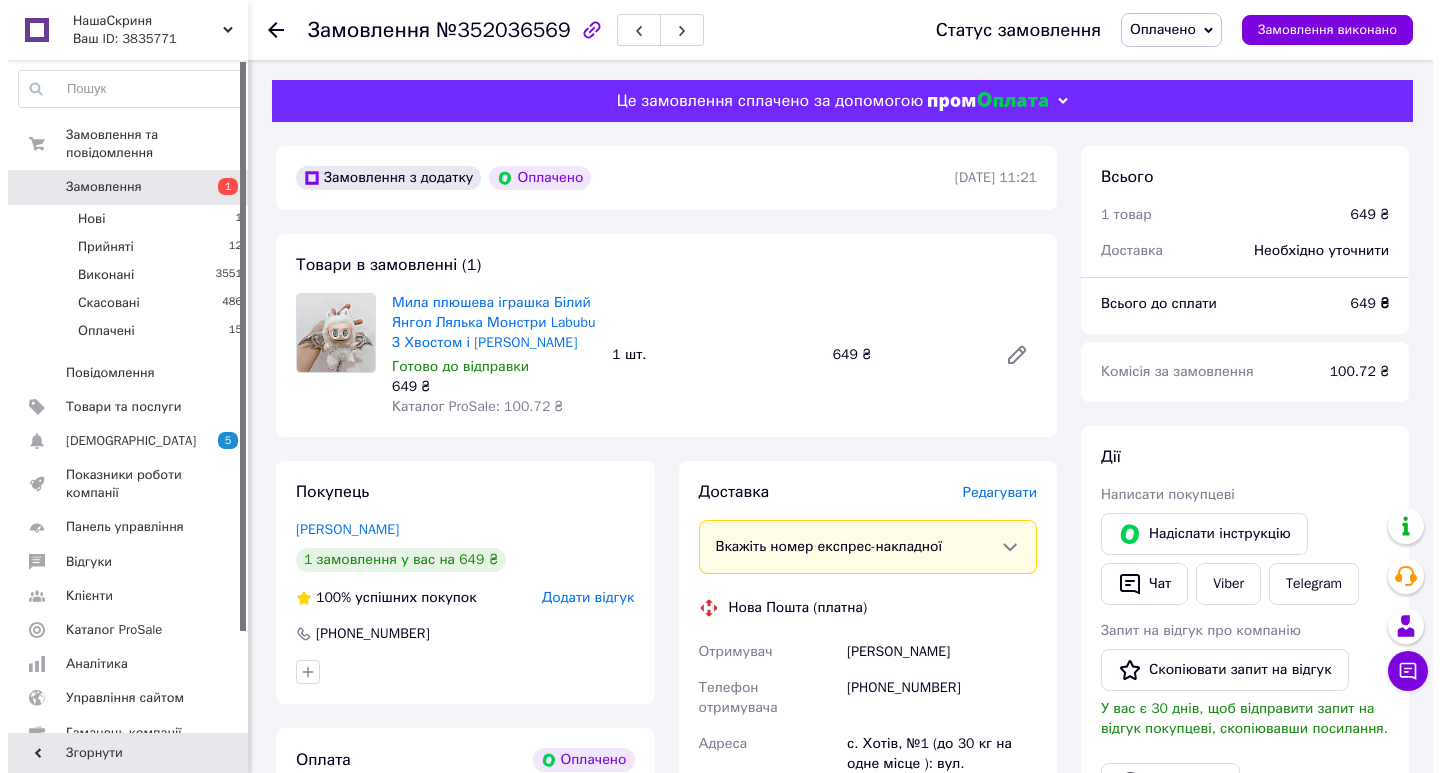 scroll, scrollTop: 300, scrollLeft: 0, axis: vertical 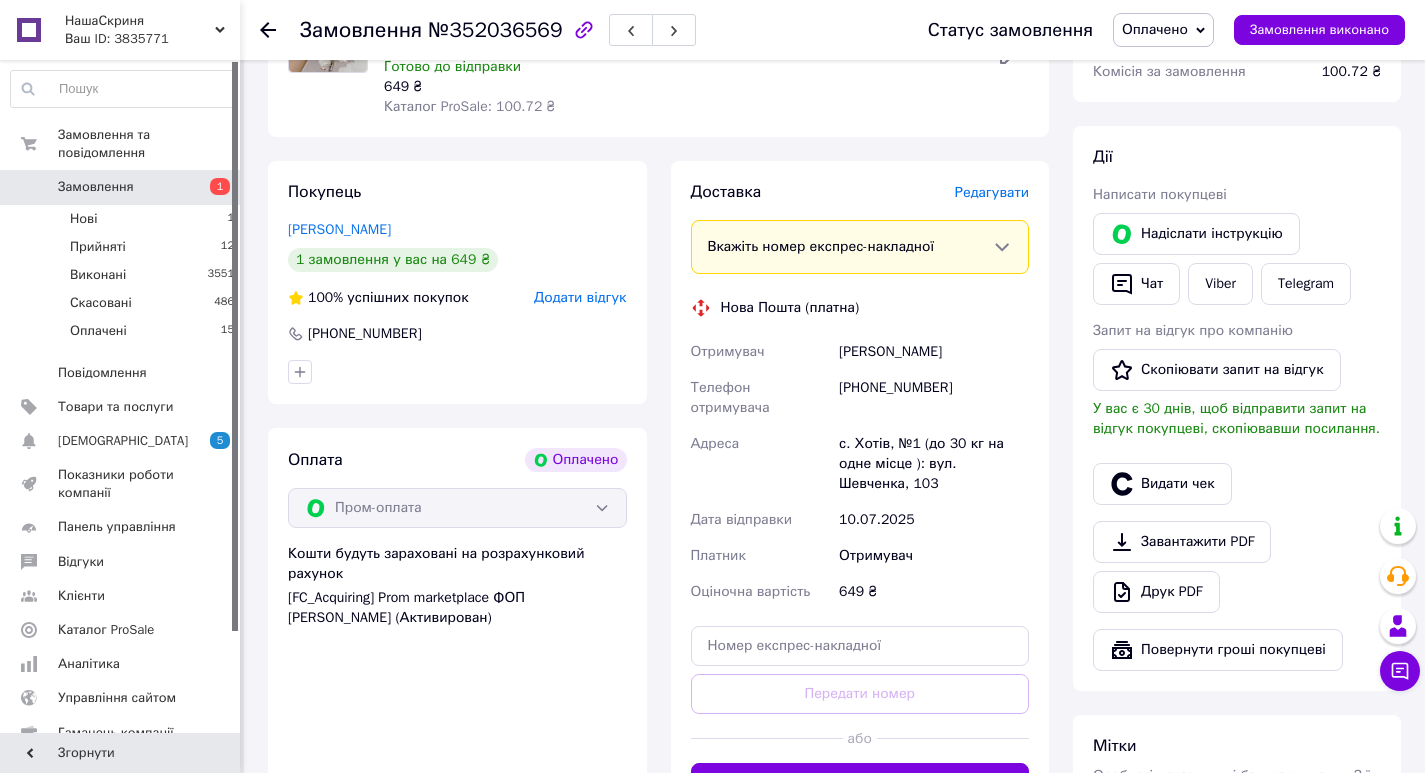 click on "Редагувати" at bounding box center [992, 192] 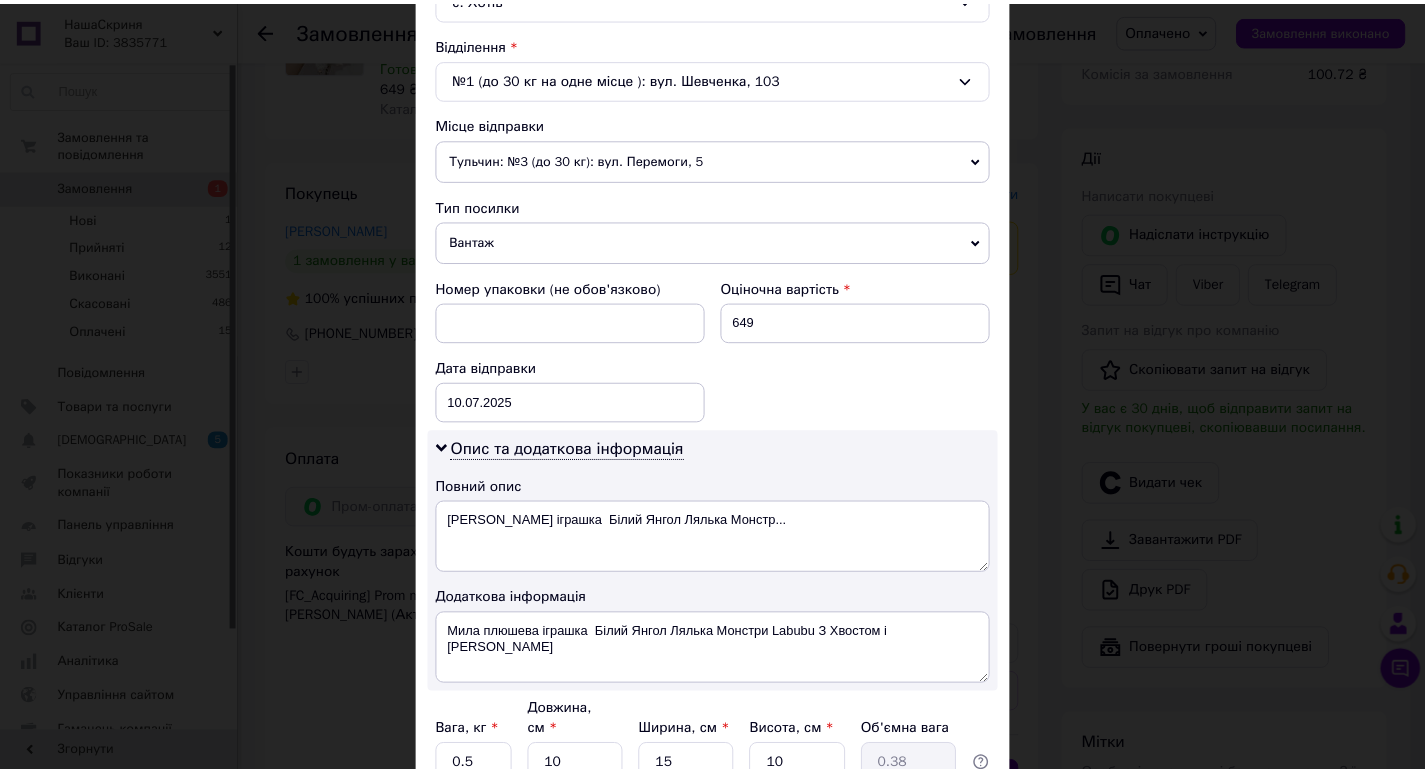 scroll, scrollTop: 779, scrollLeft: 0, axis: vertical 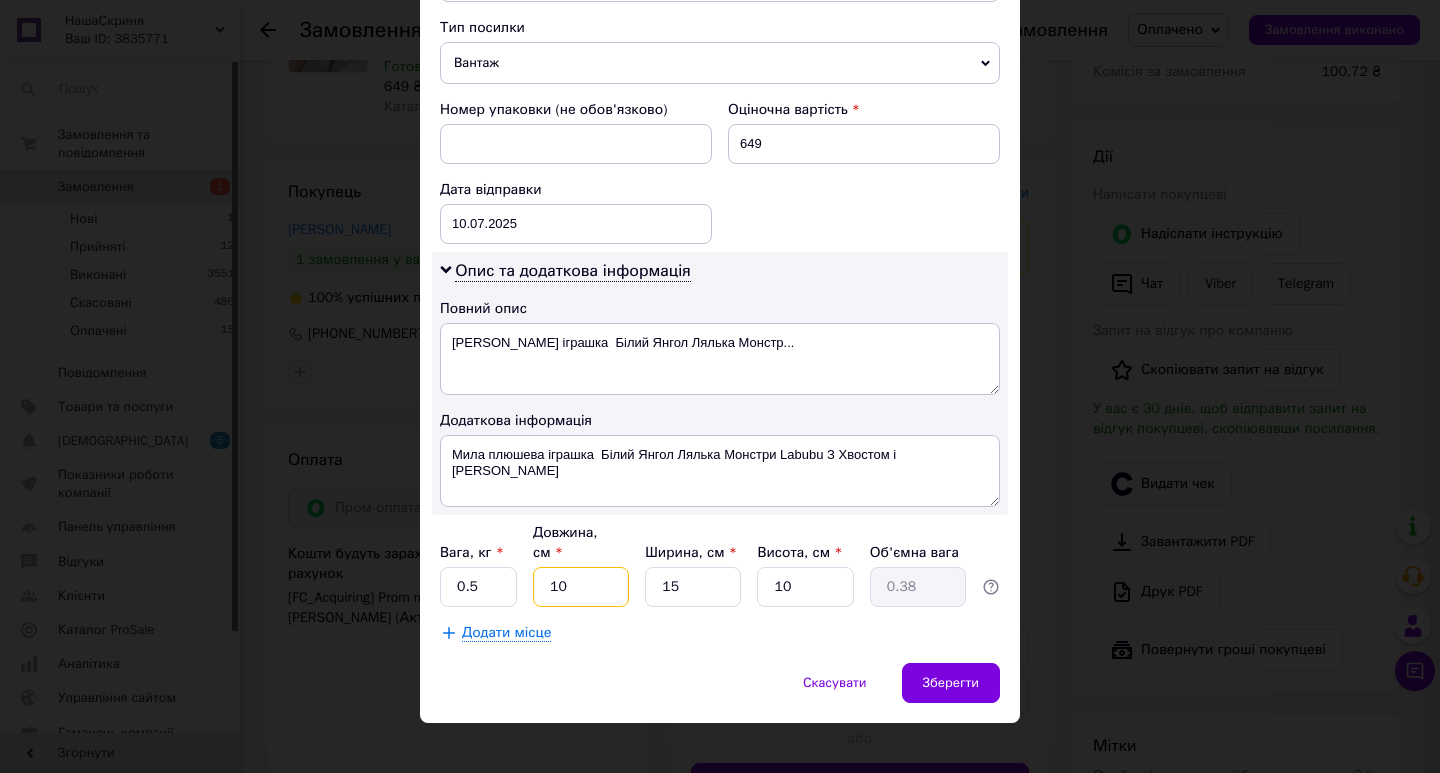 drag, startPoint x: 572, startPoint y: 572, endPoint x: 550, endPoint y: 568, distance: 22.36068 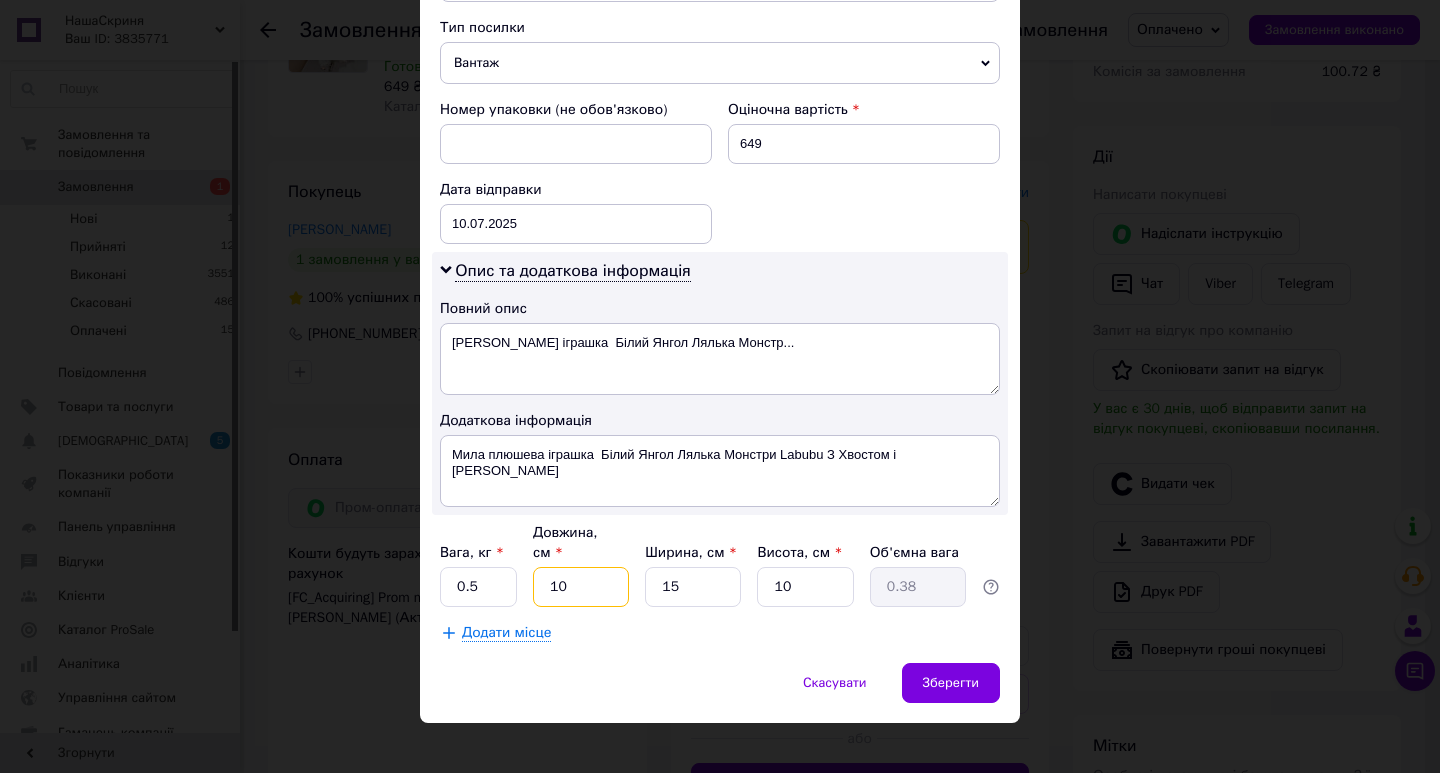 type on "1" 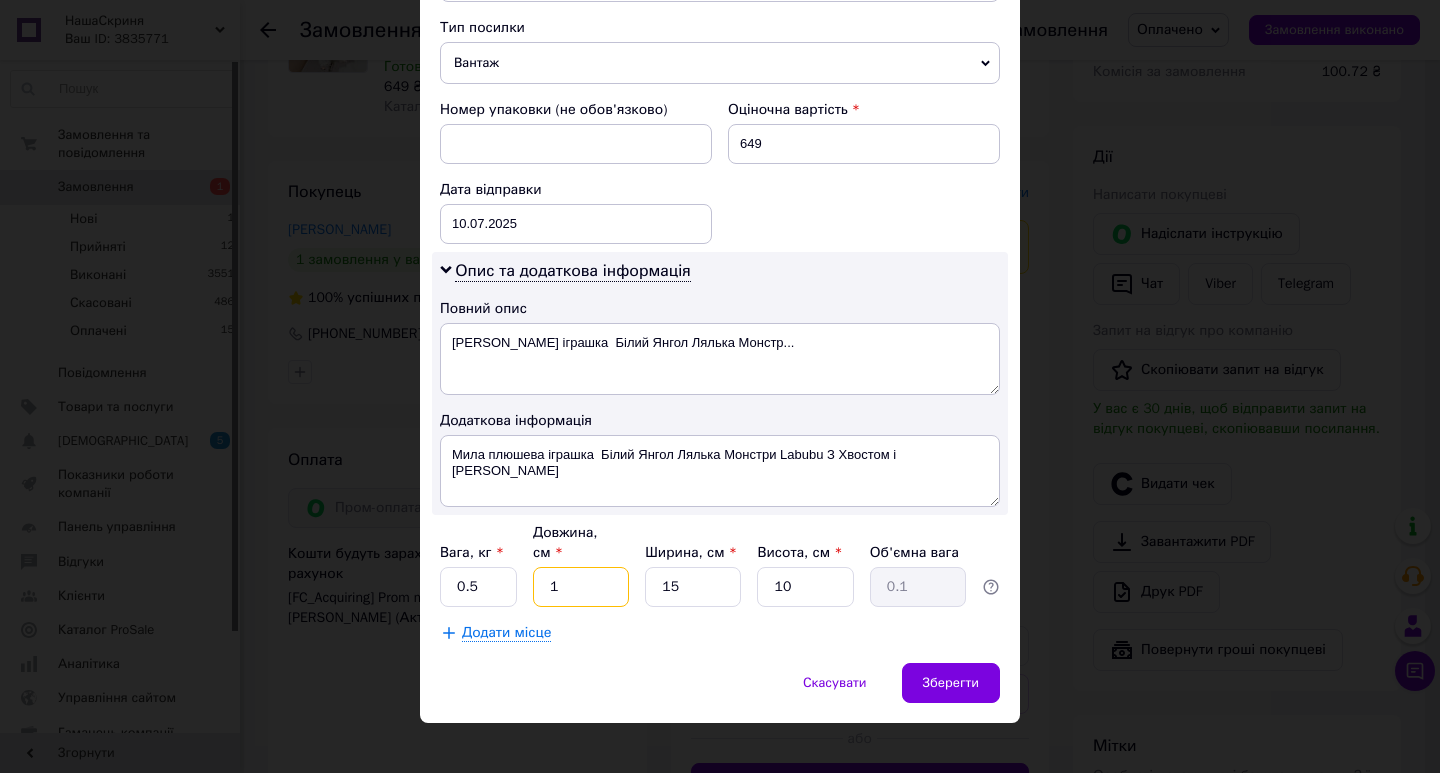 type on "17" 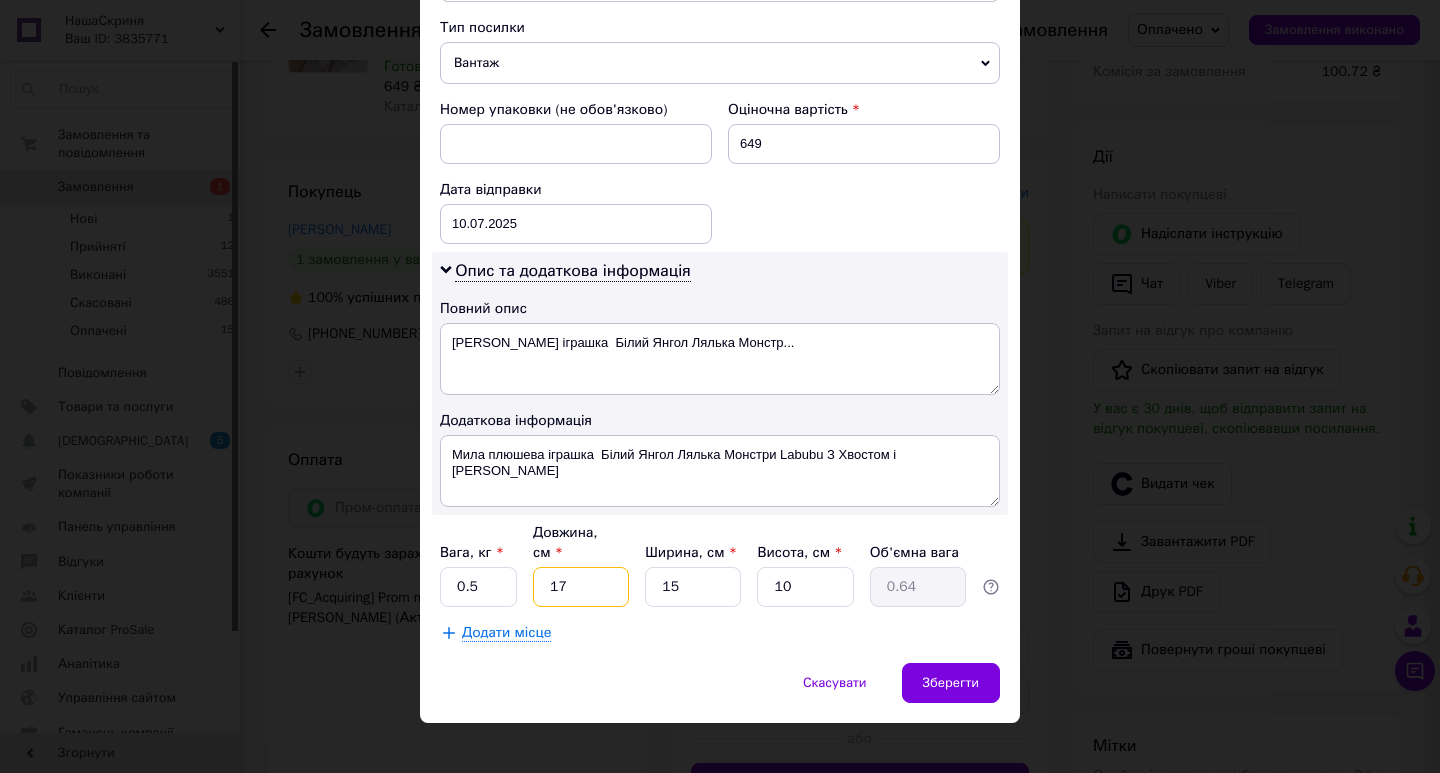 type on "17" 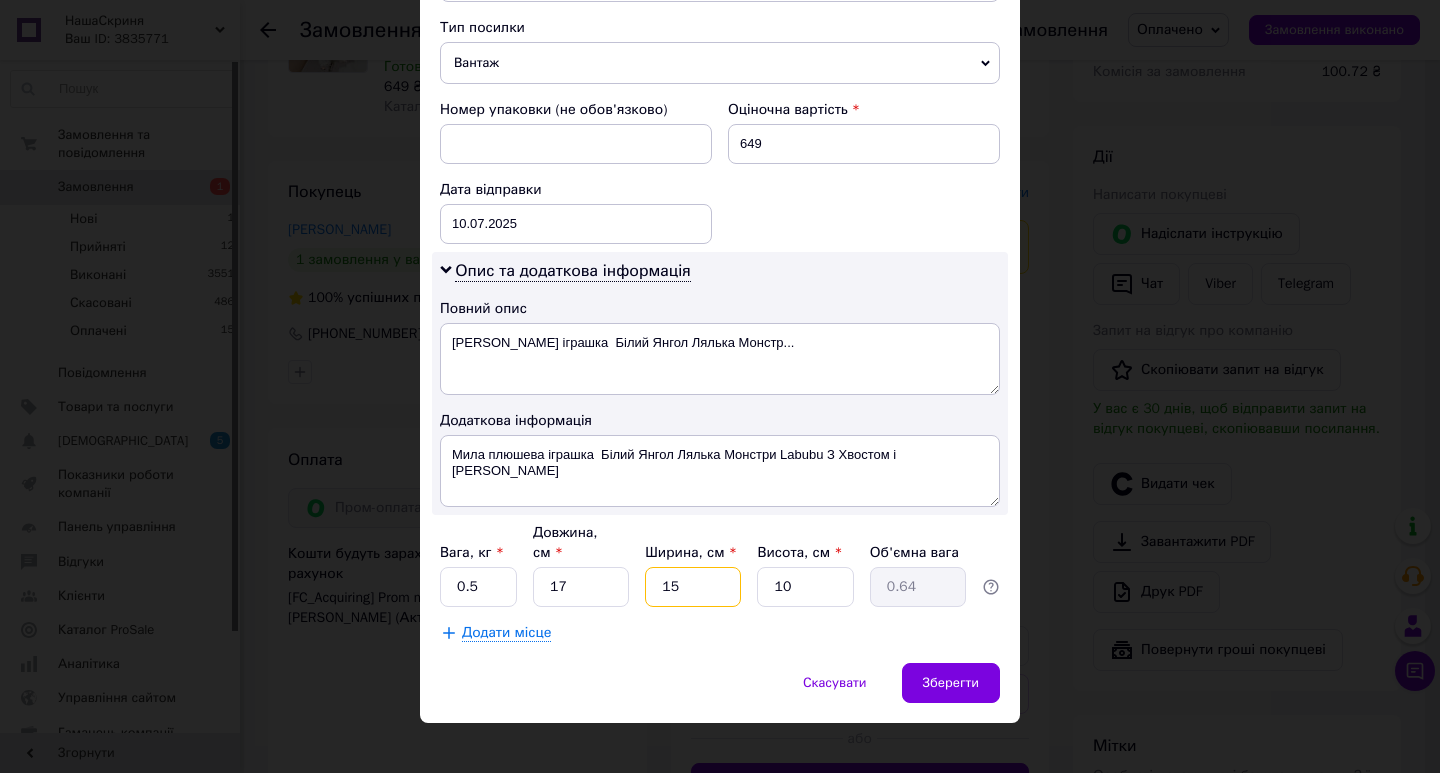 click on "15" at bounding box center [693, 587] 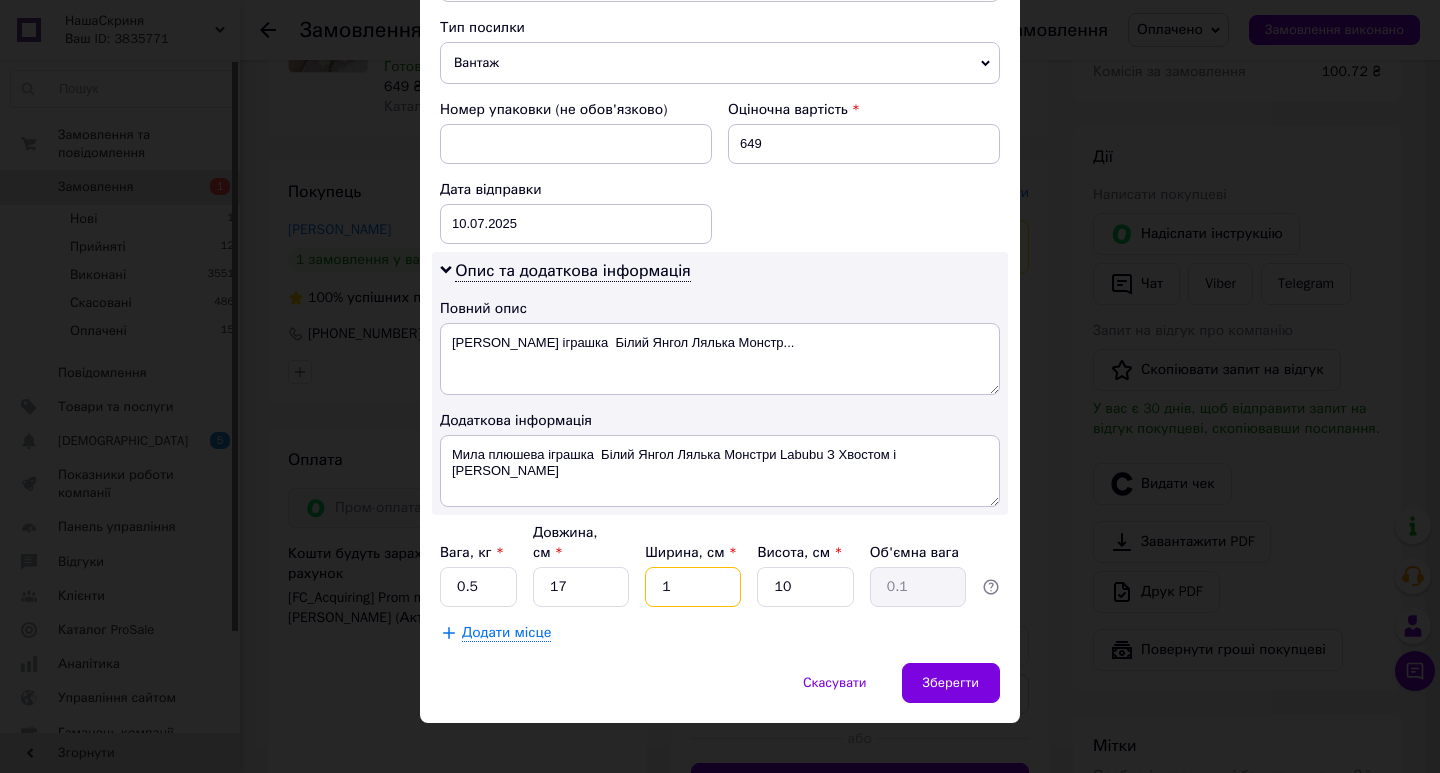 type on "10" 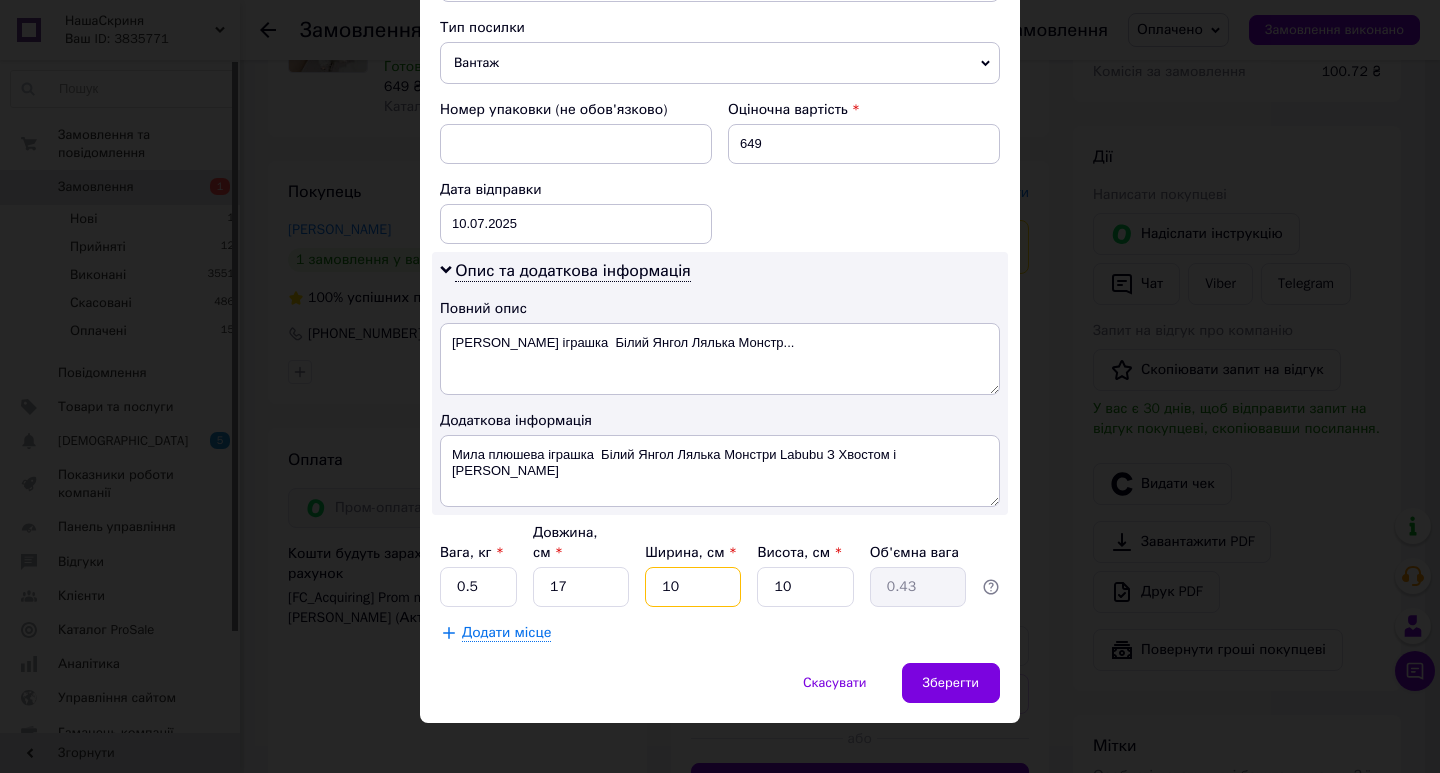 type on "10" 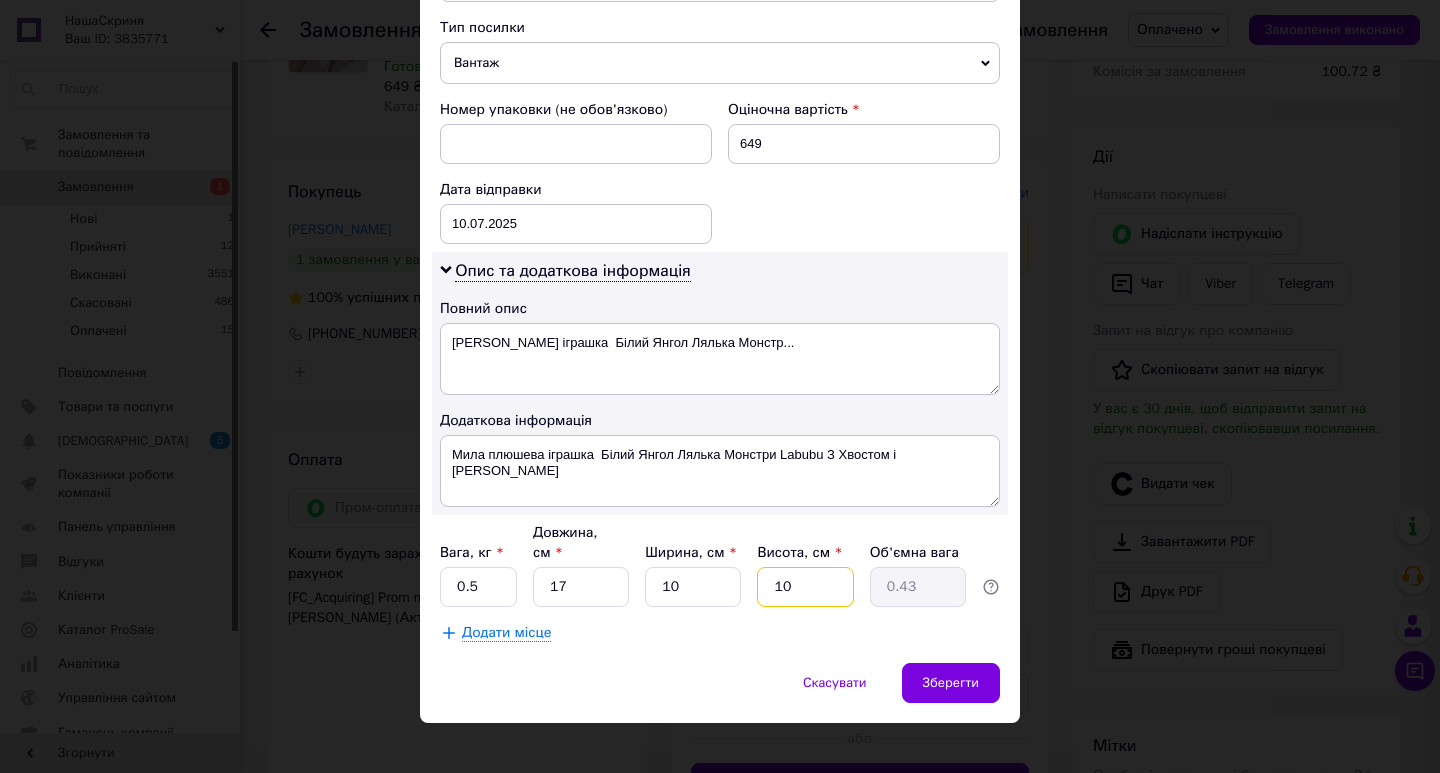 click on "Вага, кг   * 0.5 Довжина, см   * 17 Ширина, см   * 10 Висота, см   * 10 Об'ємна вага 0.43" at bounding box center (720, 565) 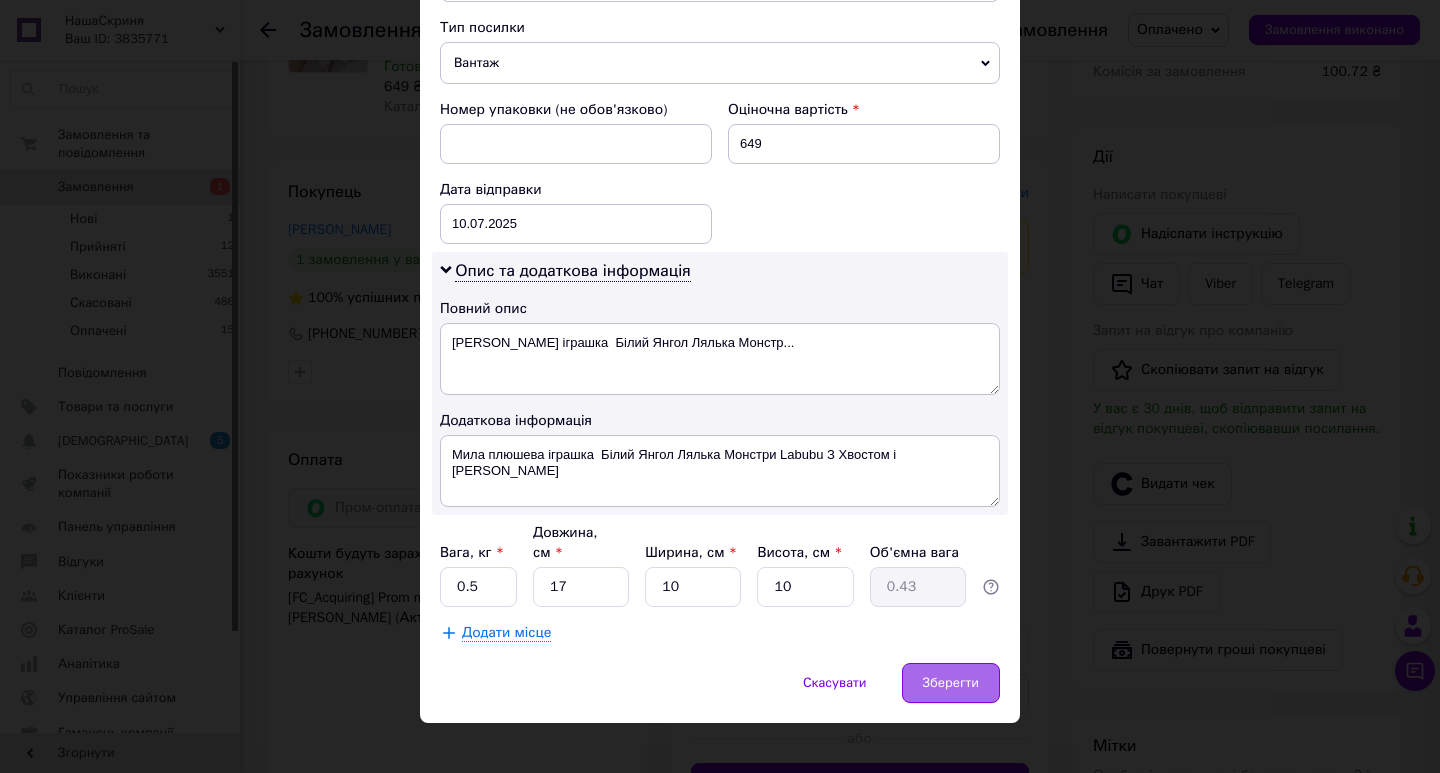 click on "Зберегти" at bounding box center (951, 683) 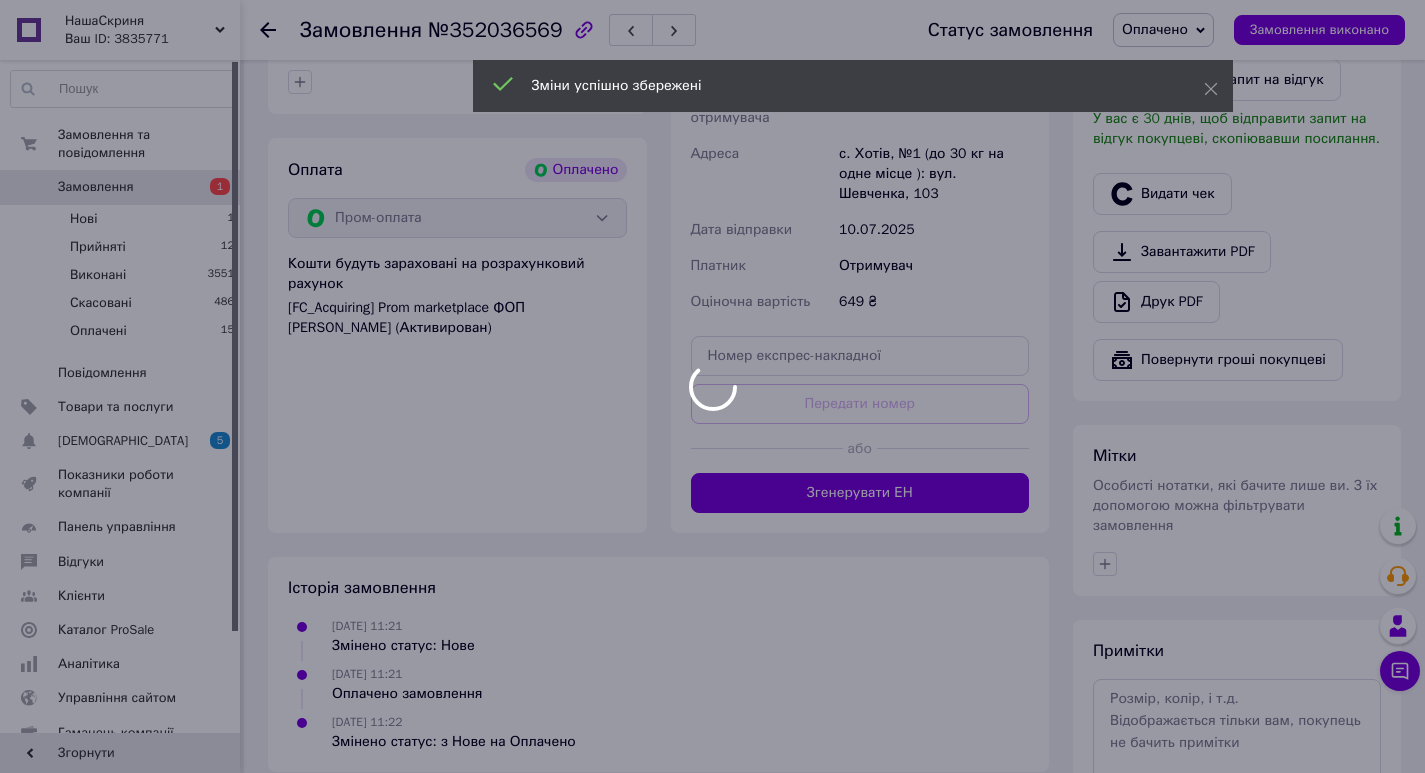 scroll, scrollTop: 600, scrollLeft: 0, axis: vertical 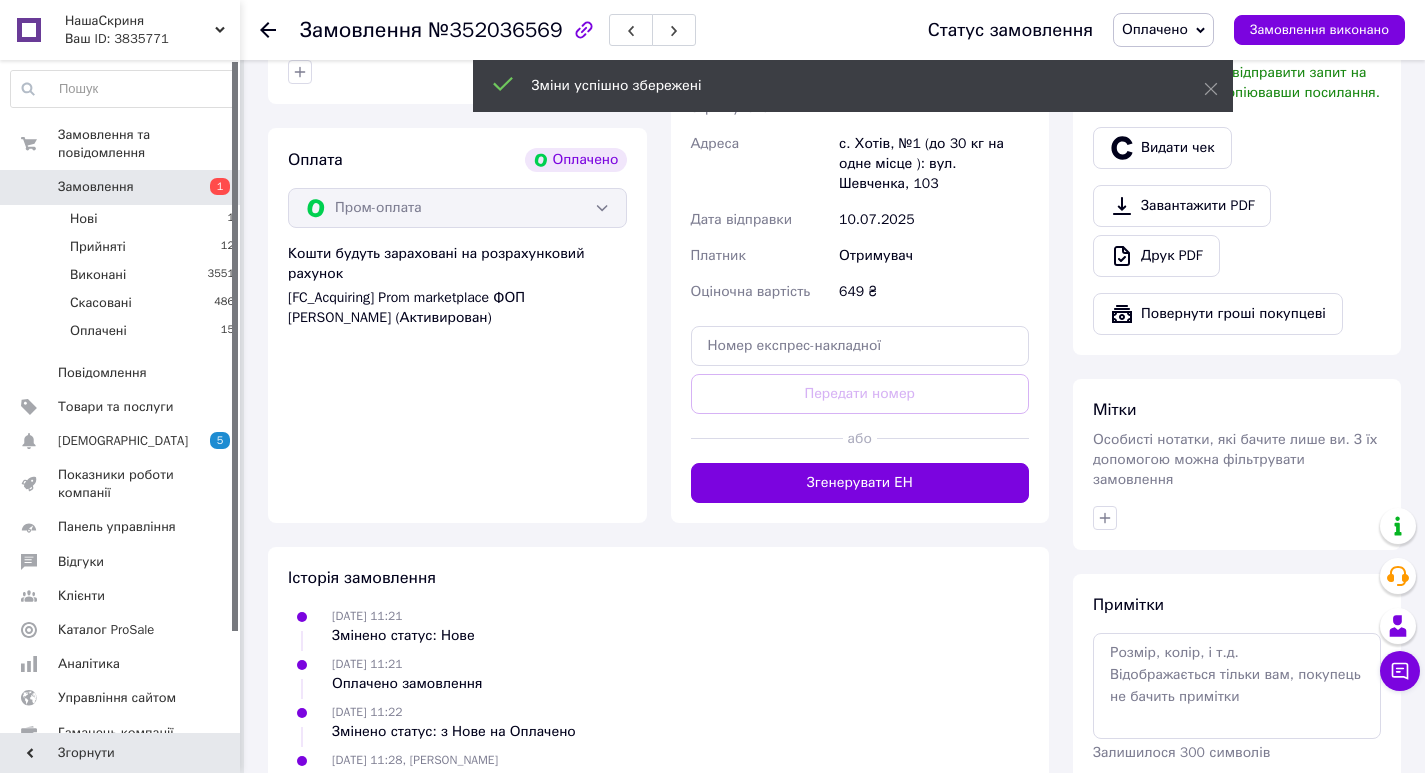 click on "Згенерувати ЕН" at bounding box center [860, 483] 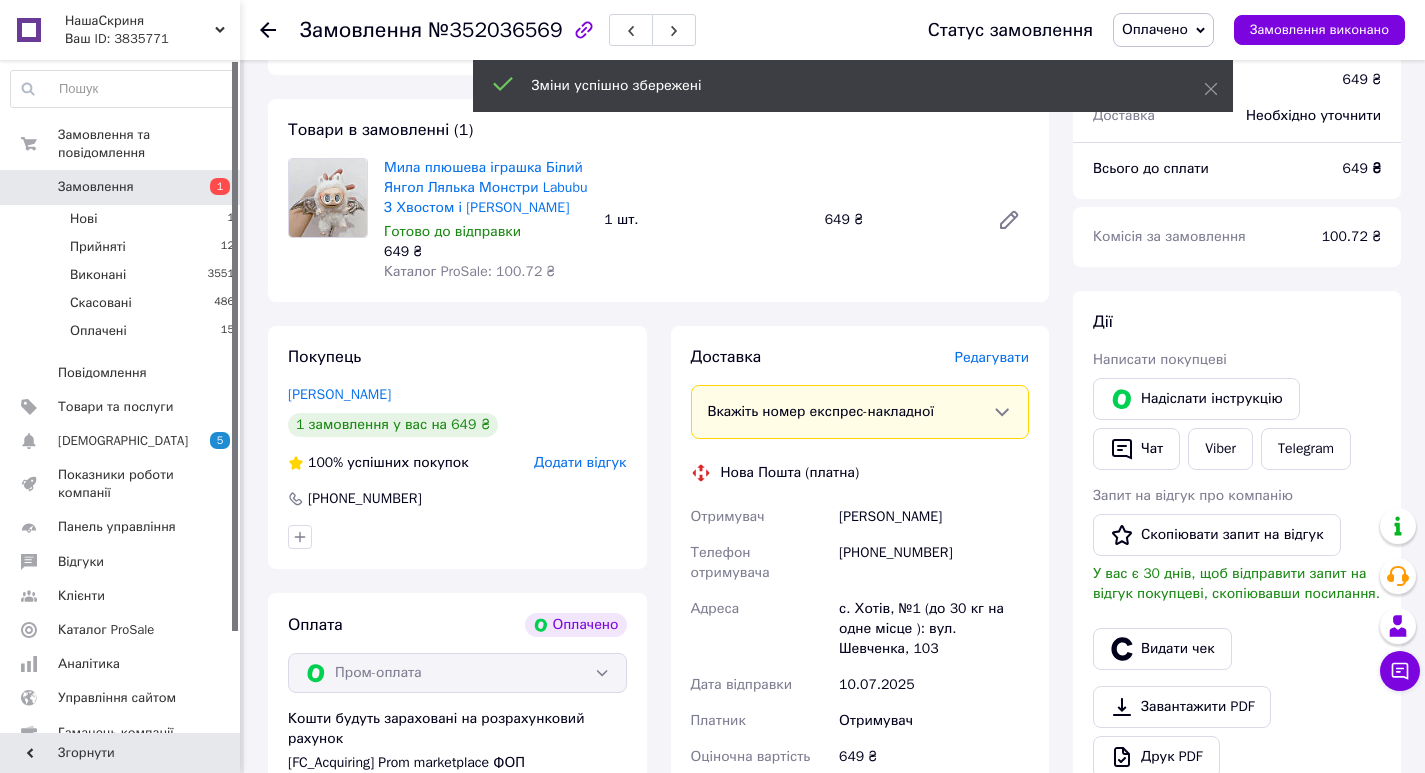 scroll, scrollTop: 100, scrollLeft: 0, axis: vertical 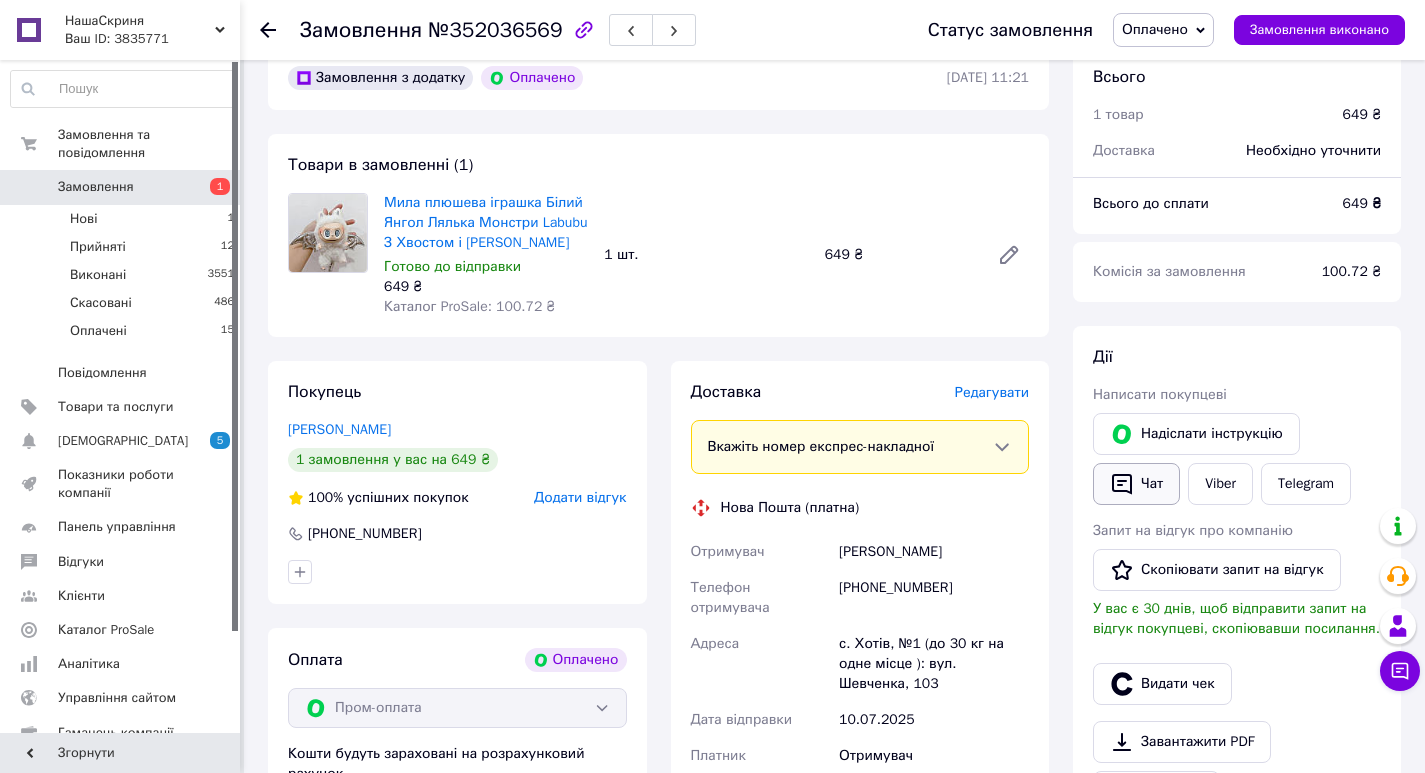 click on "Чат" at bounding box center (1136, 484) 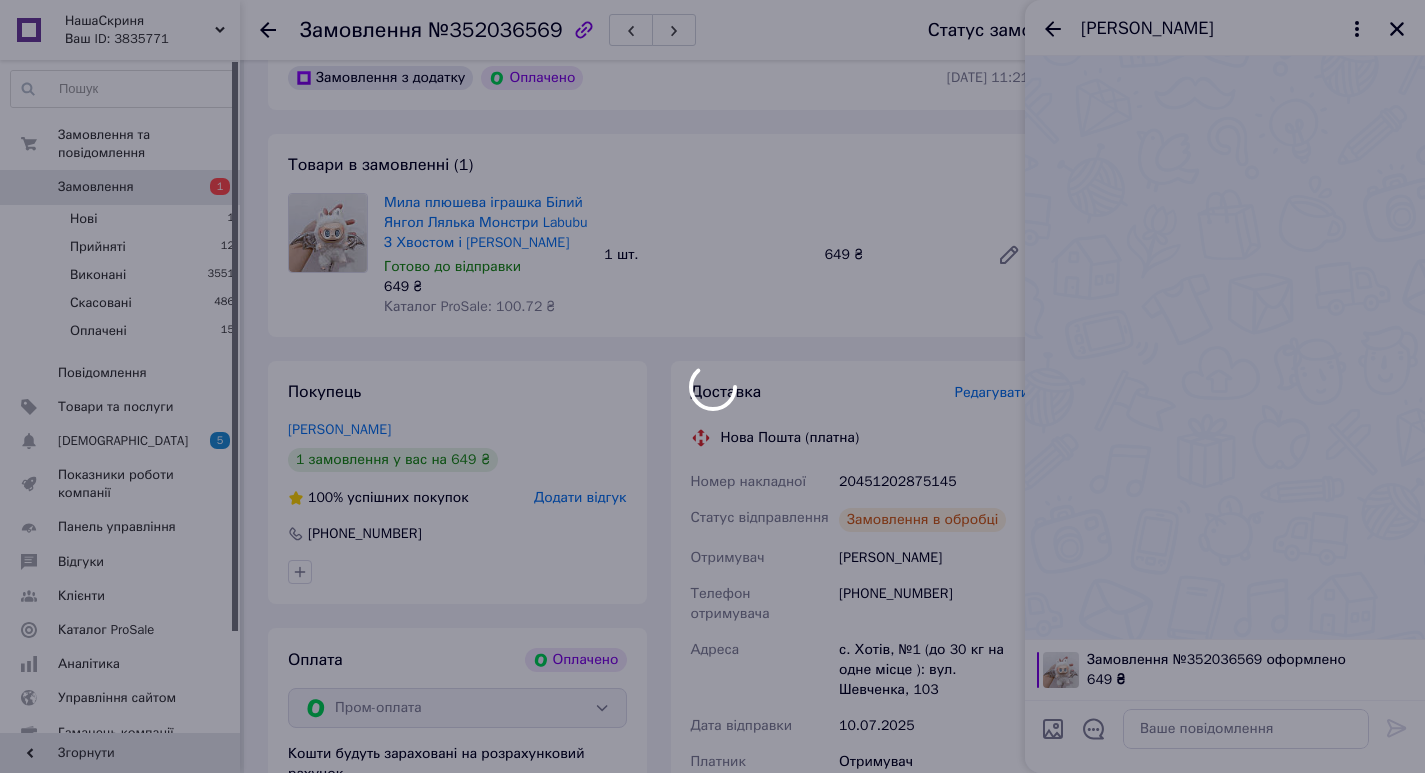 click on "НашаСкриня Ваш ID: 3835771 Сайт НашаСкриня Кабінет покупця Перевірити стан системи Сторінка на порталі Довідка Вийти Замовлення та повідомлення Замовлення 1 Нові 1 Прийняті 12 Виконані 3551 Скасовані 486 Оплачені 15 Повідомлення 0 Товари та послуги Сповіщення 5 0 Показники роботи компанії Панель управління Відгуки Клієнти Каталог ProSale Аналітика Управління сайтом Гаманець компанії Маркет Налаштування Тарифи та рахунки Prom топ Згорнути
Замовлення №352036569 Статус замовлення Оплачено Прийнято Виконано 649 ₴" at bounding box center (712, 649) 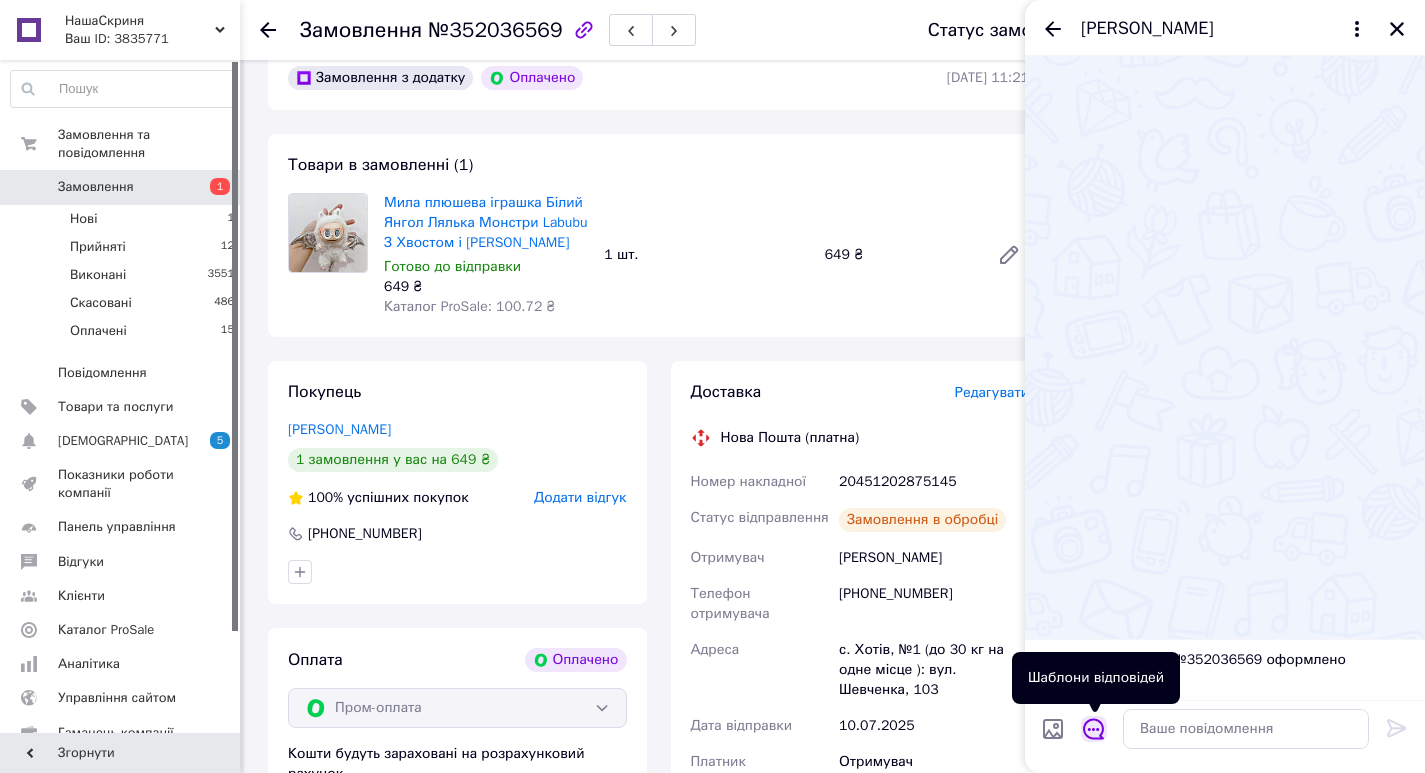 click 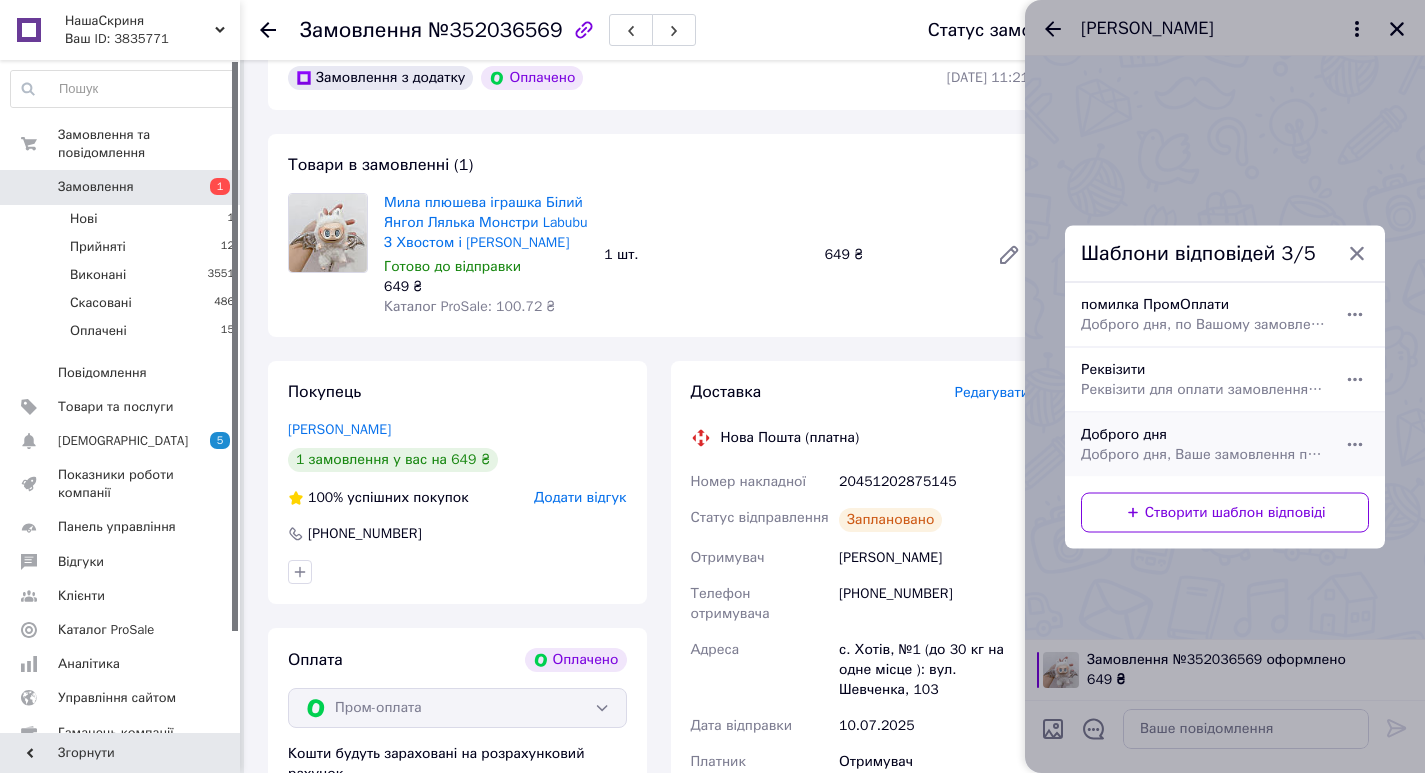 click on "Доброго дня Доброго дня, Ваше замовлення прийнято та готується до відправки.
Дякуємо, що обрали наш магазин!" at bounding box center (1203, 444) 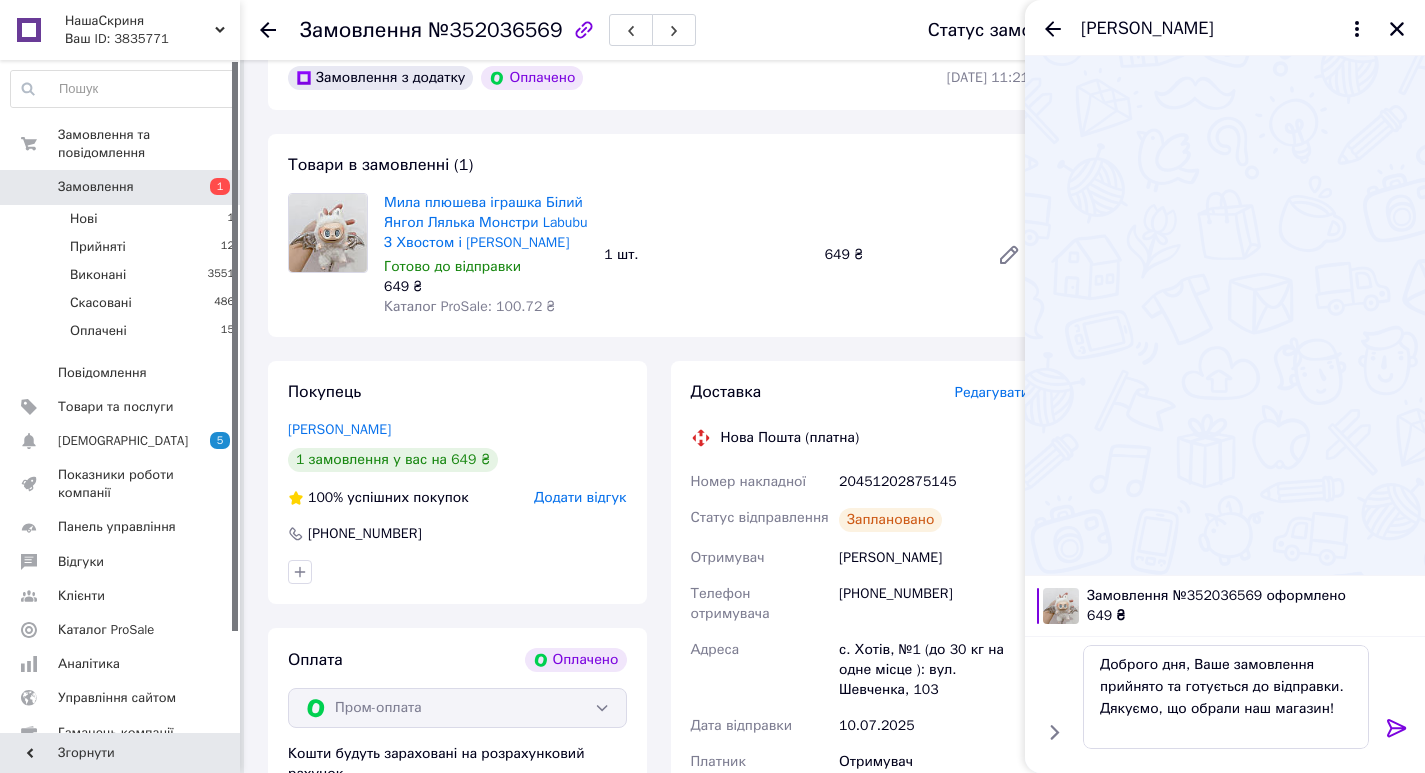 click 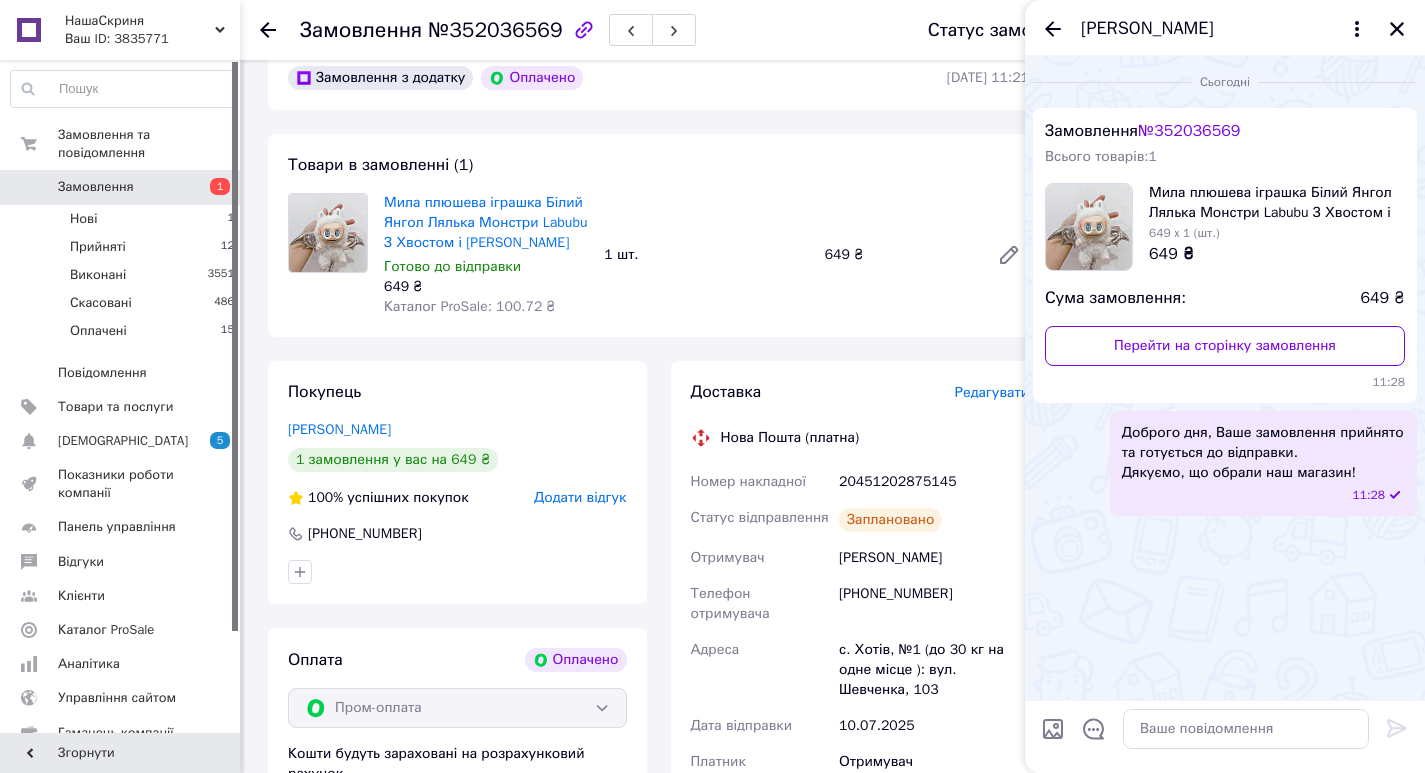 scroll, scrollTop: 500, scrollLeft: 0, axis: vertical 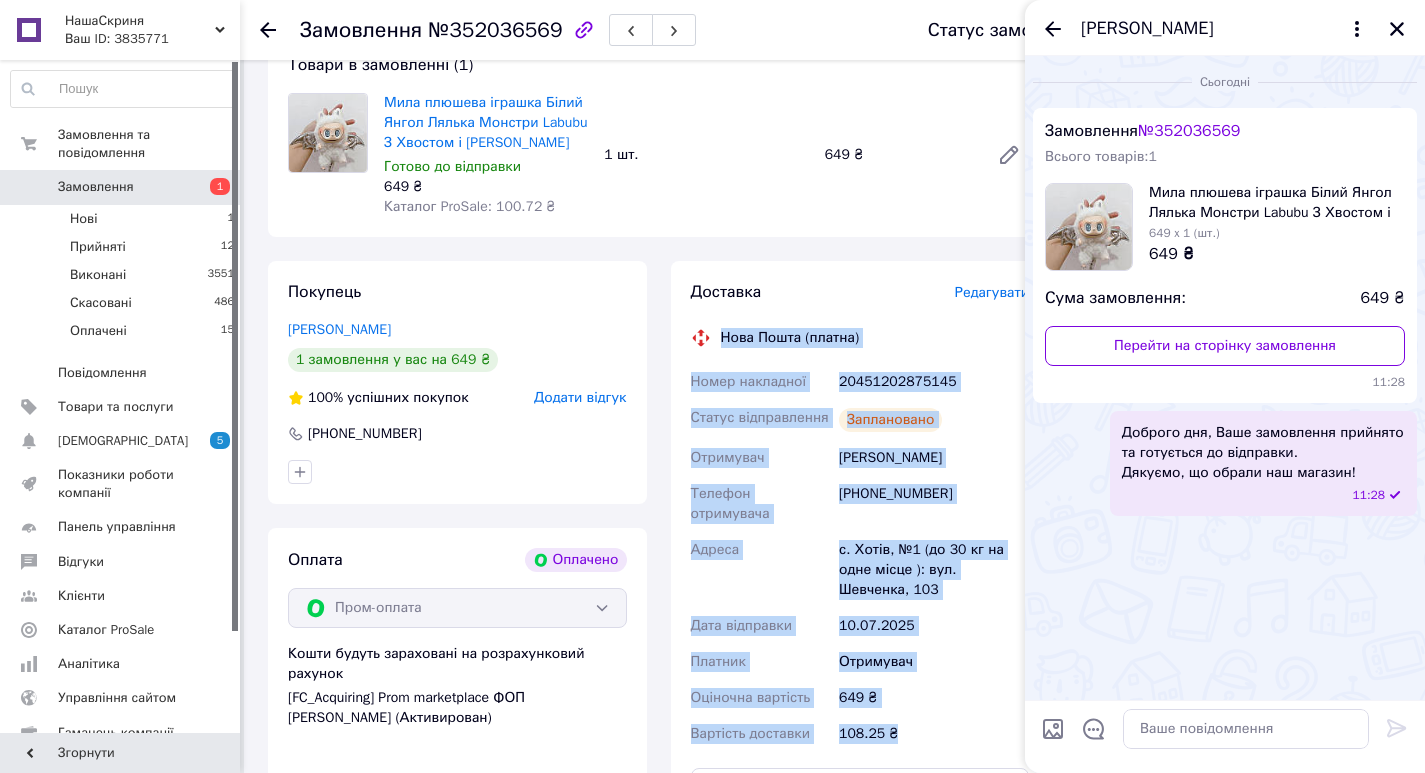 drag, startPoint x: 818, startPoint y: 369, endPoint x: 717, endPoint y: 340, distance: 105.080925 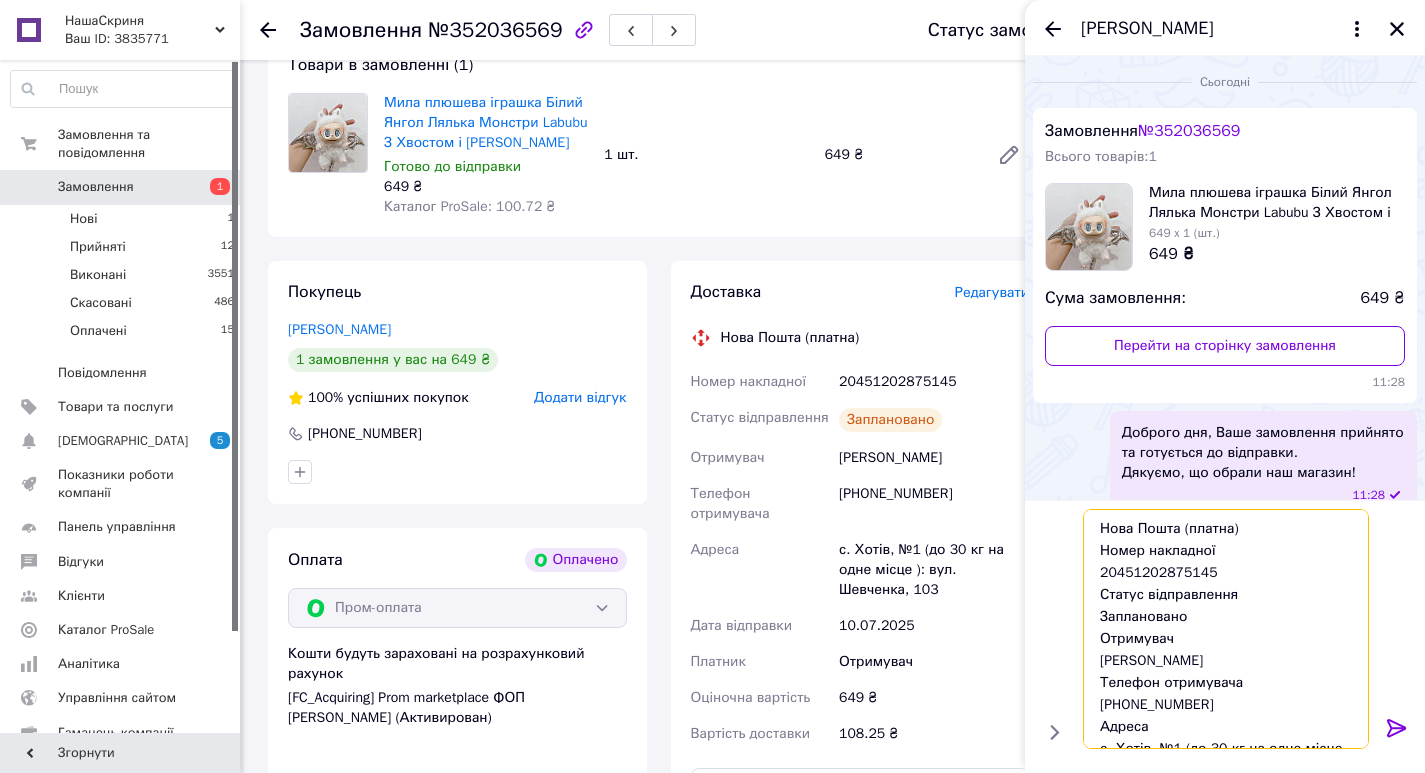 click on "Нова Пошта (платна)
Номер накладної
20451202875145
Статус відправлення
Заплановано
Отримувач
Рябініна Марина
Телефон отримувача
+380684984838
Адреса
с. Хотів, №1 (до 30 кг на одне місце ): вул. Шевченка, 103
Дата відправки
10.07.2025
Платник
Отримувач
Оціночна вартість
649 ₴
Вартість доставки
108.25 ₴" at bounding box center [1226, 629] 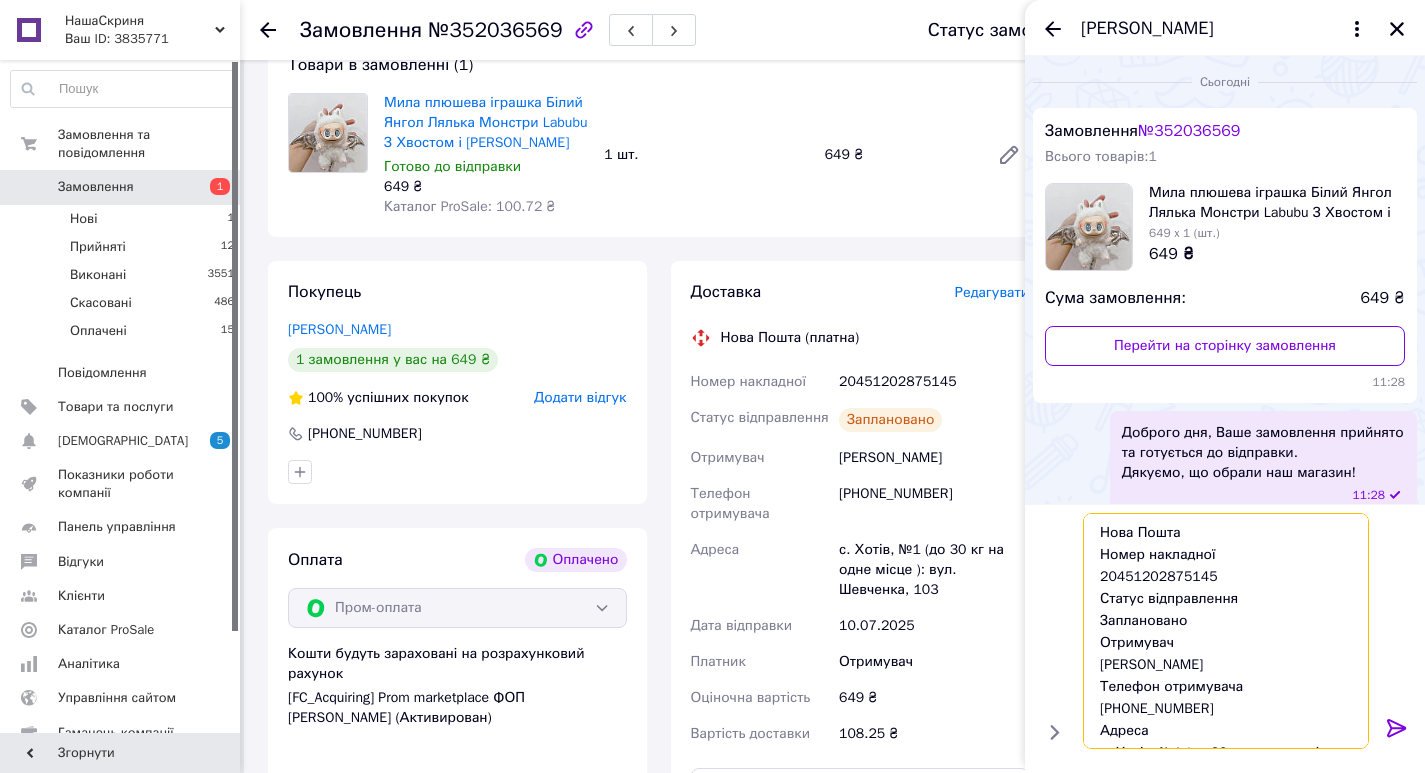 drag, startPoint x: 1182, startPoint y: 626, endPoint x: 1100, endPoint y: 609, distance: 83.74366 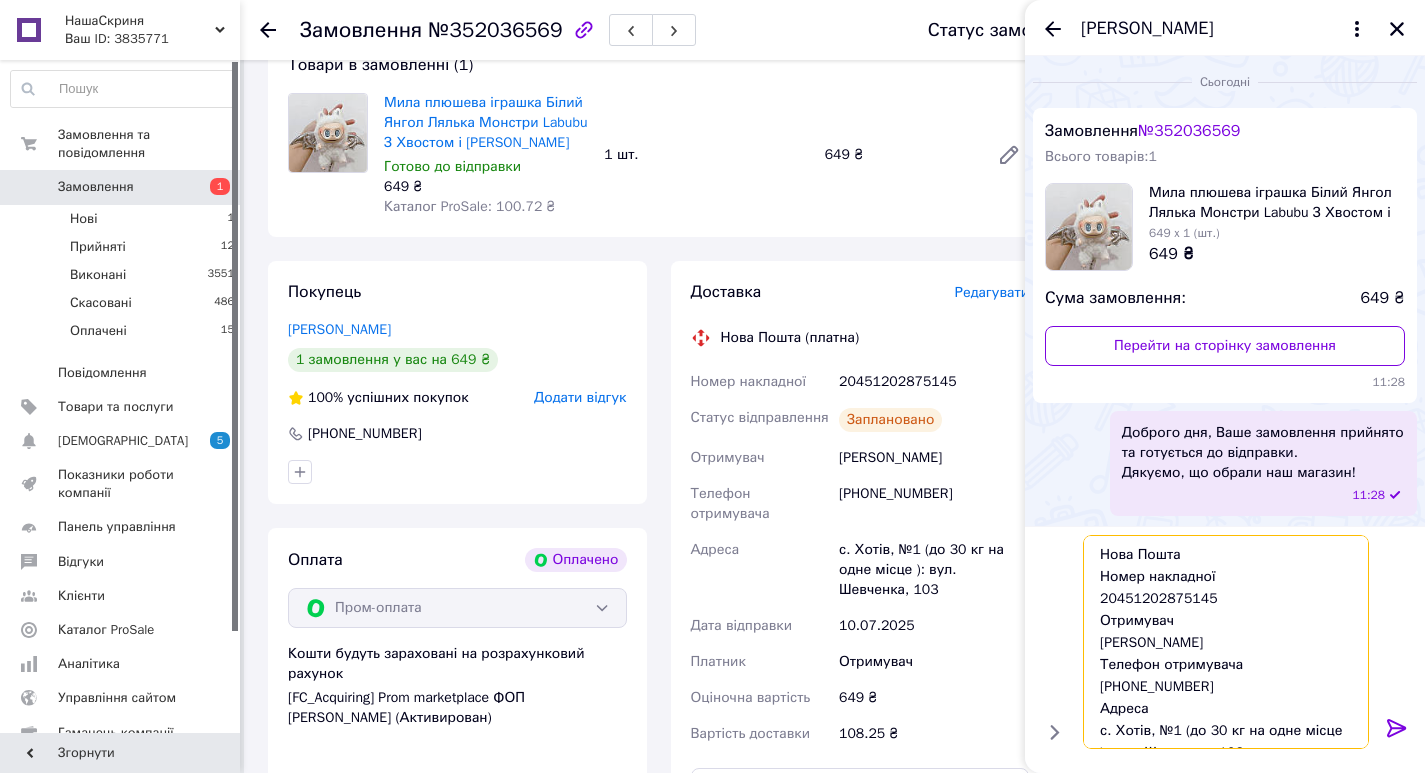type on "Нова Пошта
Номер накладної
20451202875145
Отримувач
Рябініна Марина
Телефон отримувача
+380684984838
Адреса
с. Хотів, №1 (до 30 кг на одне місце ): вул. Шевченка, 103
Дата відправки
10.07.2025
Платник
Отримувач
Оціночна вартість
649 ₴
Вартість доставки
108.25 ₴" 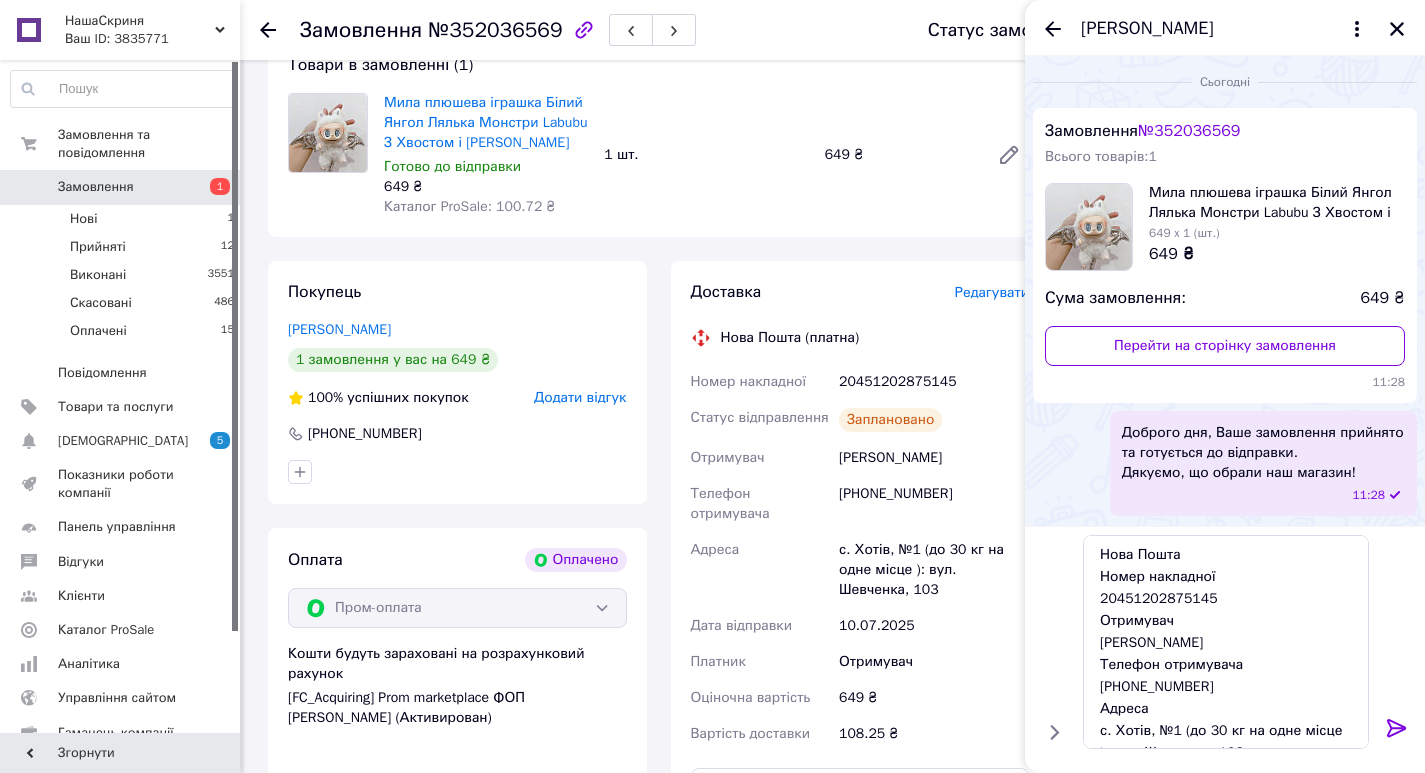 click 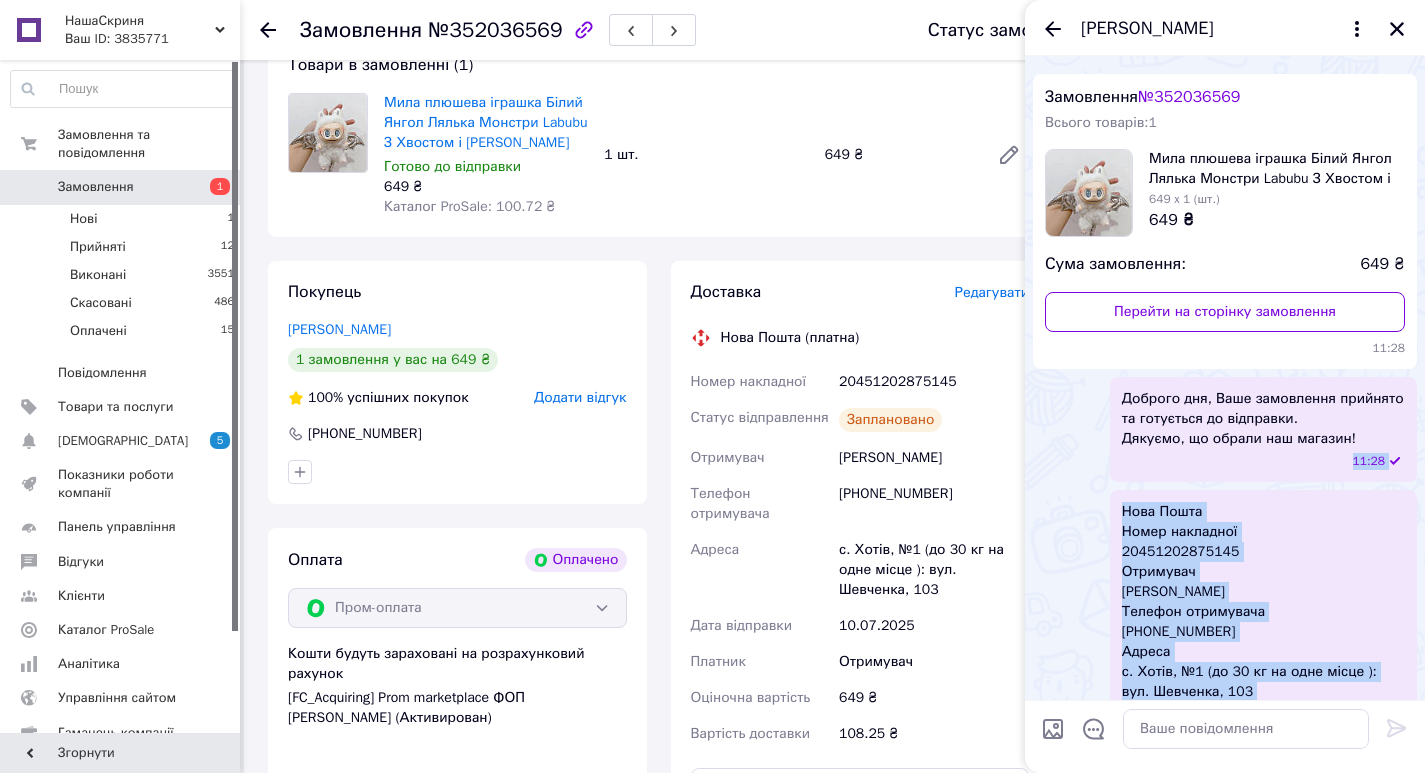 scroll, scrollTop: 0, scrollLeft: 0, axis: both 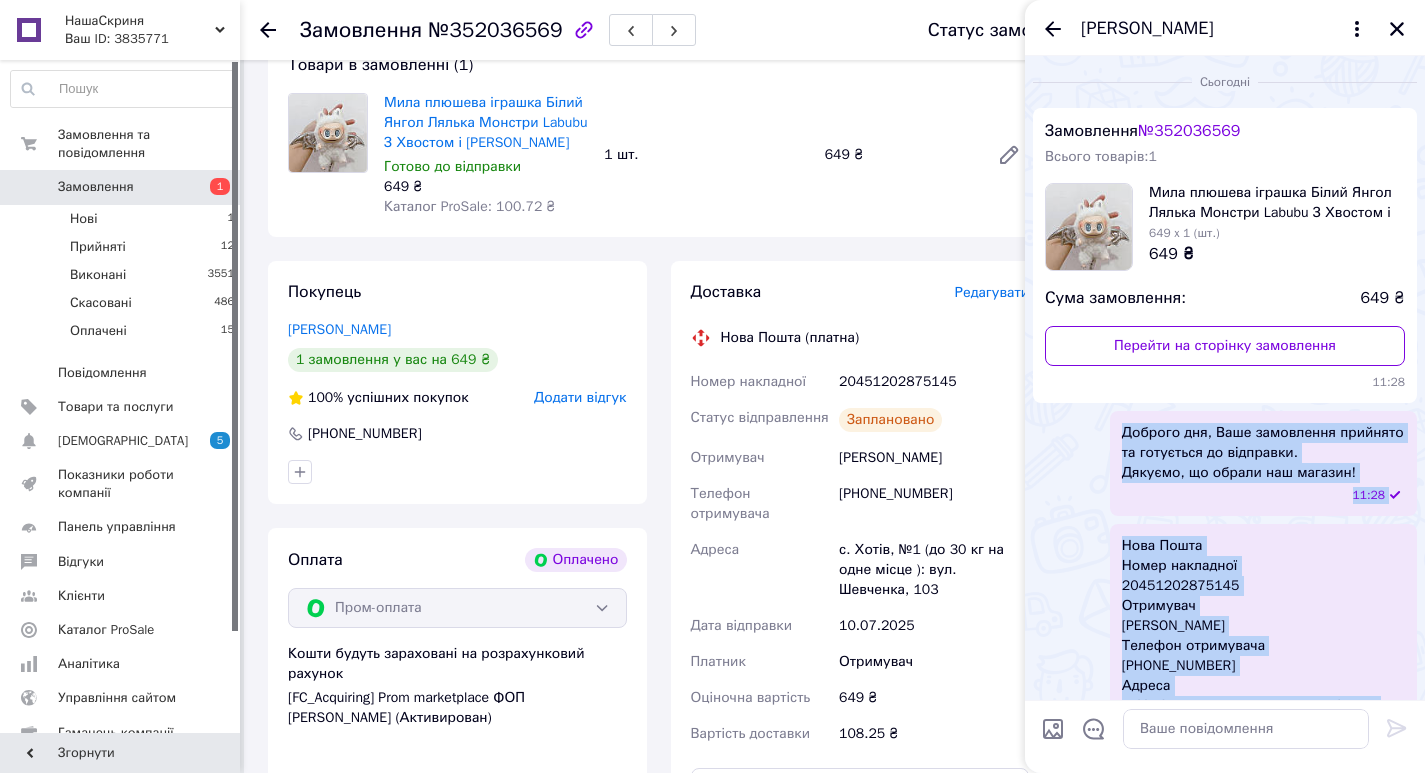 drag, startPoint x: 1154, startPoint y: 622, endPoint x: 1124, endPoint y: 438, distance: 186.42961 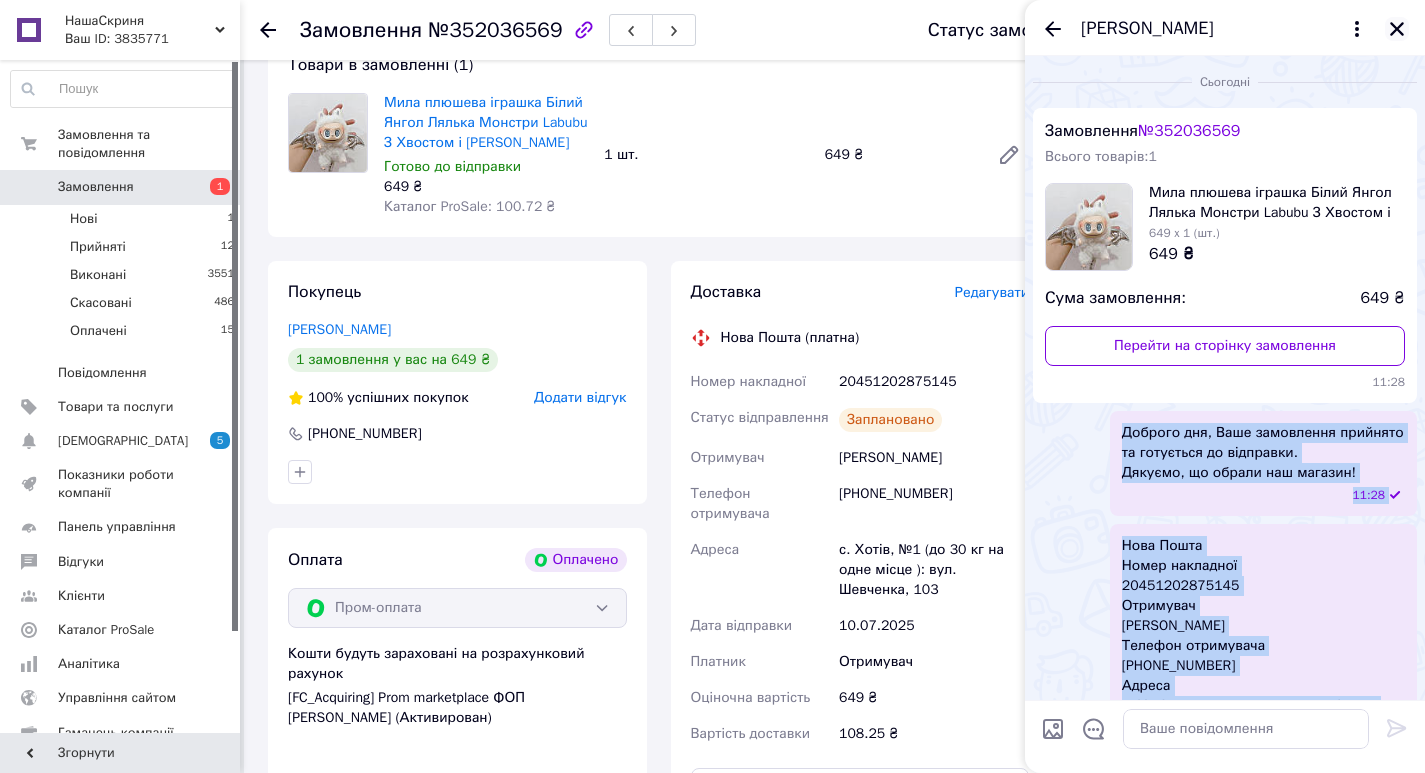 click 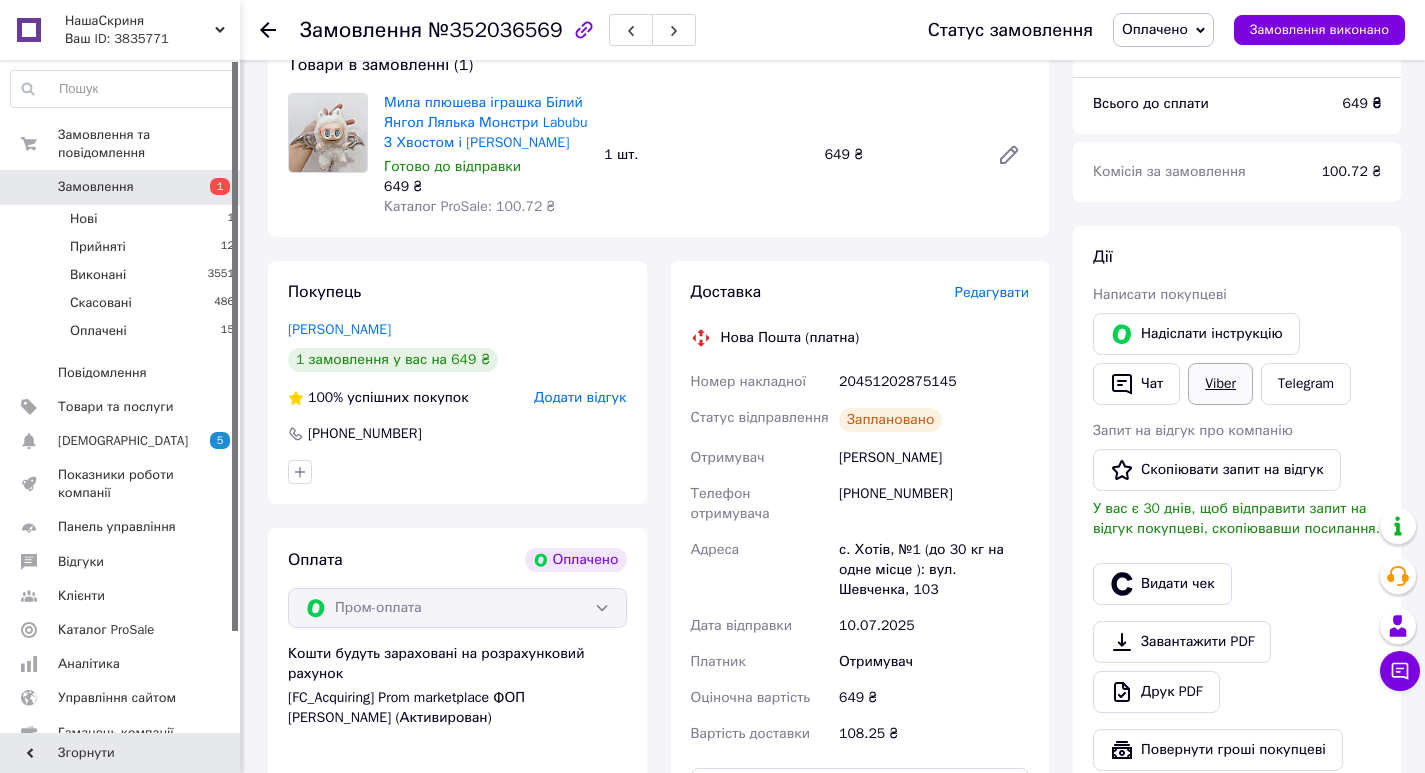 click on "Viber" at bounding box center (1220, 384) 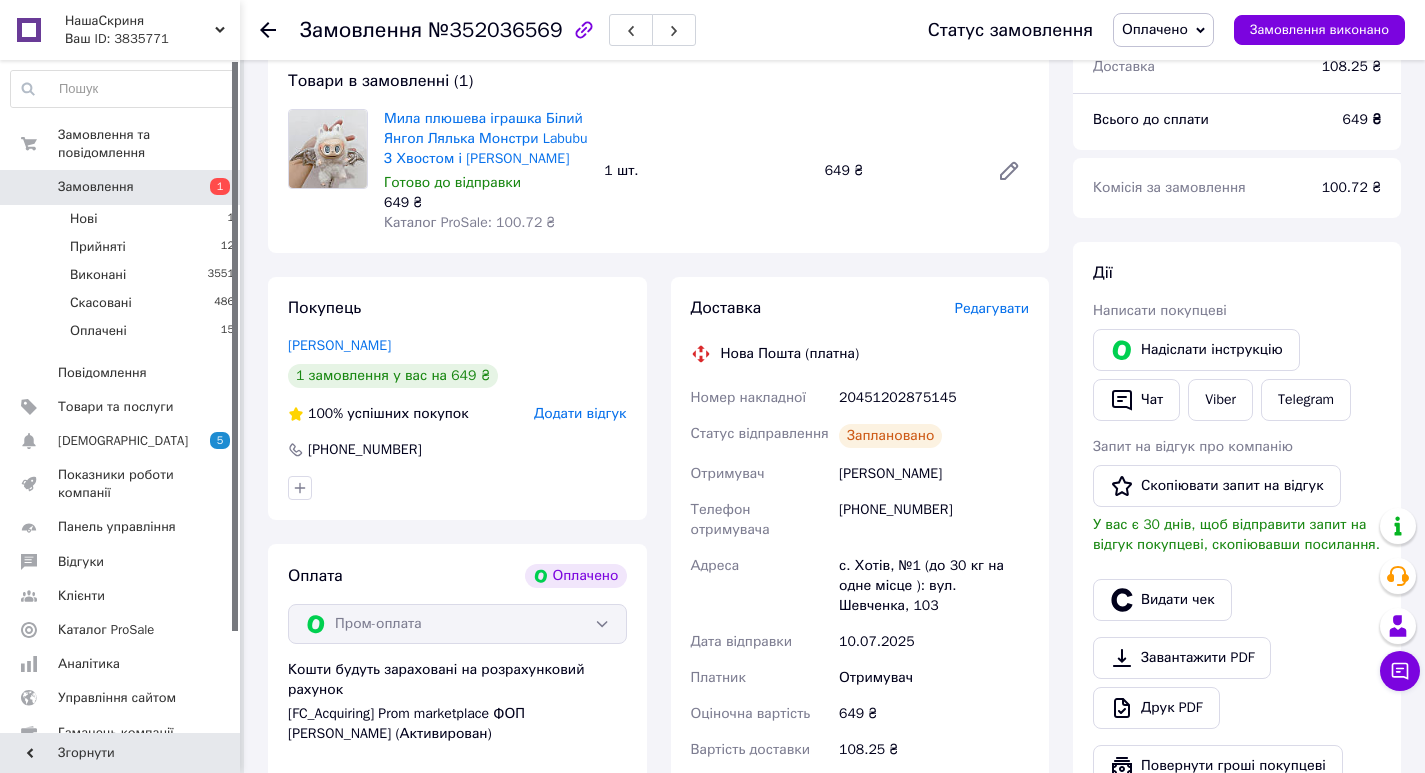 scroll, scrollTop: 0, scrollLeft: 0, axis: both 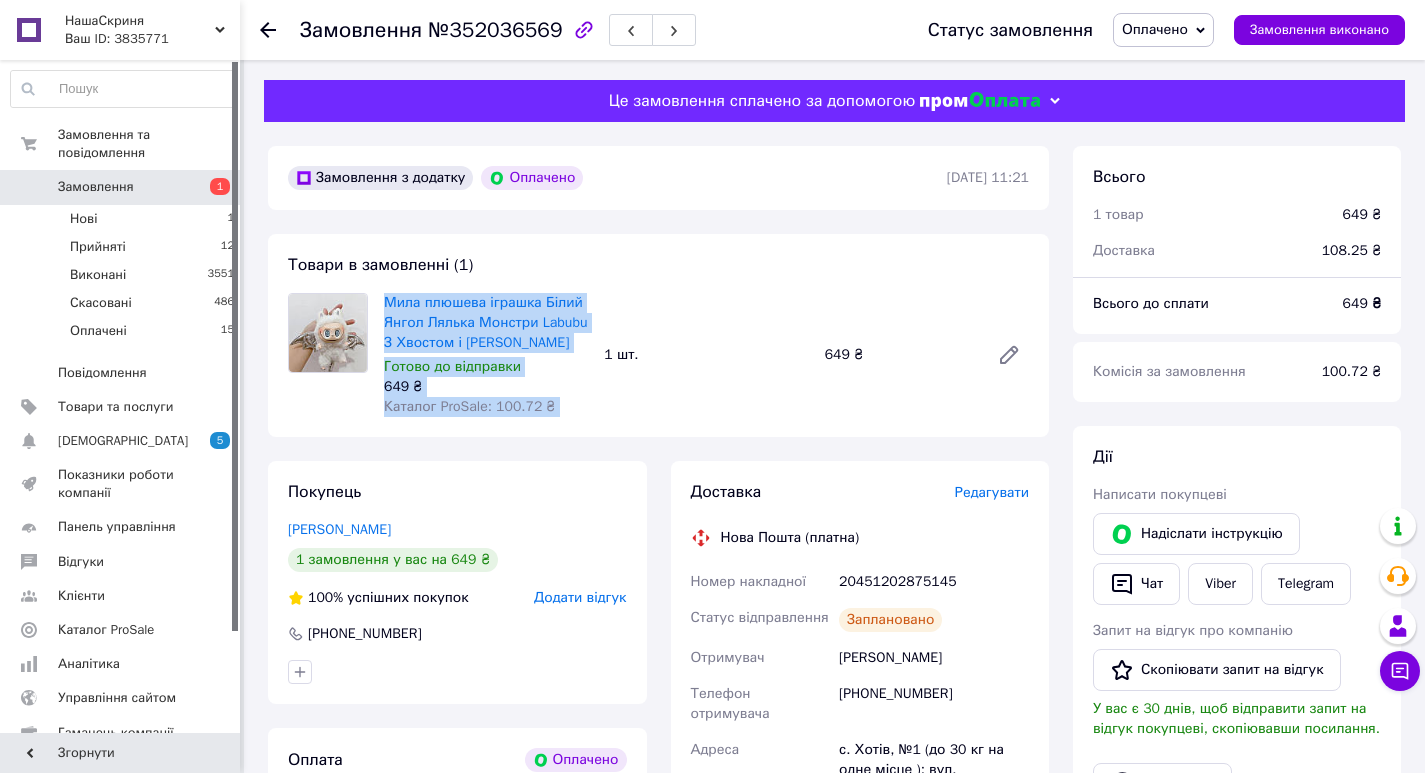 drag, startPoint x: 380, startPoint y: 306, endPoint x: 601, endPoint y: 342, distance: 223.91293 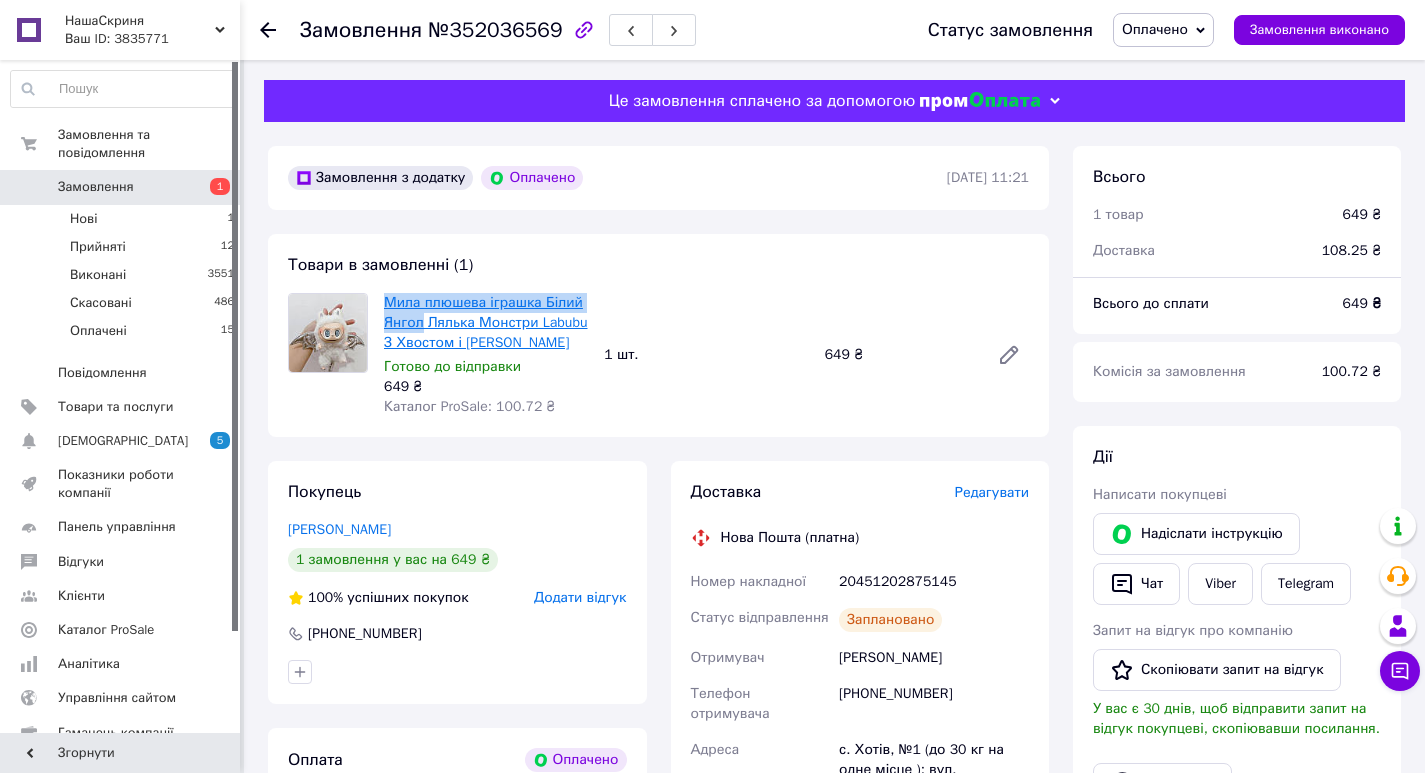 drag, startPoint x: 381, startPoint y: 302, endPoint x: 419, endPoint y: 325, distance: 44.418465 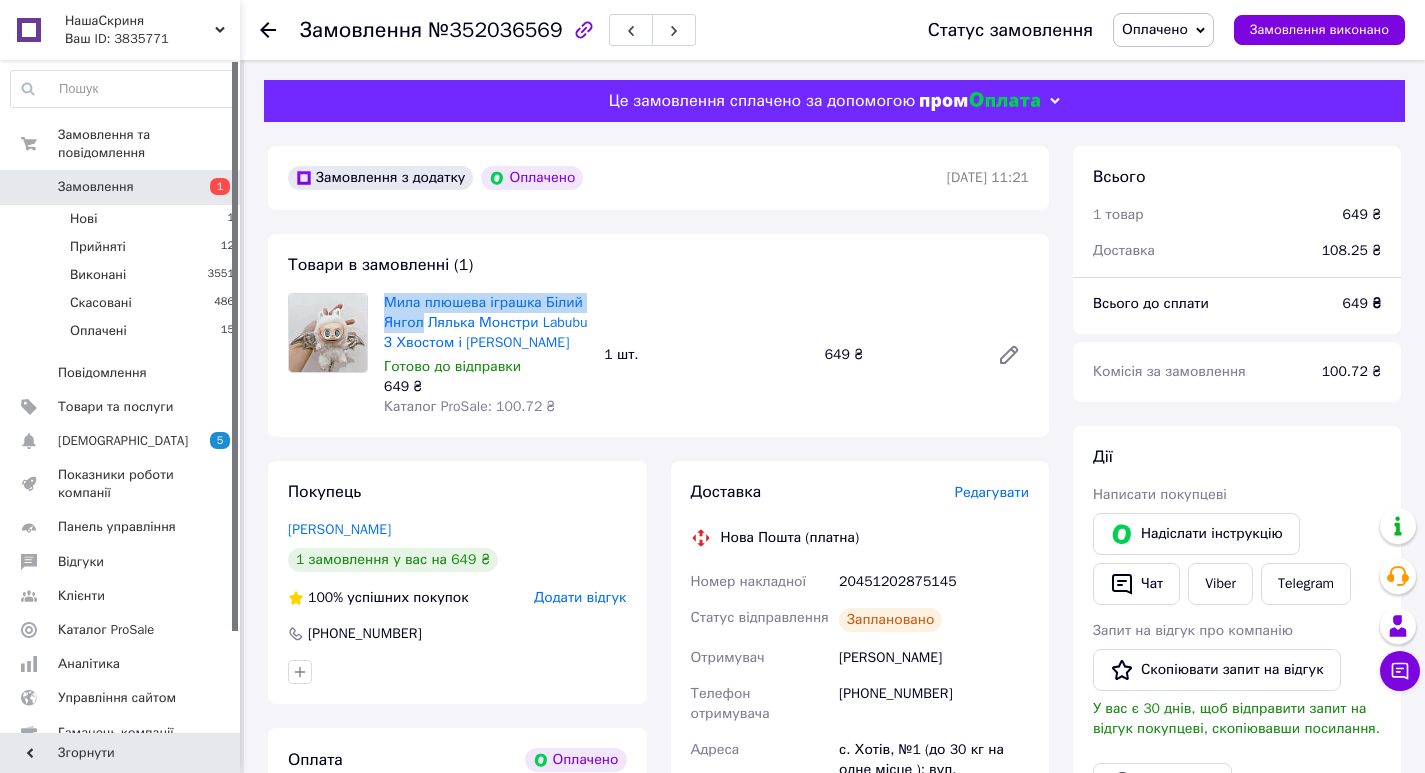 copy on "Мила плюшева іграшка  Білий Янгол" 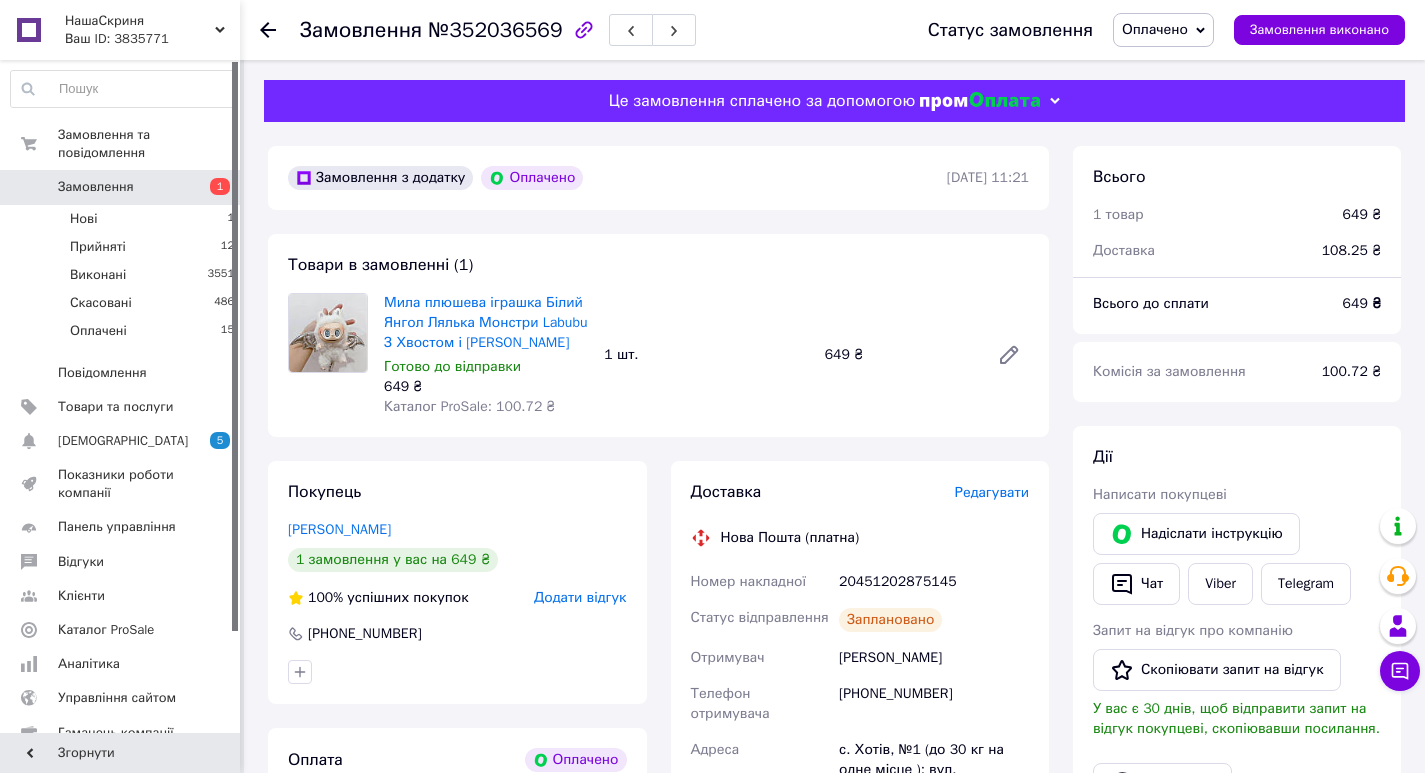 drag, startPoint x: 671, startPoint y: 292, endPoint x: 585, endPoint y: 291, distance: 86.00581 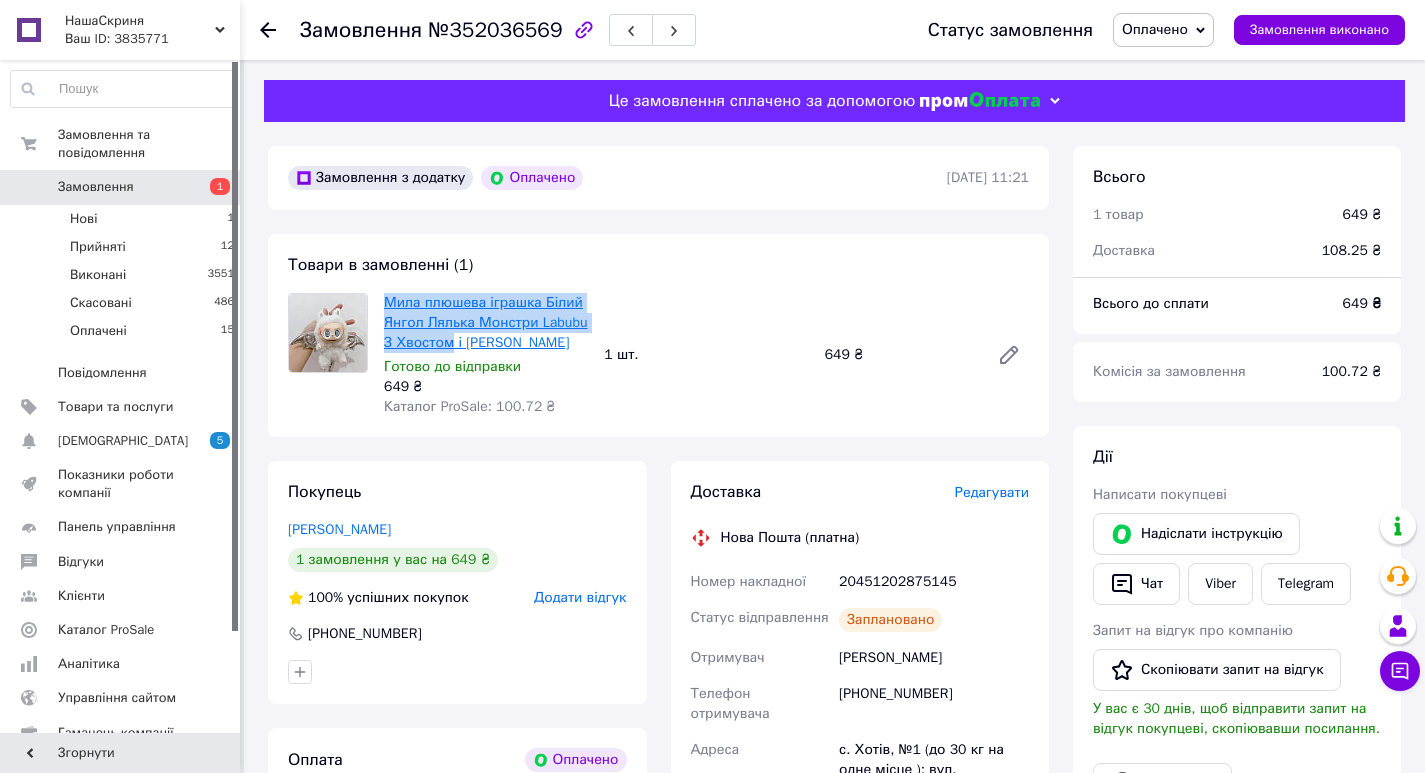 drag, startPoint x: 378, startPoint y: 300, endPoint x: 449, endPoint y: 343, distance: 83.00603 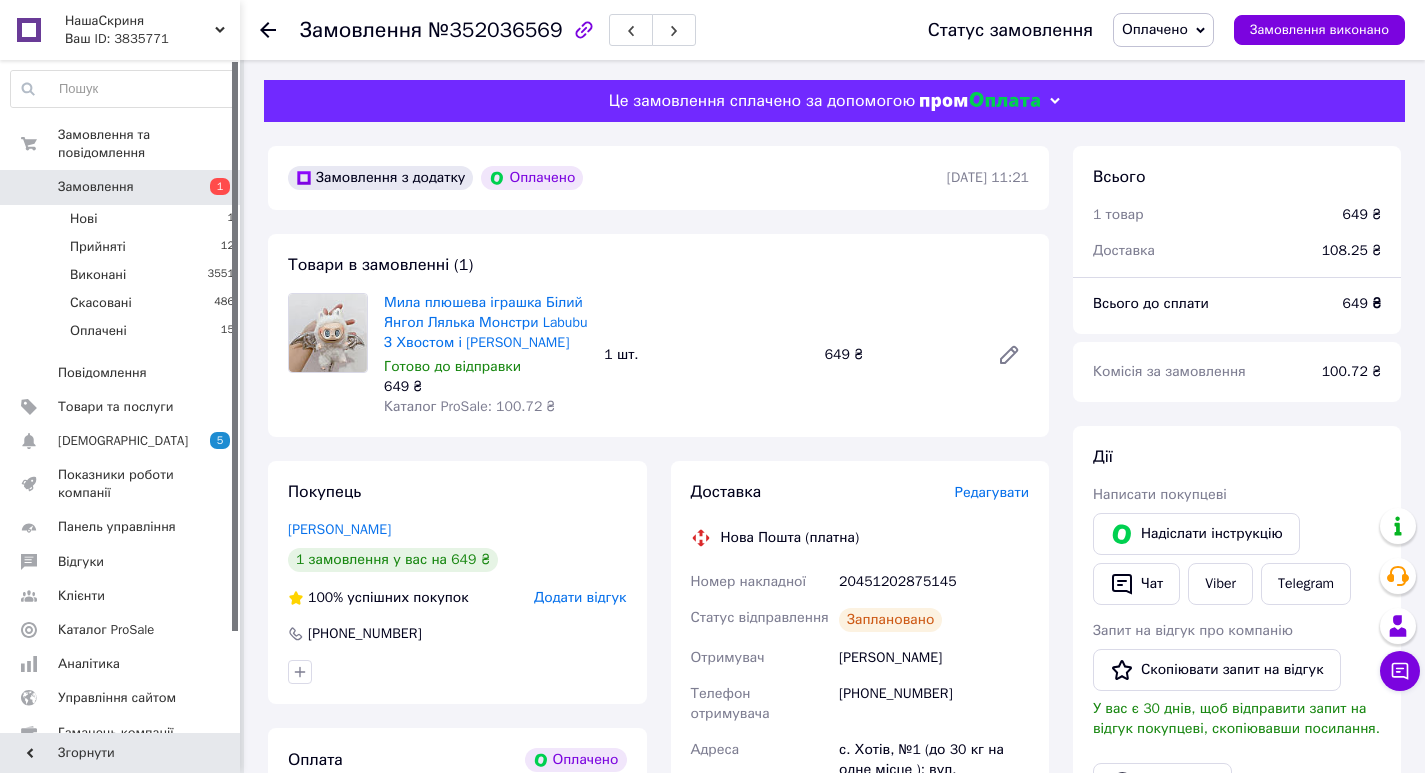 click on "Товари в замовленні (1) Мила плюшева іграшка  Білий Янгол Лялька Монстри Labubu З Хвостом і Крилами Плюшева Готово до відправки 649 ₴ Каталог ProSale: 100.72 ₴  1 шт. 649 ₴" at bounding box center [658, 335] 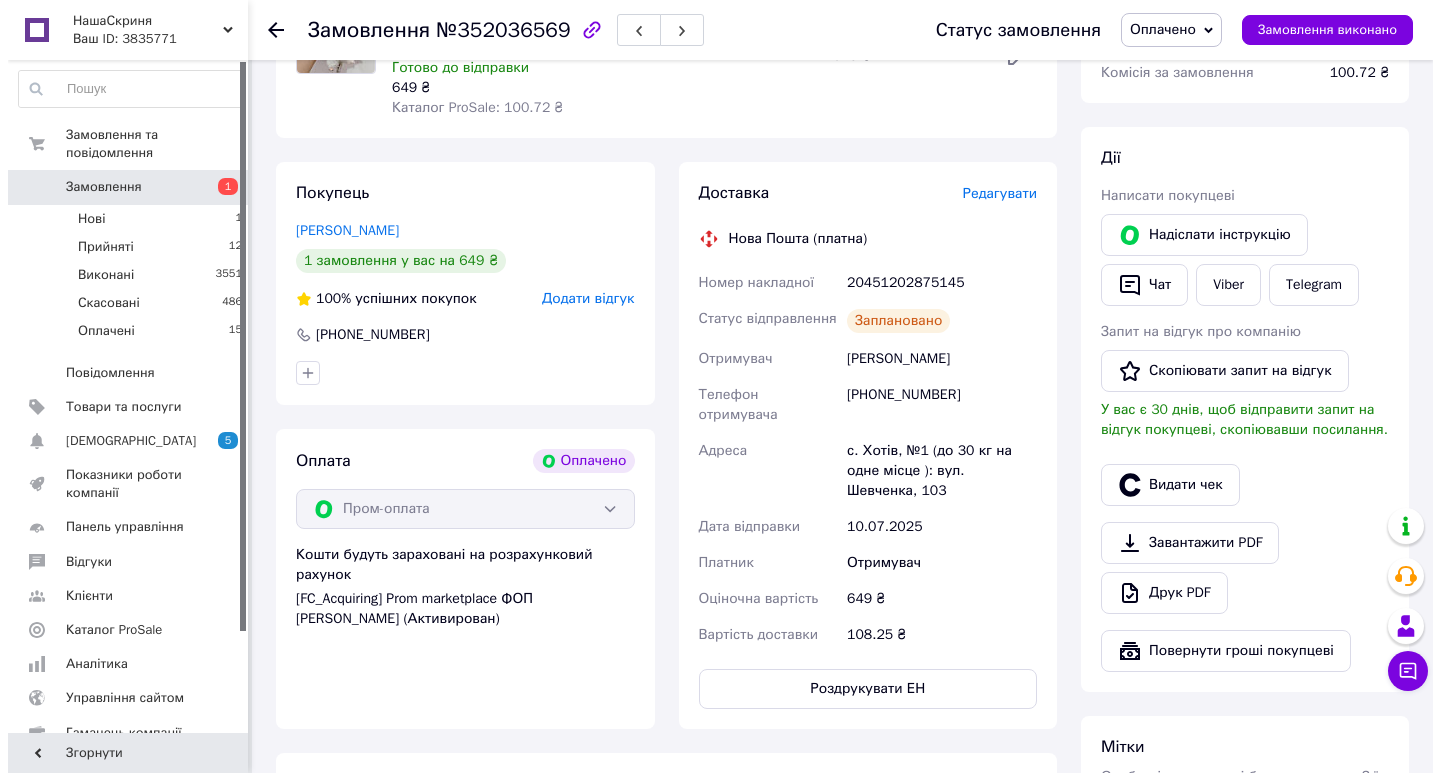 scroll, scrollTop: 300, scrollLeft: 0, axis: vertical 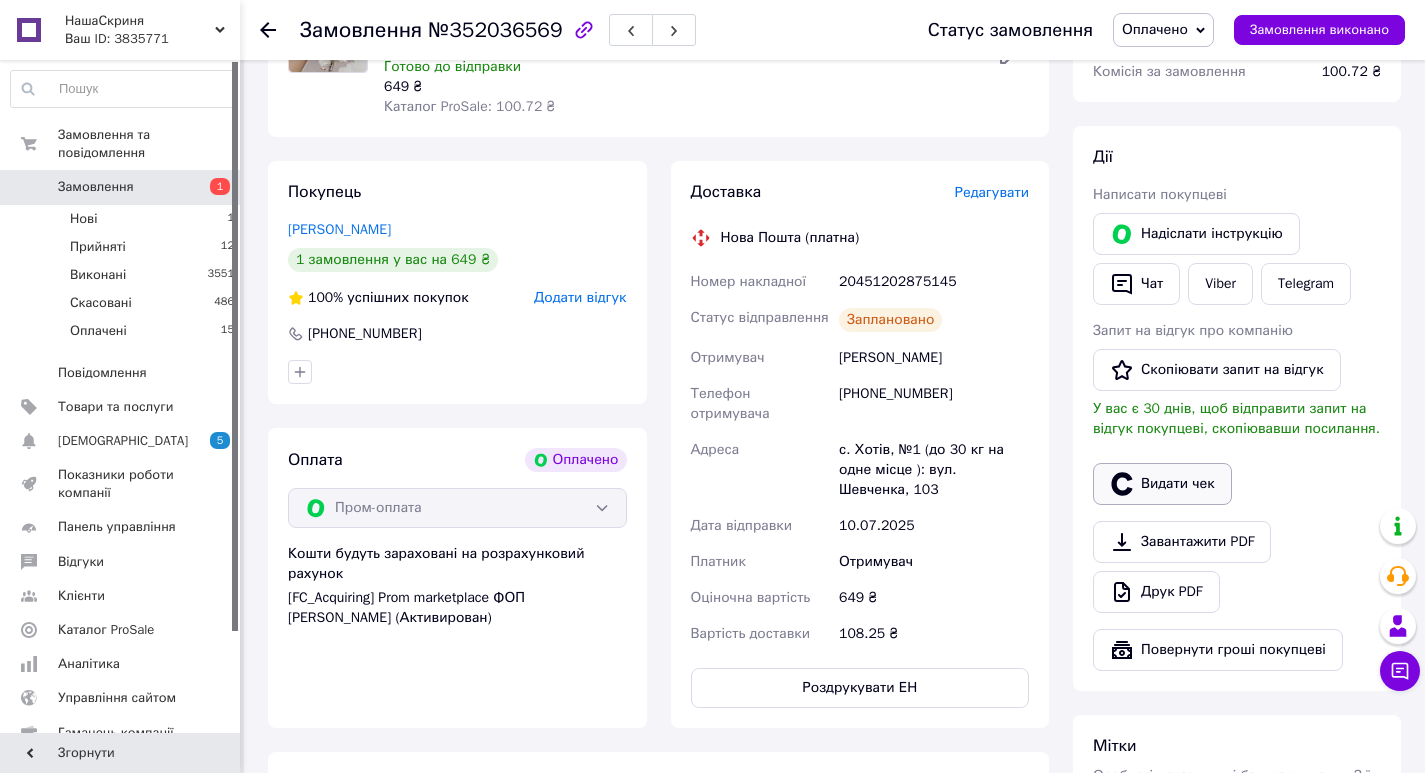 click on "Видати чек" at bounding box center (1162, 484) 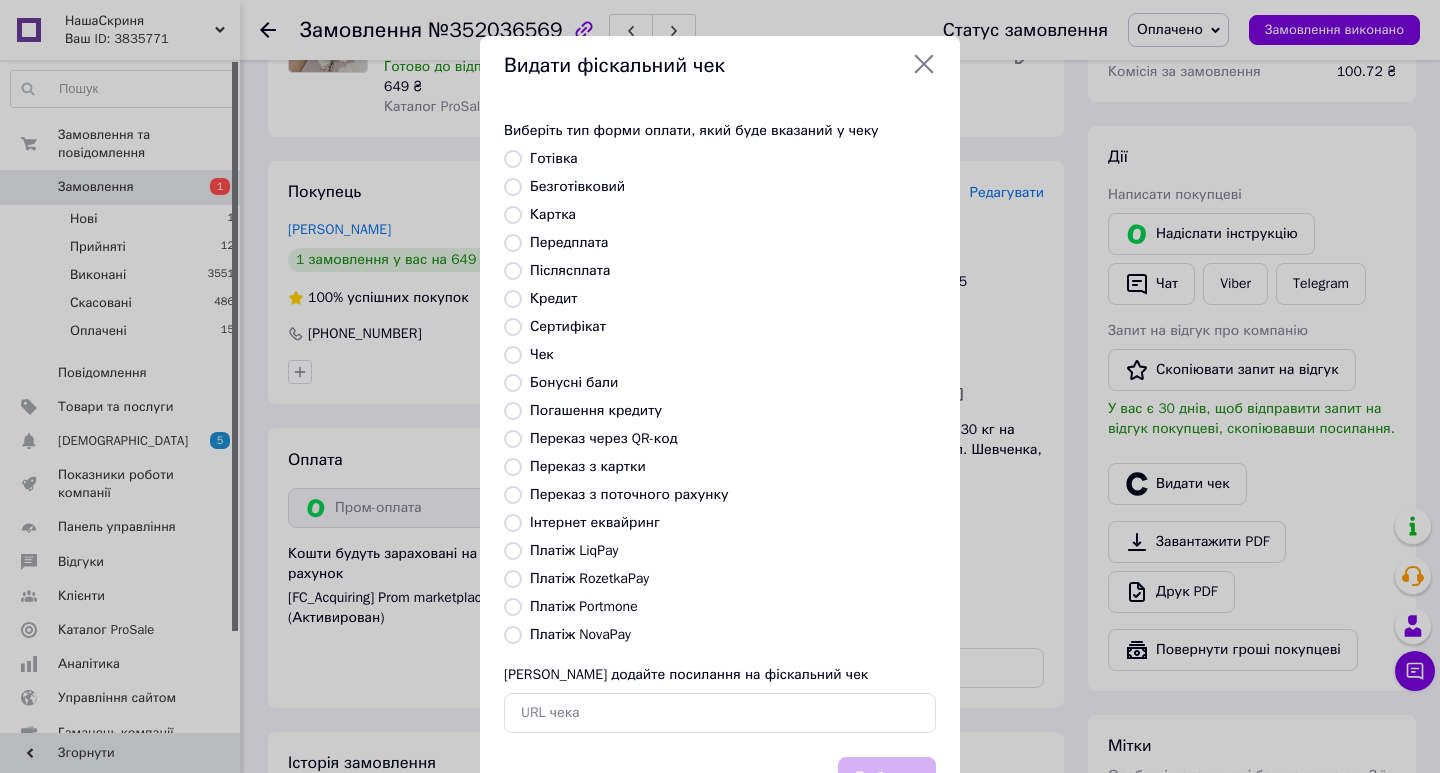 click on "Платіж RozetkaPay" at bounding box center [589, 578] 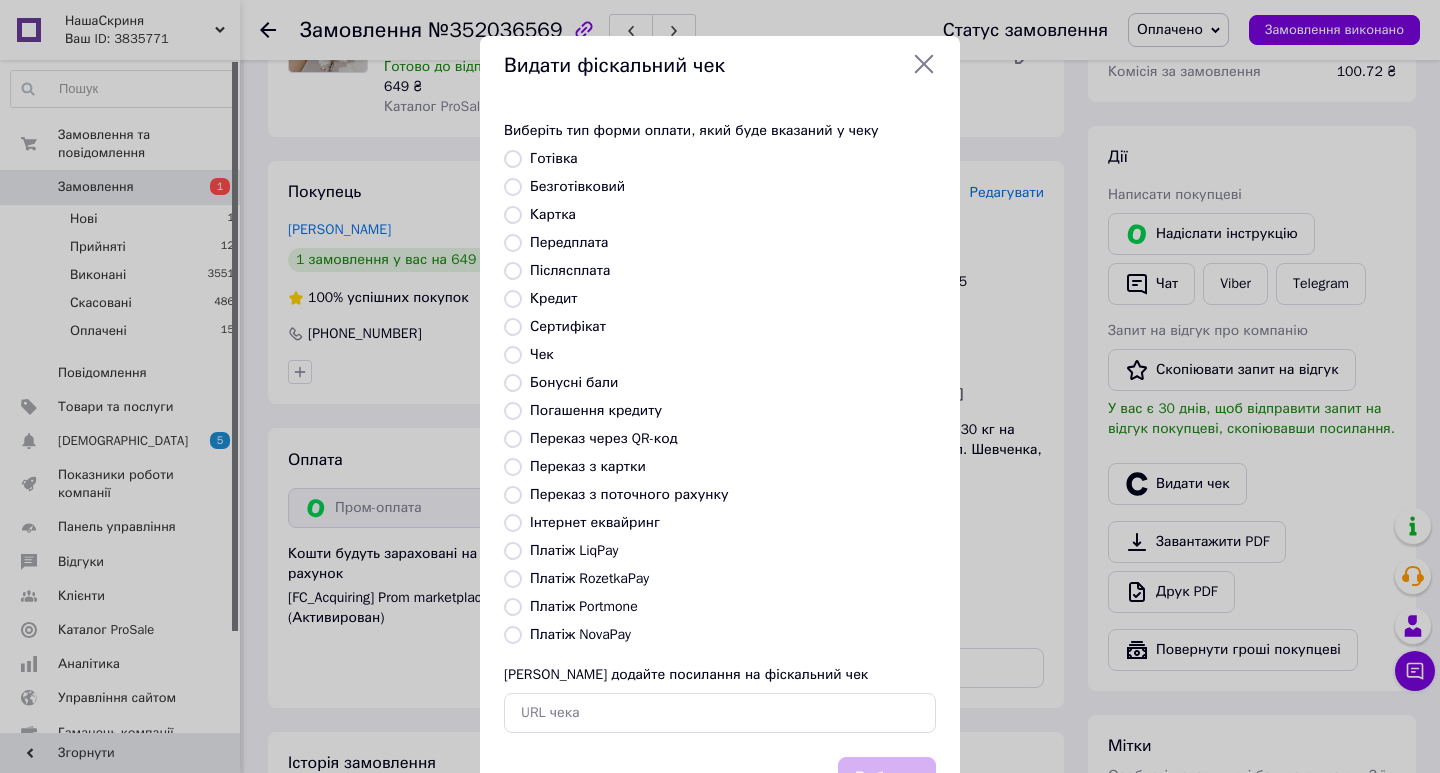 radio on "true" 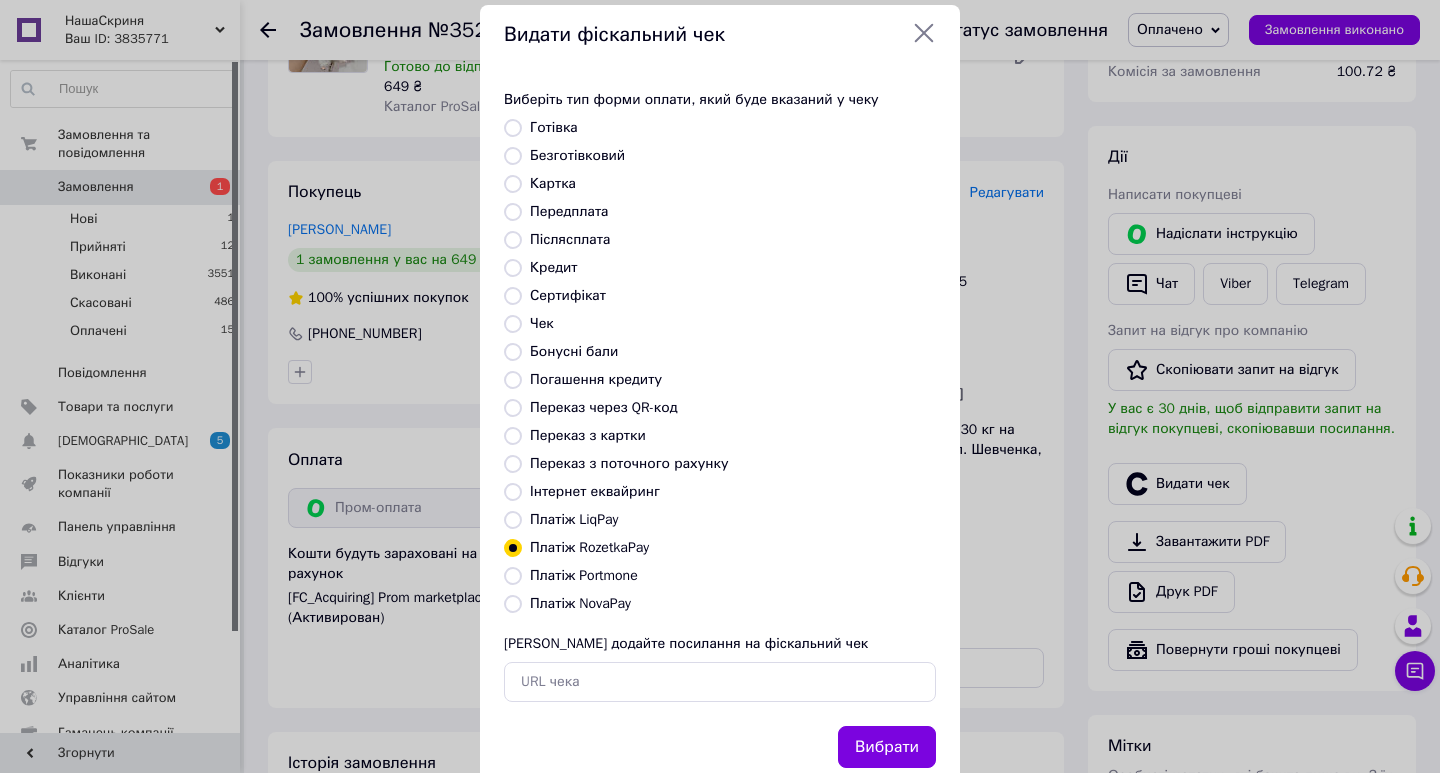 scroll, scrollTop: 86, scrollLeft: 0, axis: vertical 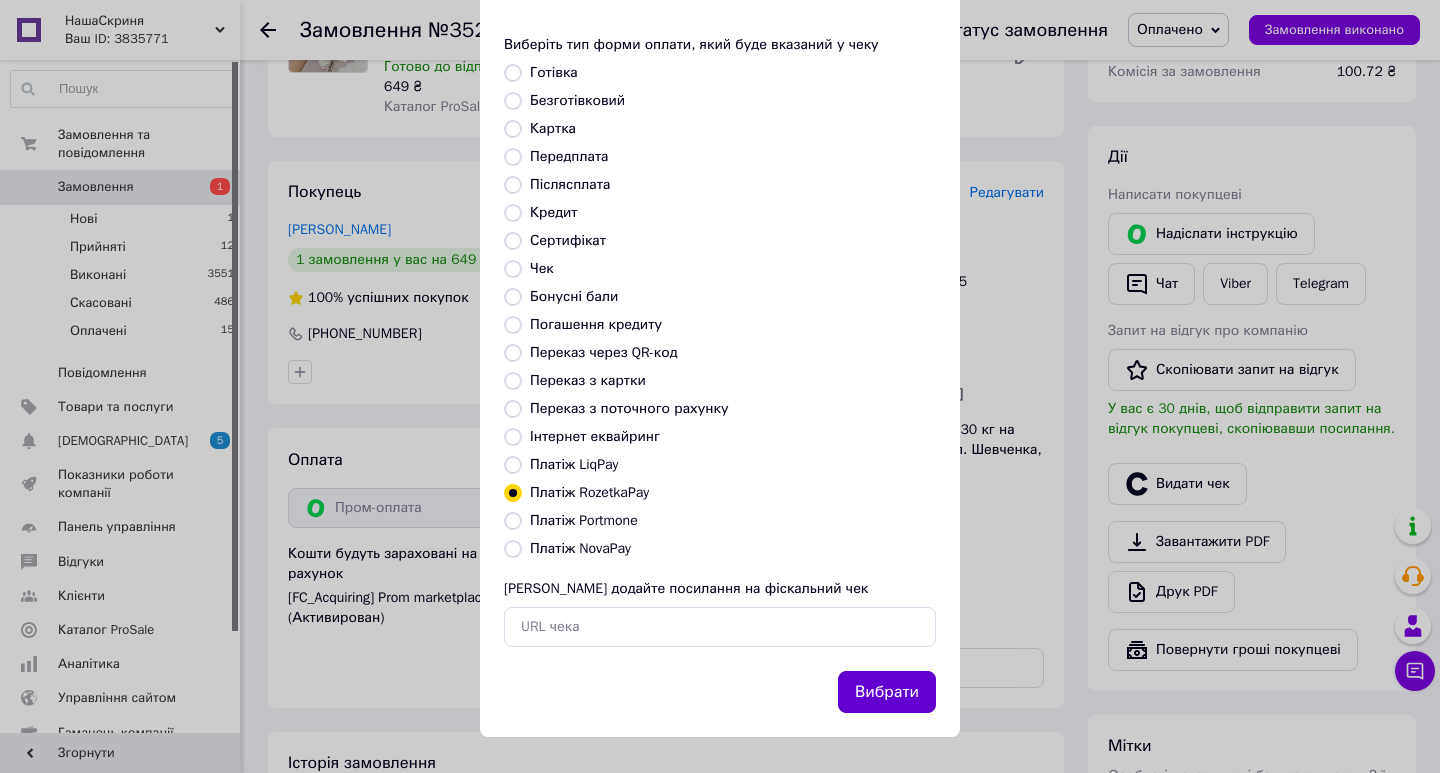 click on "Вибрати" at bounding box center [887, 692] 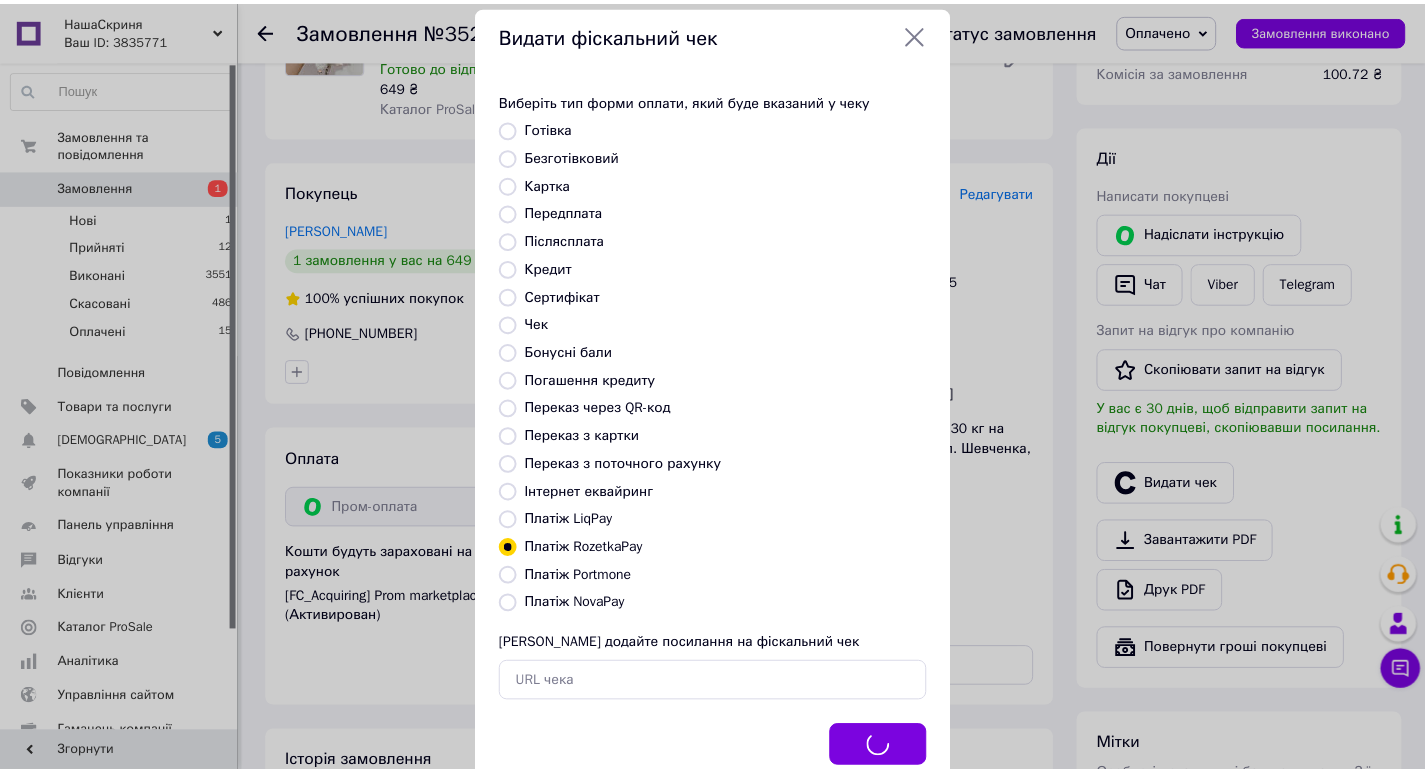 scroll, scrollTop: 0, scrollLeft: 0, axis: both 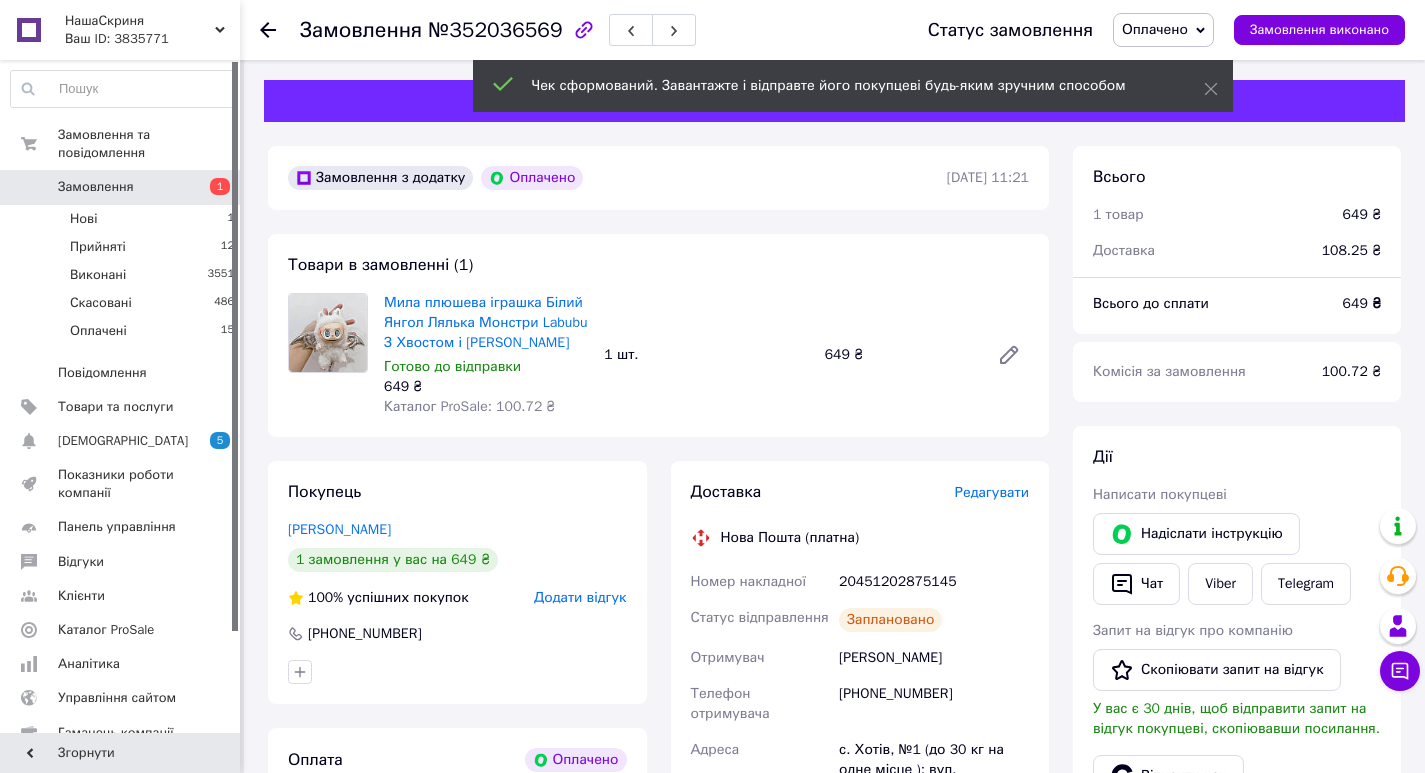 click at bounding box center [280, 30] 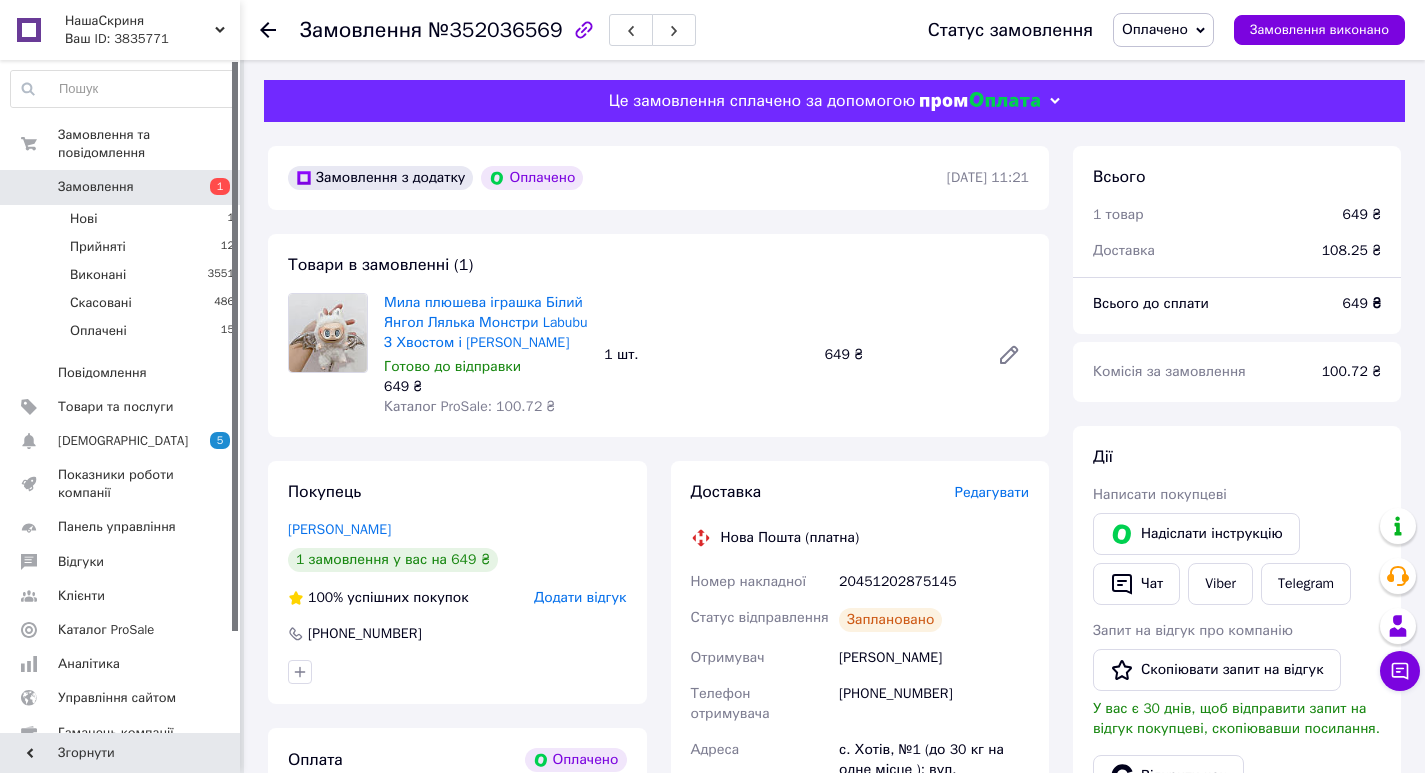 click 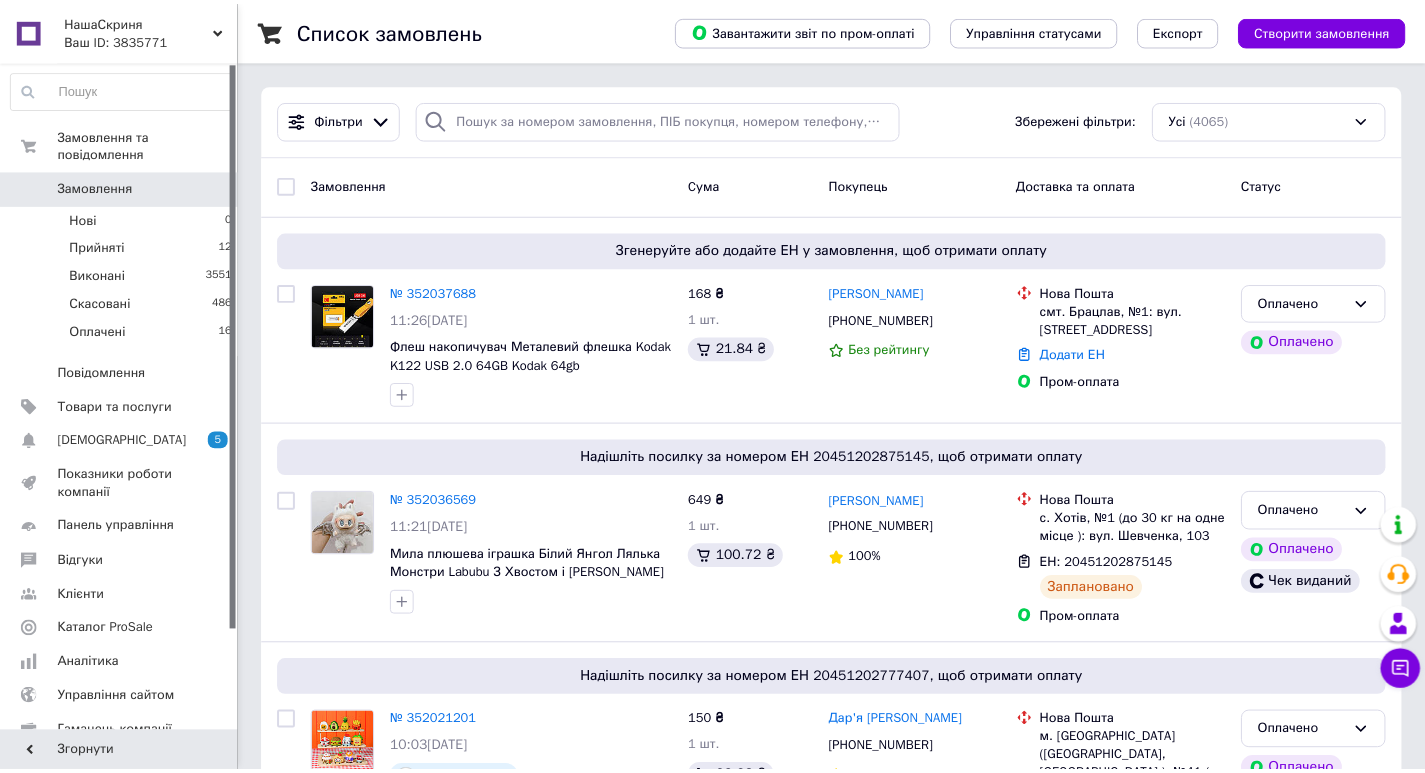 scroll, scrollTop: 0, scrollLeft: 0, axis: both 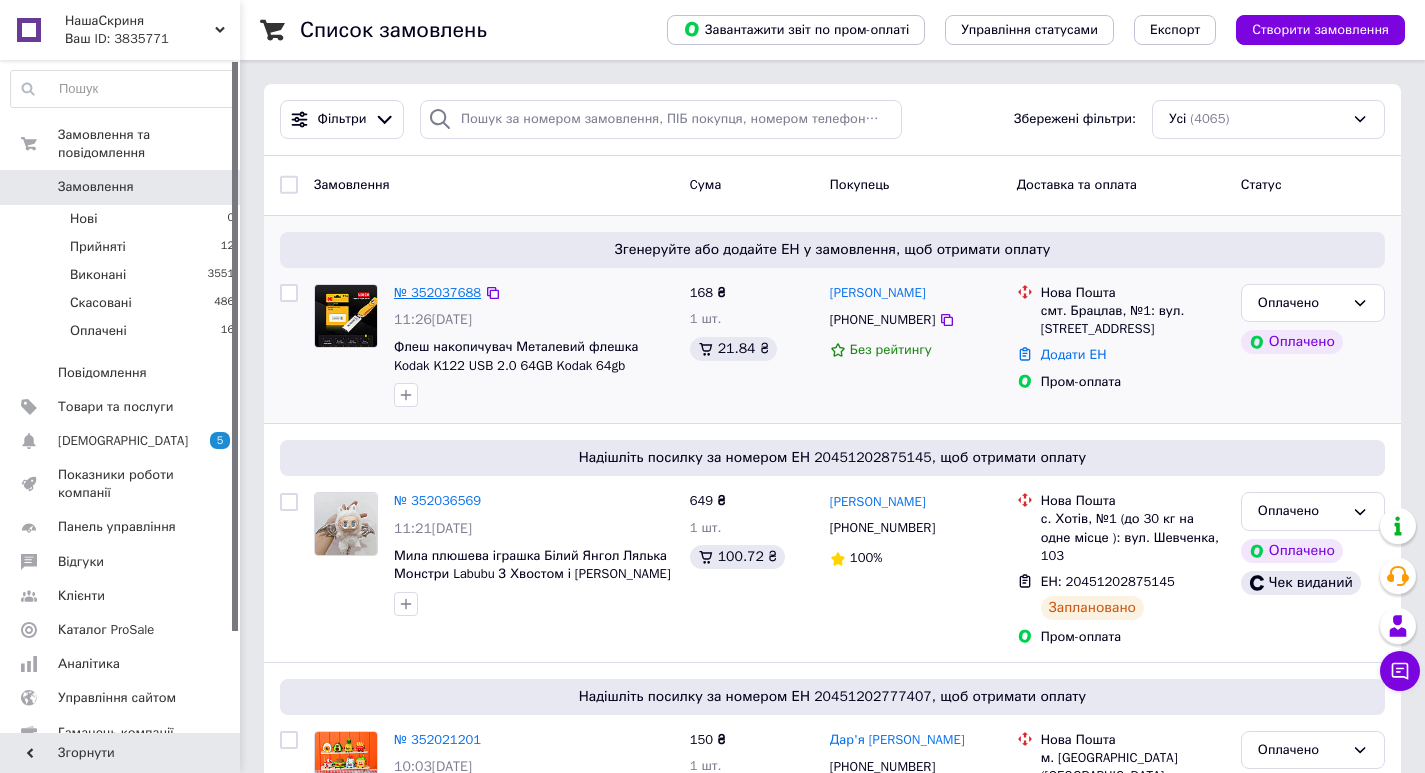 click on "№ 352037688" at bounding box center [437, 292] 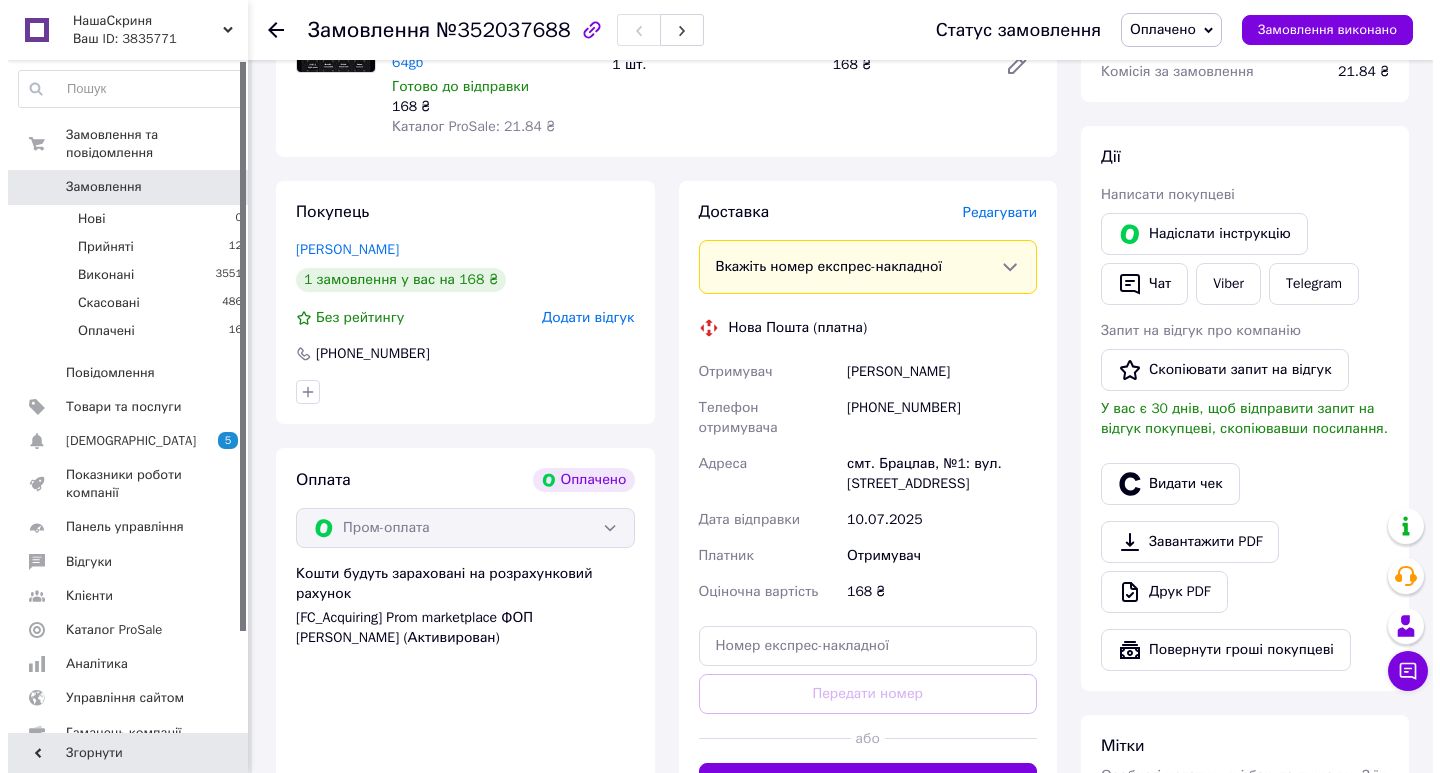 scroll, scrollTop: 200, scrollLeft: 0, axis: vertical 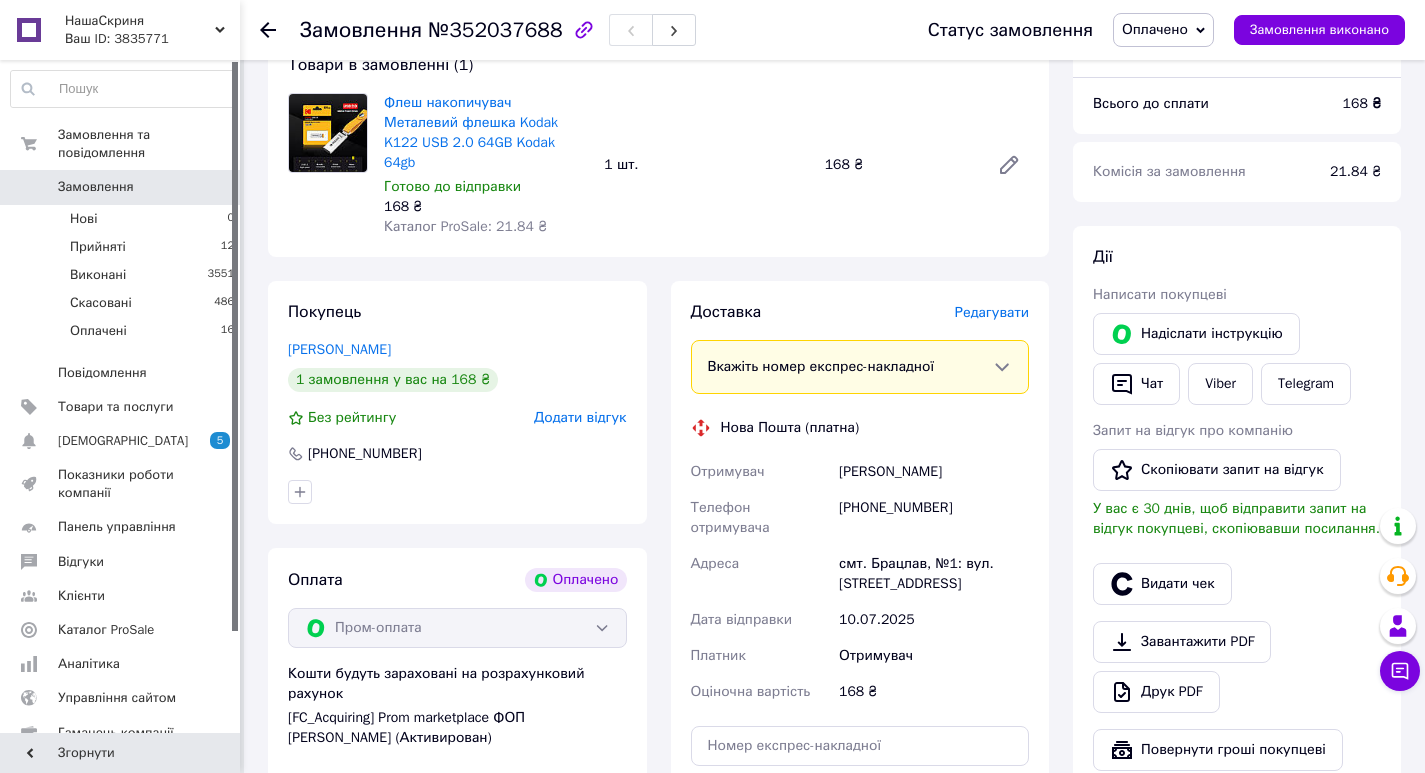 click on "Редагувати" at bounding box center [992, 312] 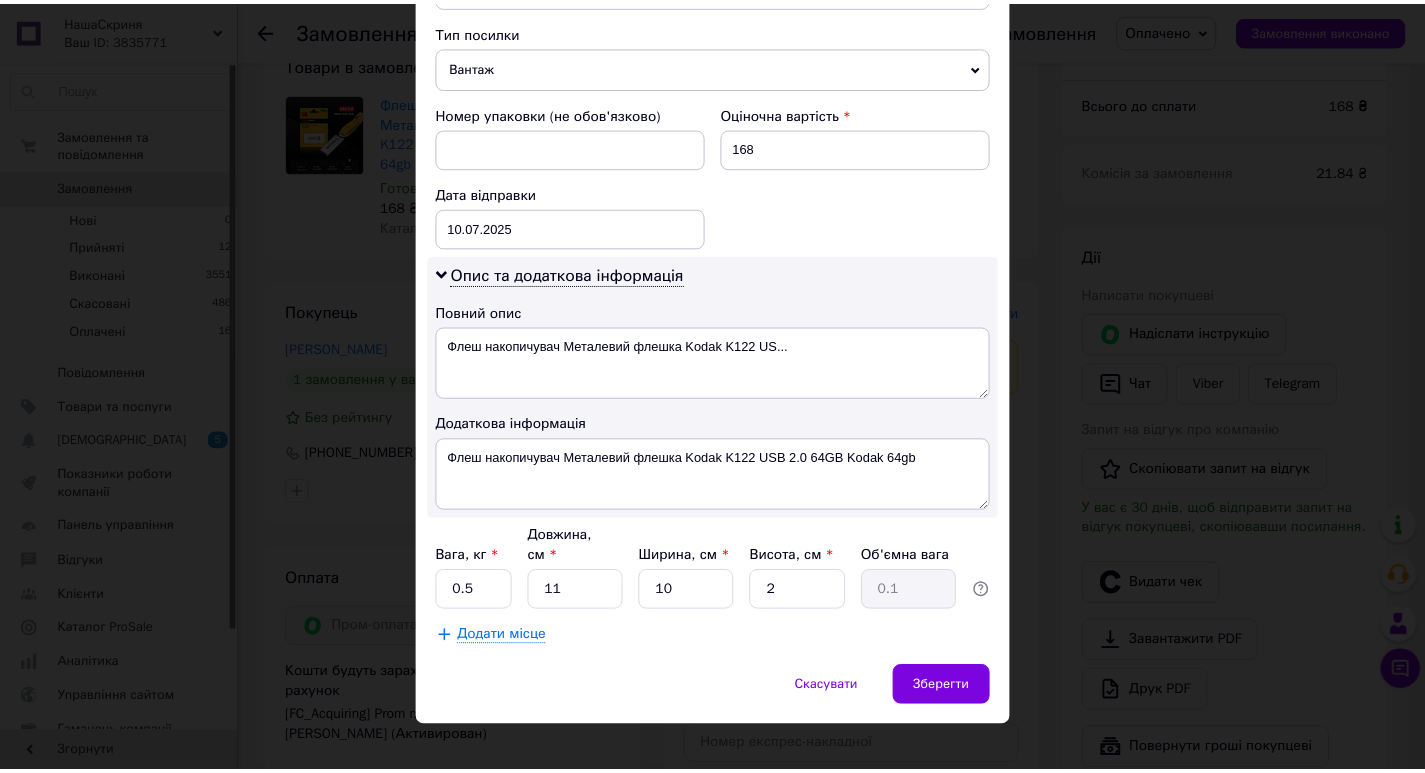scroll, scrollTop: 779, scrollLeft: 0, axis: vertical 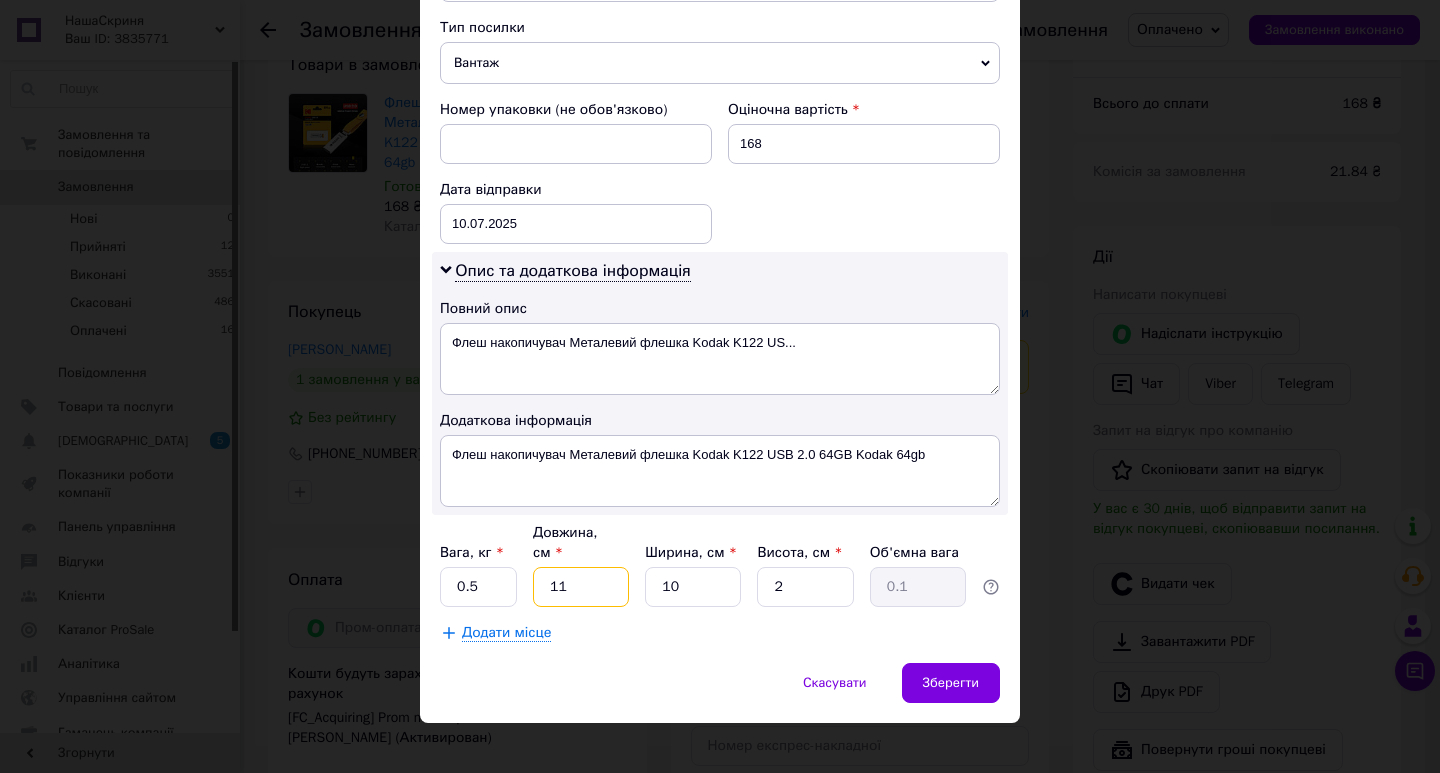 drag, startPoint x: 591, startPoint y: 572, endPoint x: 541, endPoint y: 573, distance: 50.01 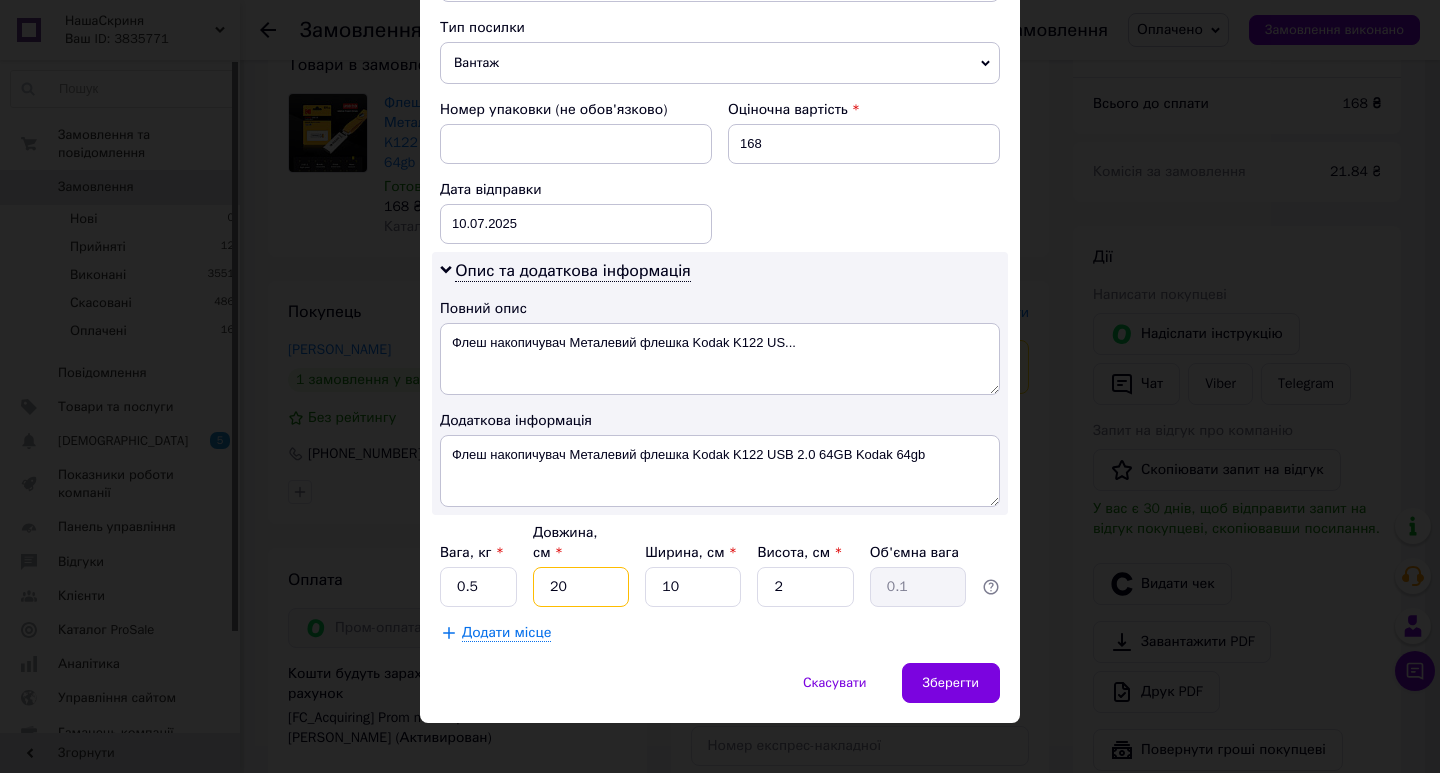 type on "20" 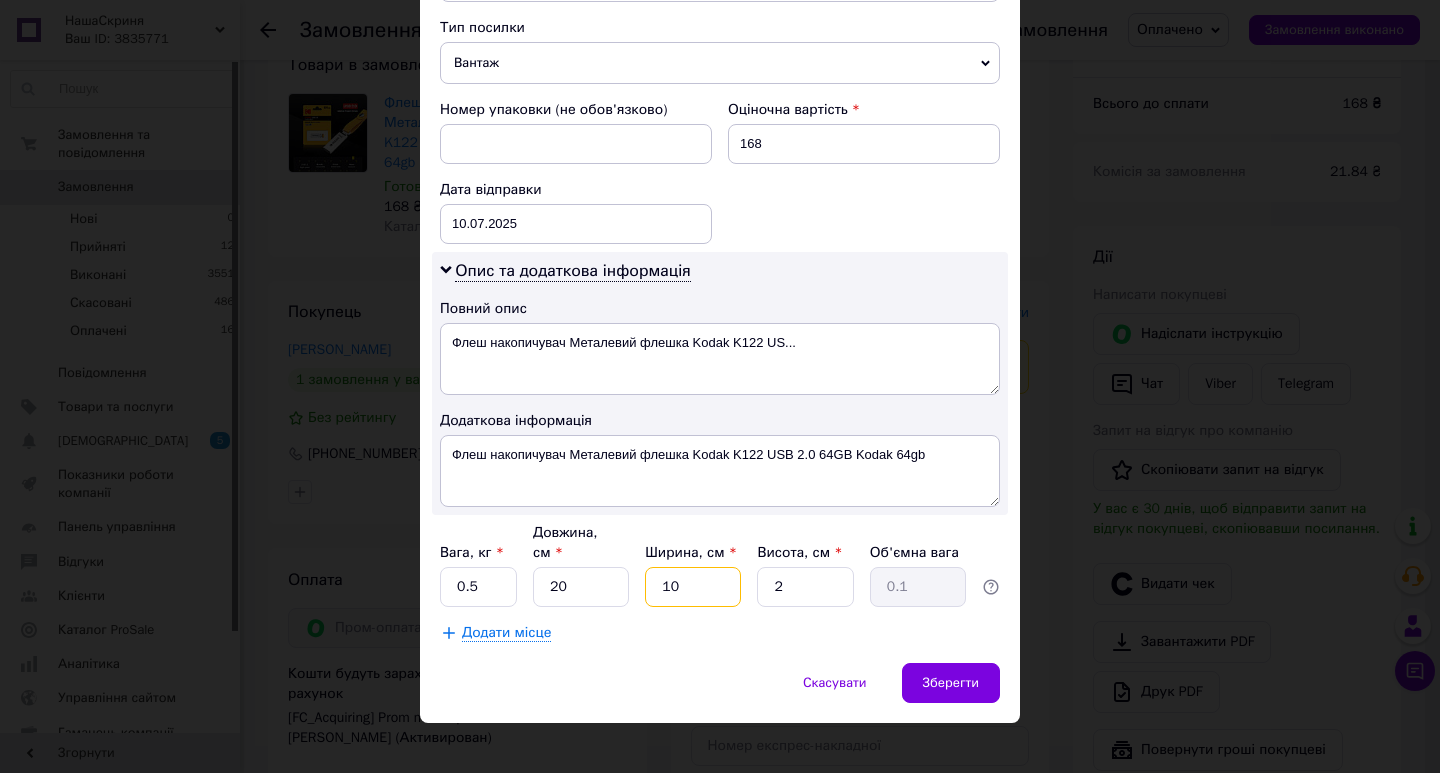 drag, startPoint x: 677, startPoint y: 574, endPoint x: 665, endPoint y: 575, distance: 12.0415945 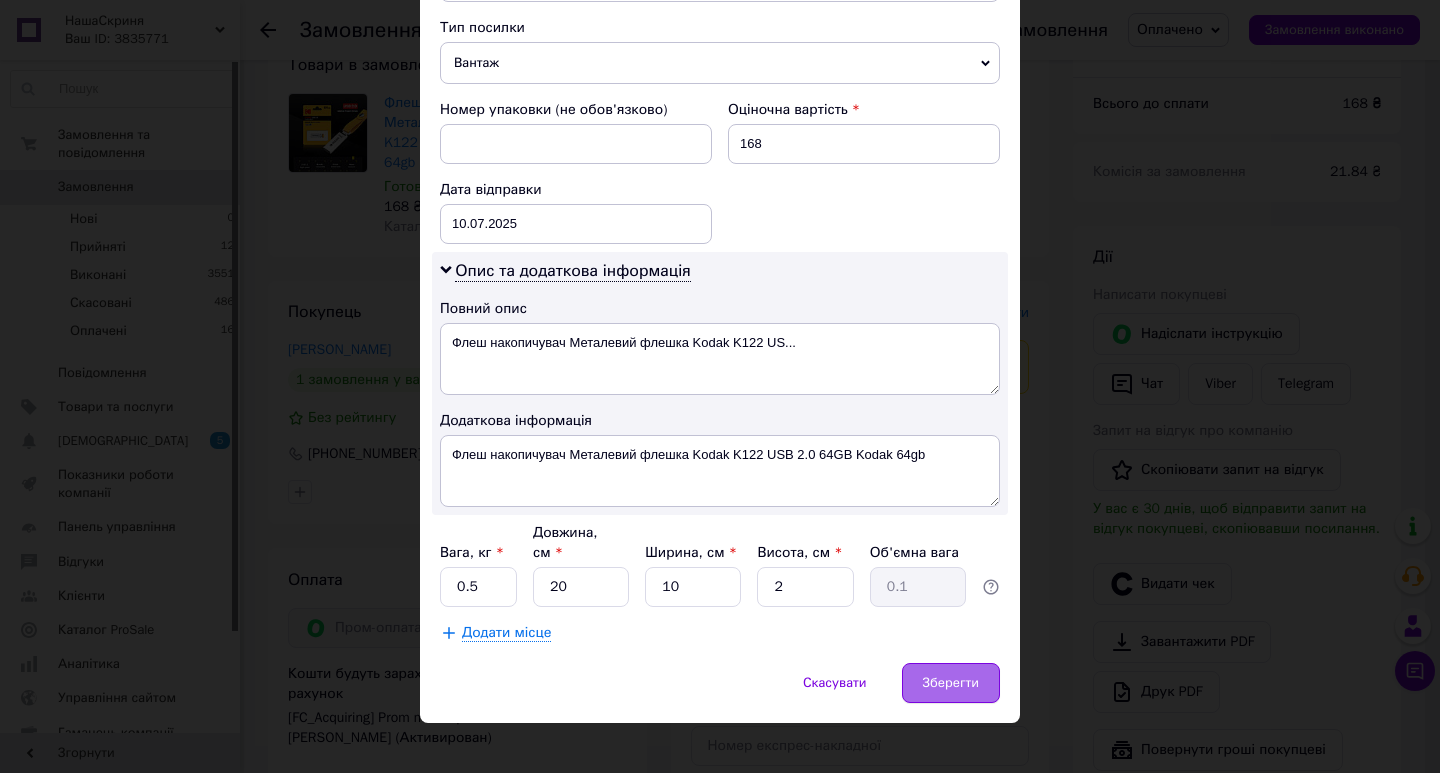 click on "Зберегти" at bounding box center (951, 683) 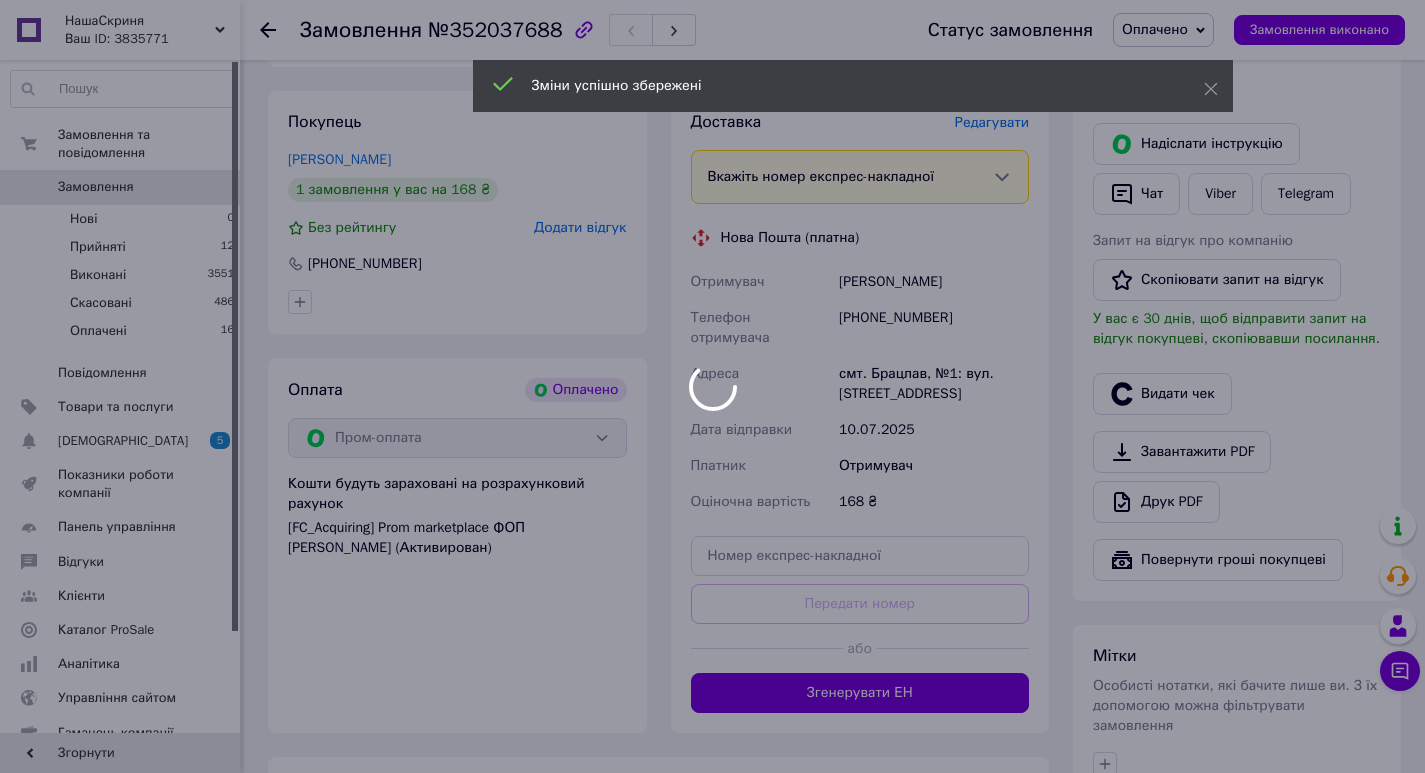 scroll, scrollTop: 700, scrollLeft: 0, axis: vertical 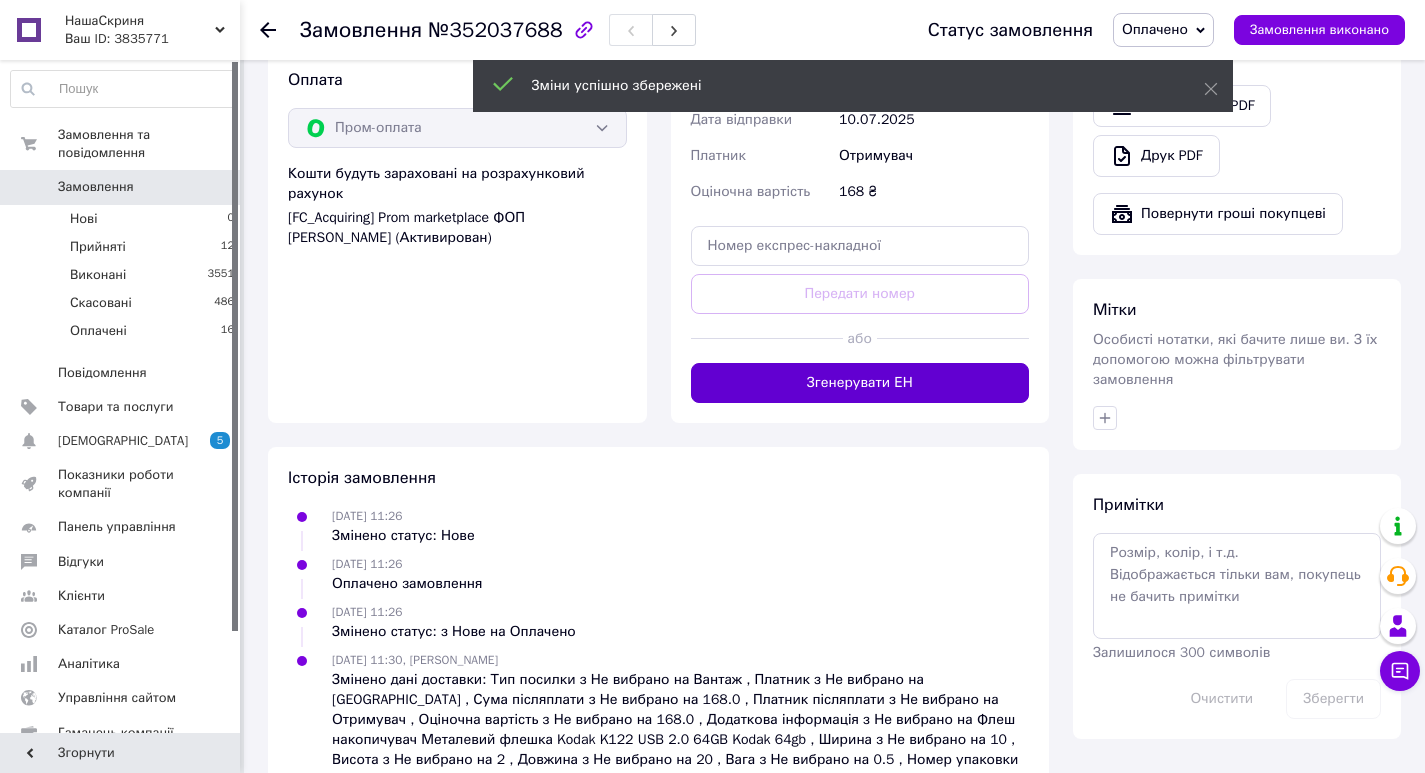 click on "Згенерувати ЕН" at bounding box center [860, 383] 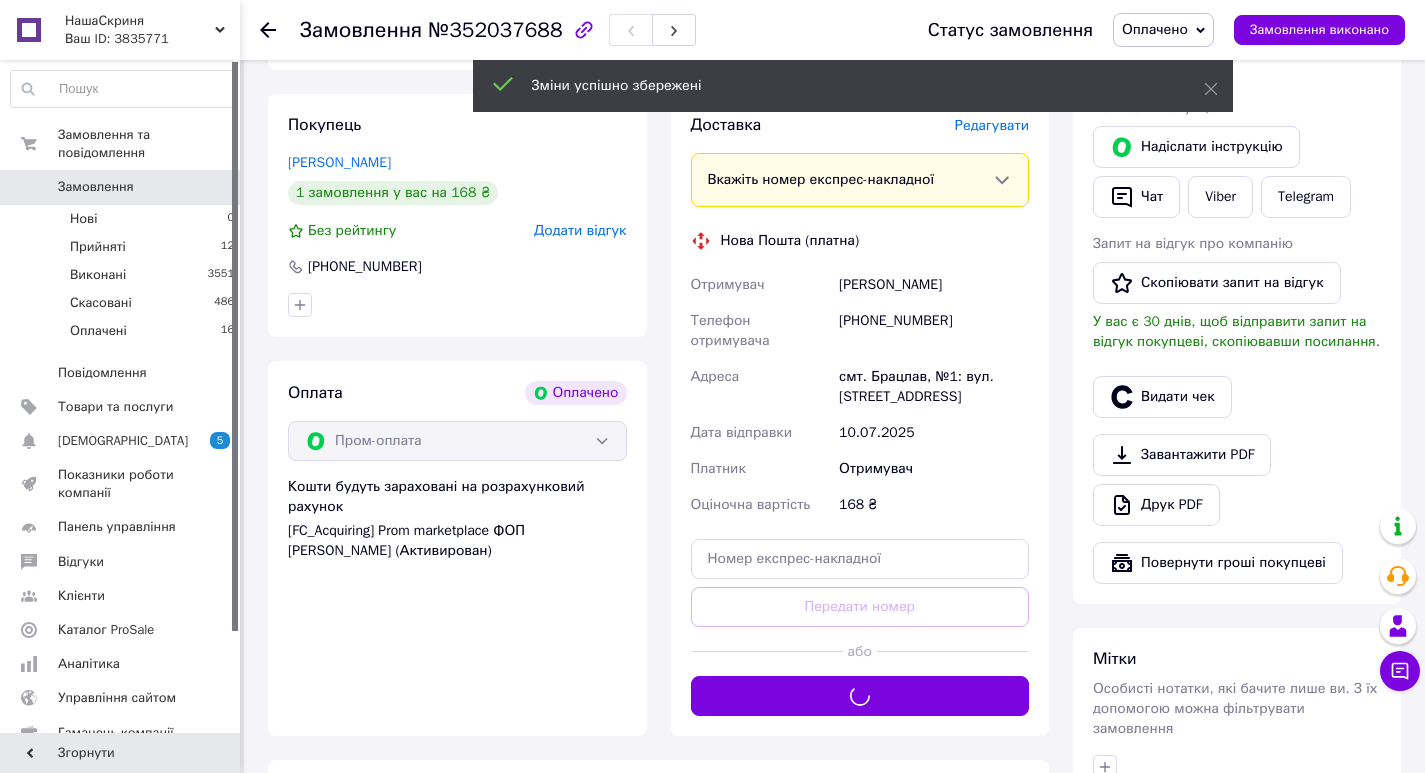 scroll, scrollTop: 0, scrollLeft: 0, axis: both 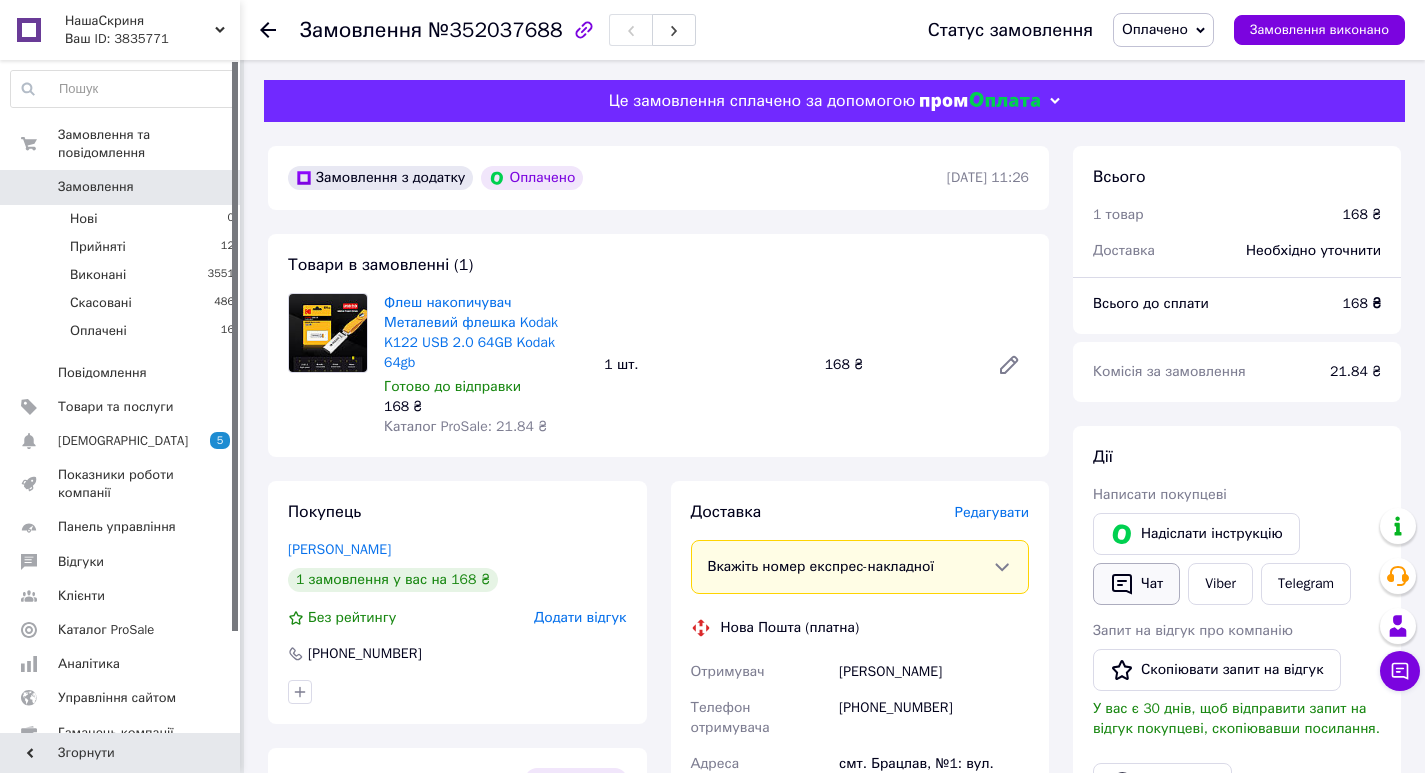 click on "Чат" at bounding box center [1136, 584] 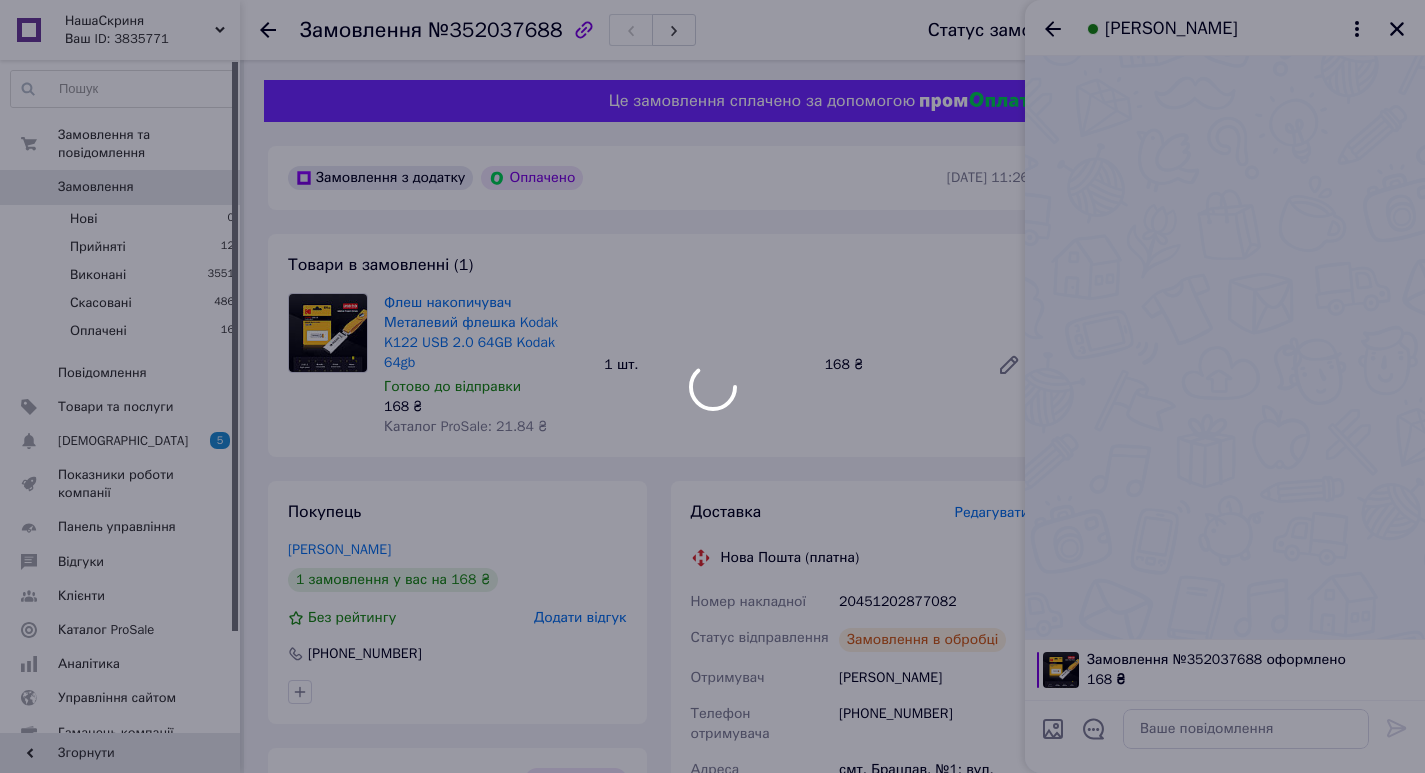 click at bounding box center (712, 386) 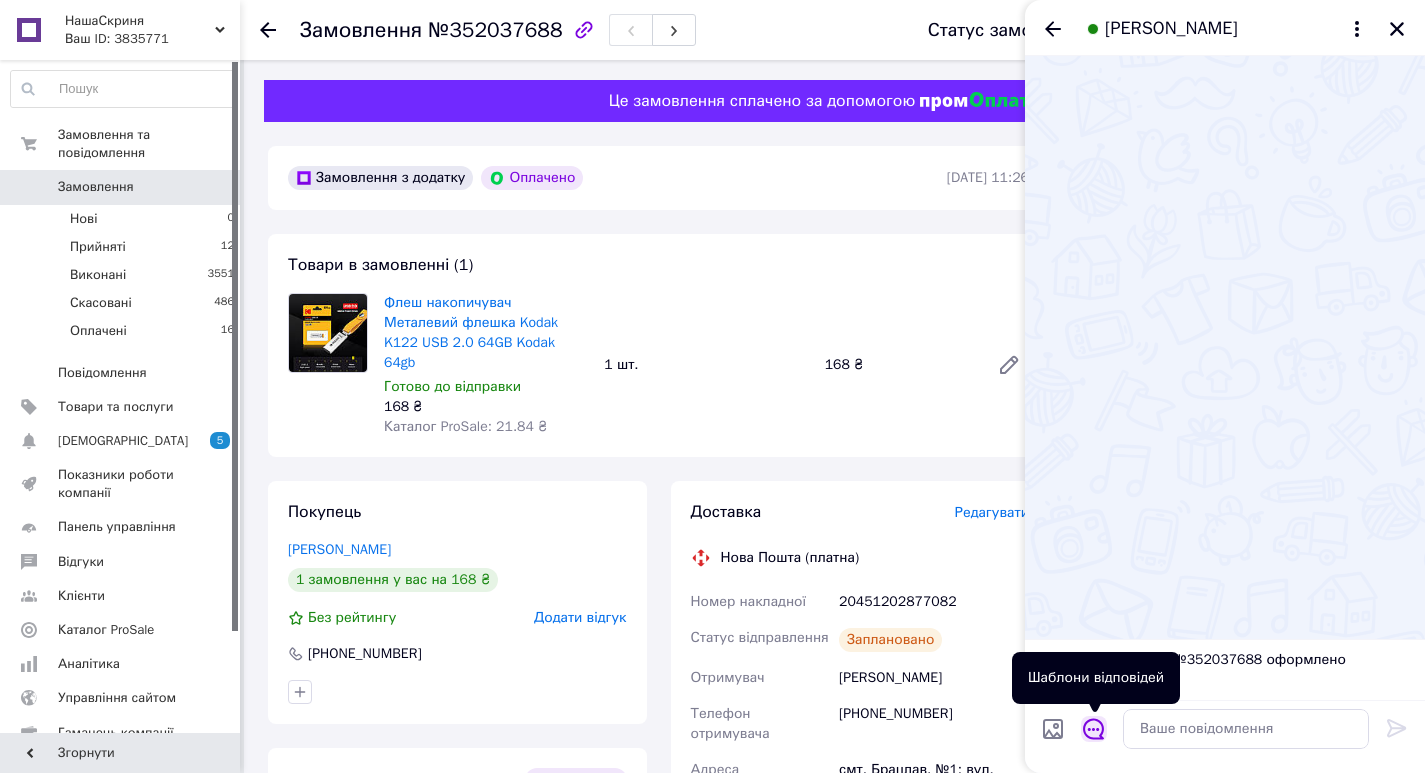 click 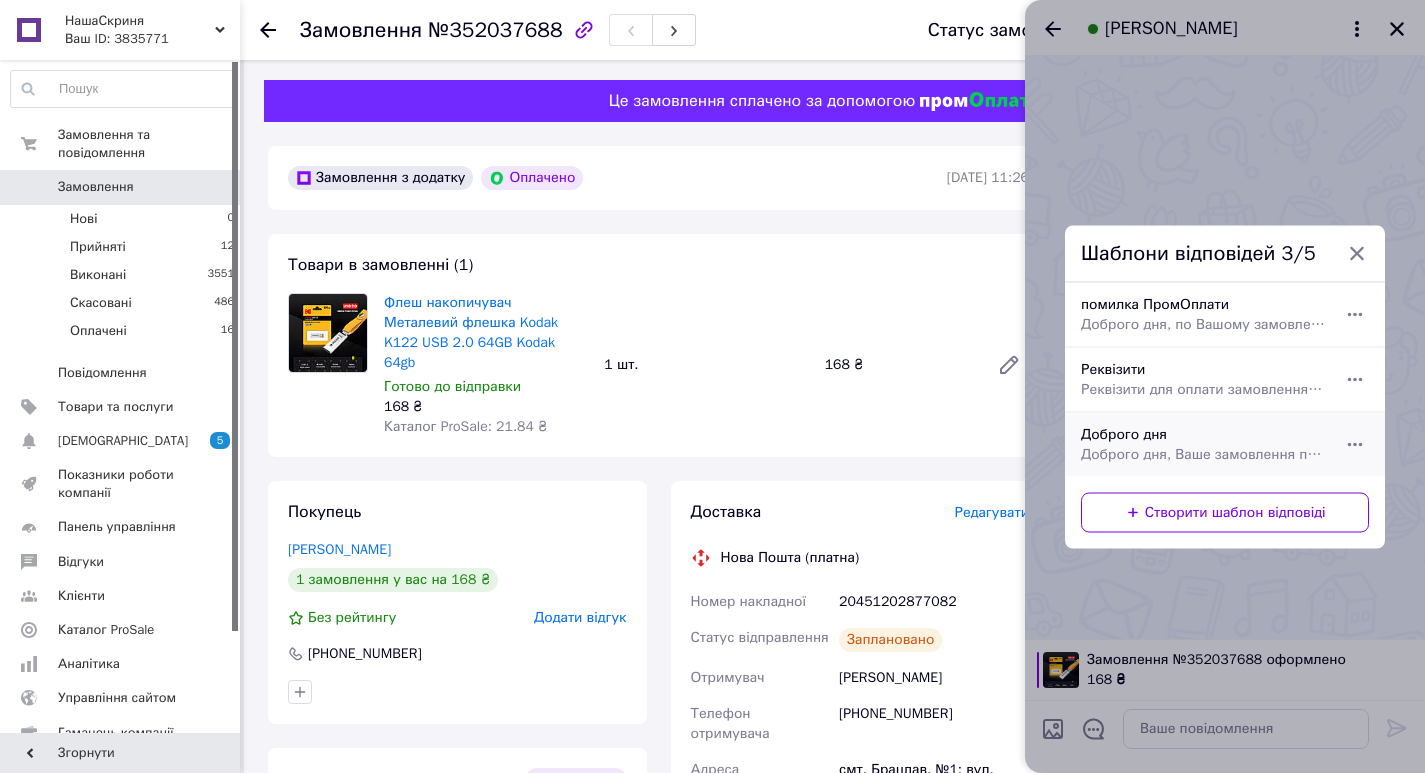 click on "Доброго дня Доброго дня, Ваше замовлення прийнято та готується до відправки.
Дякуємо, що обрали наш магазин!" at bounding box center (1203, 444) 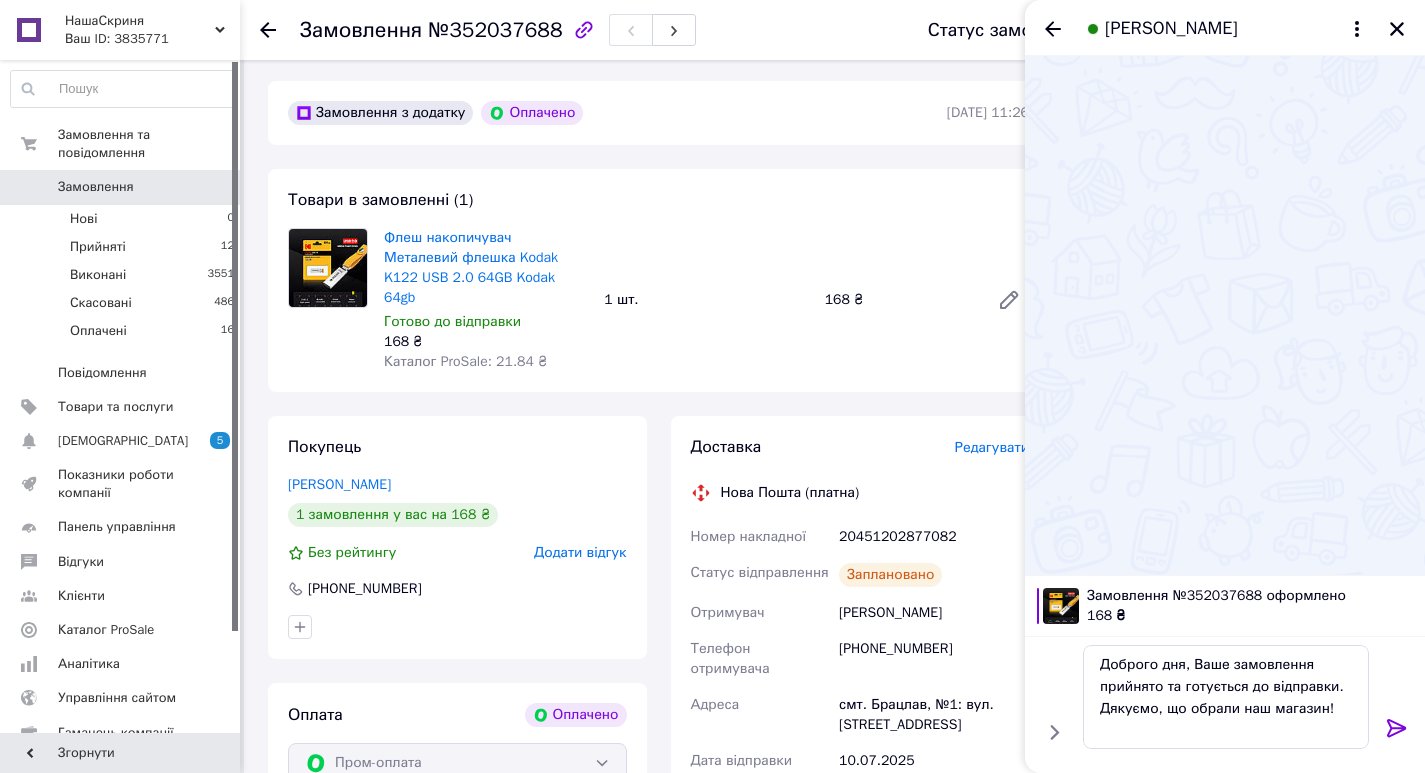 scroll, scrollTop: 100, scrollLeft: 0, axis: vertical 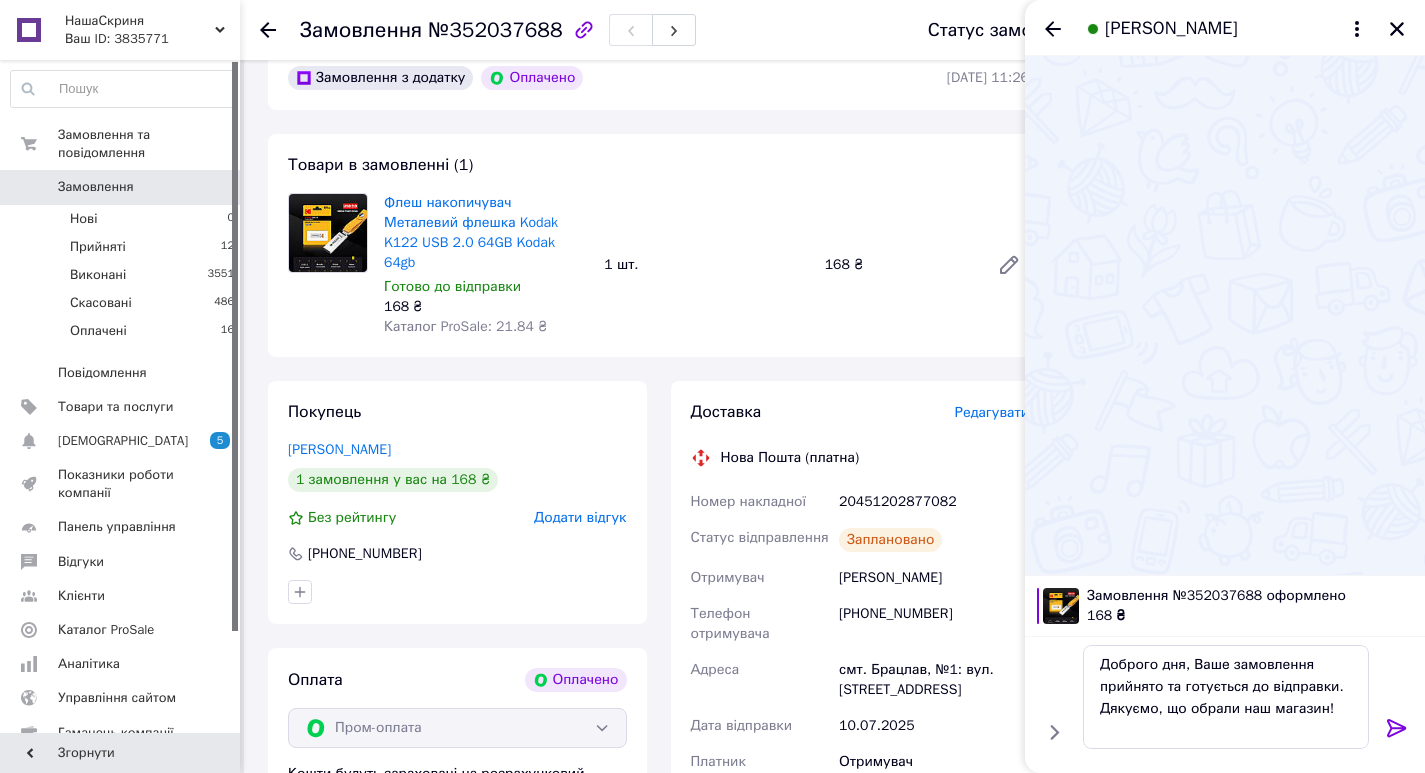click 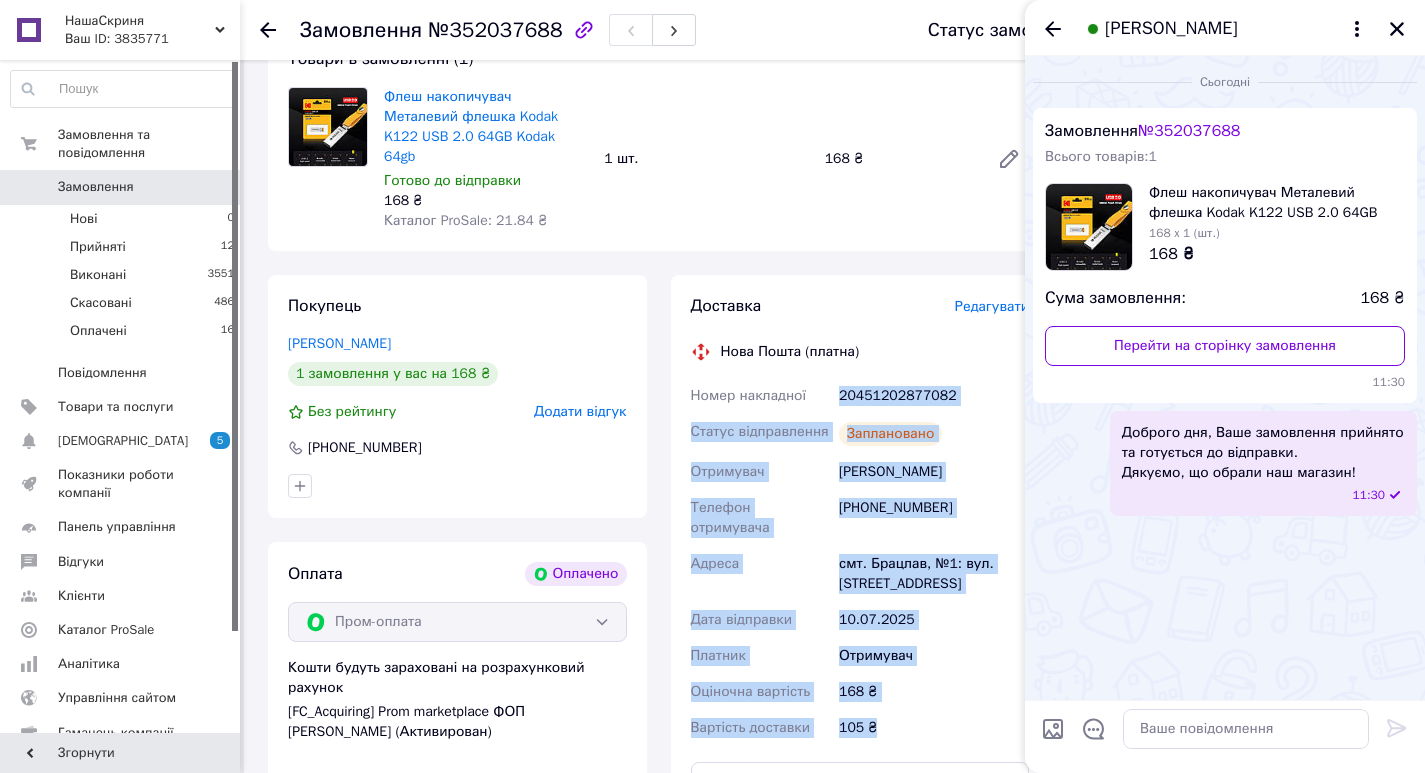 scroll, scrollTop: 200, scrollLeft: 0, axis: vertical 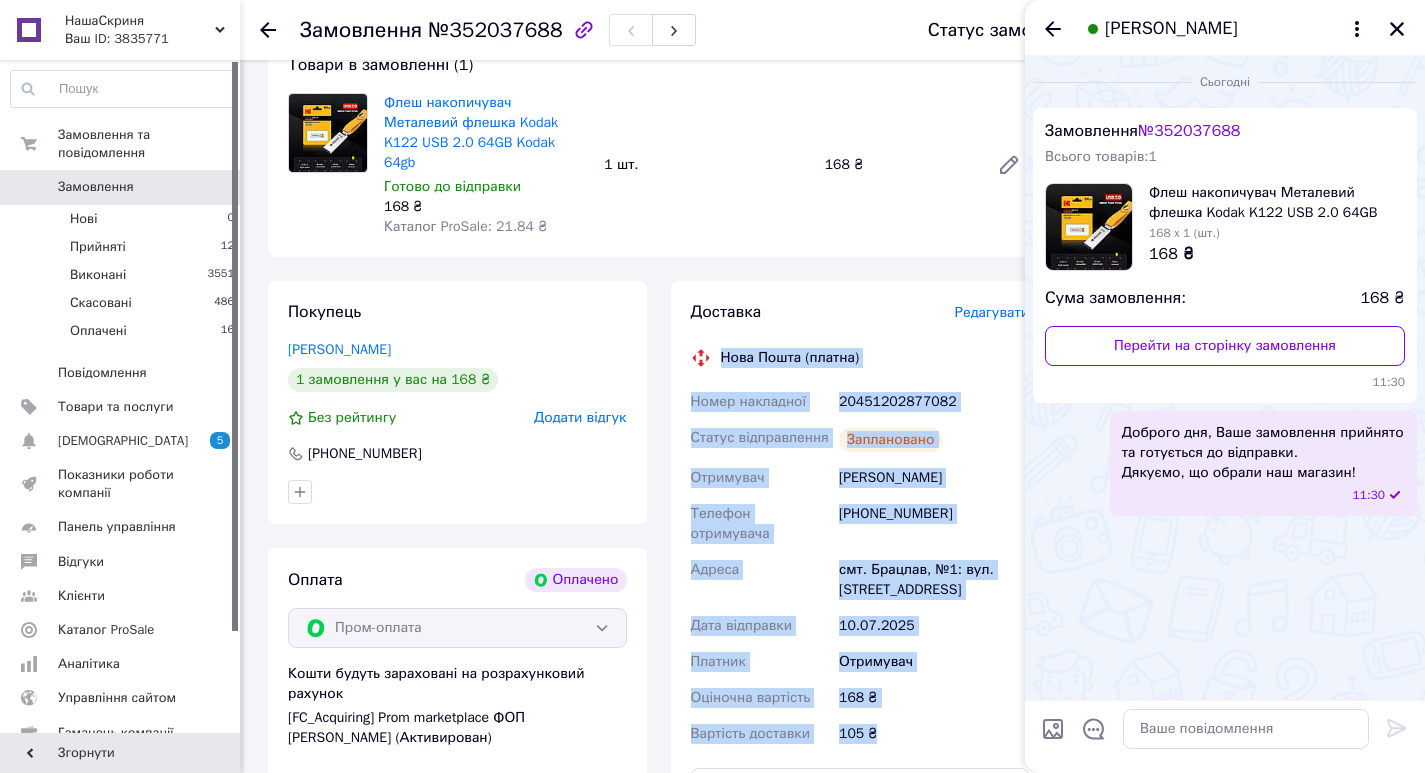 drag, startPoint x: 891, startPoint y: 408, endPoint x: 728, endPoint y: 344, distance: 175.11424 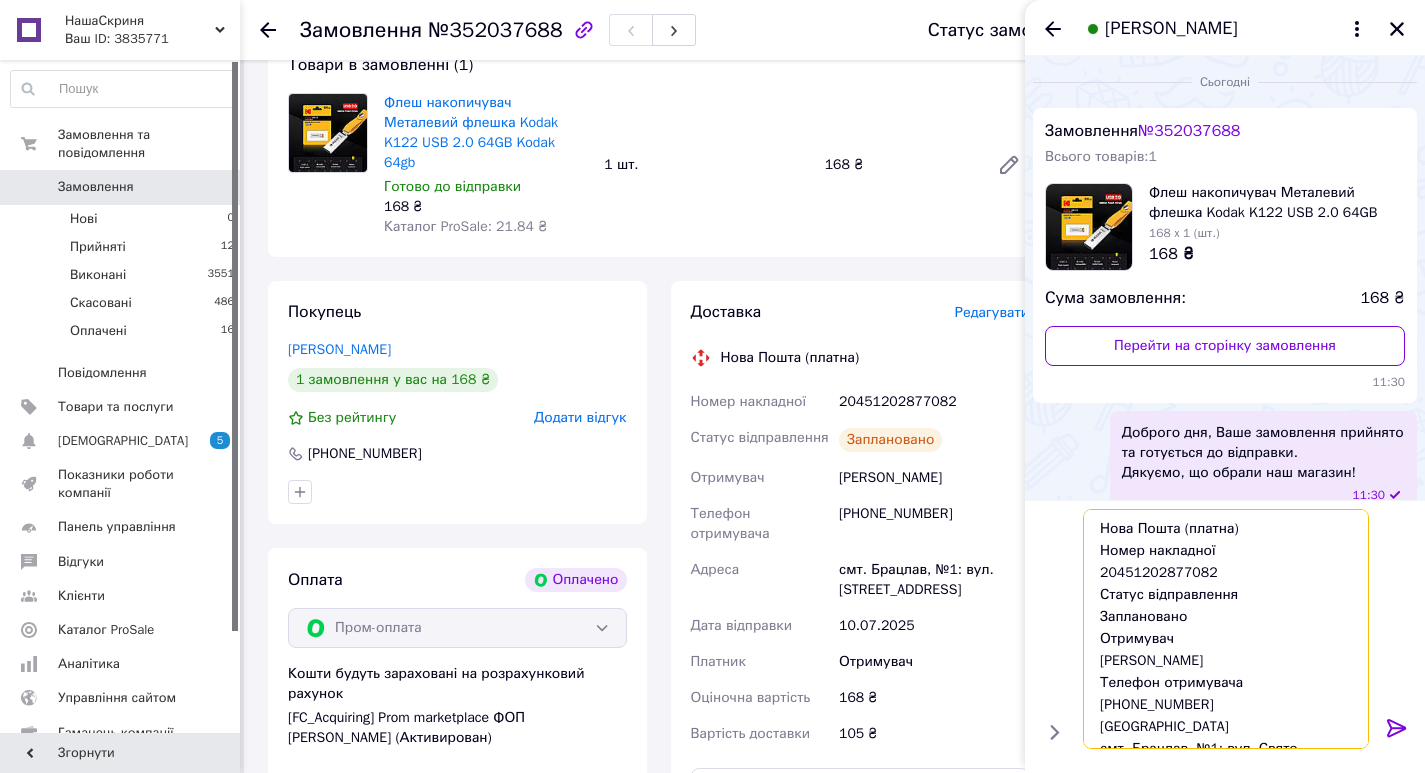 click on "Нова Пошта (платна)
Номер накладної
20451202877082
Статус відправлення
Заплановано
Отримувач
Павленко Богдан
Телефон отримувача
+380685138835
Адреса
смт. Брацлав, №1: вул. Свято-Миколаївська, 4
Дата відправки
10.07.2025
Платник
Отримувач
Оціночна вартість
168 ₴
Вартість доставки
105 ₴" at bounding box center [1226, 629] 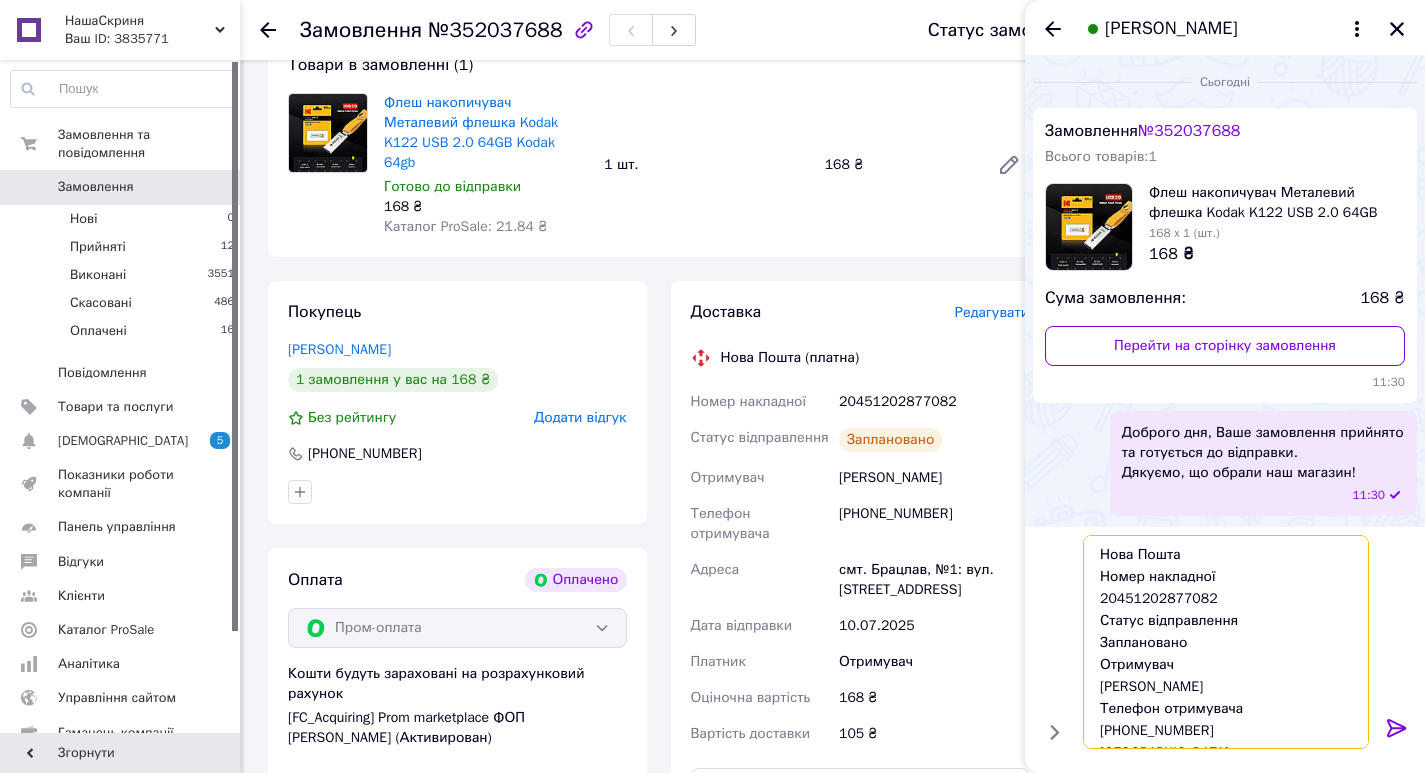 drag, startPoint x: 1190, startPoint y: 646, endPoint x: 1073, endPoint y: 620, distance: 119.85408 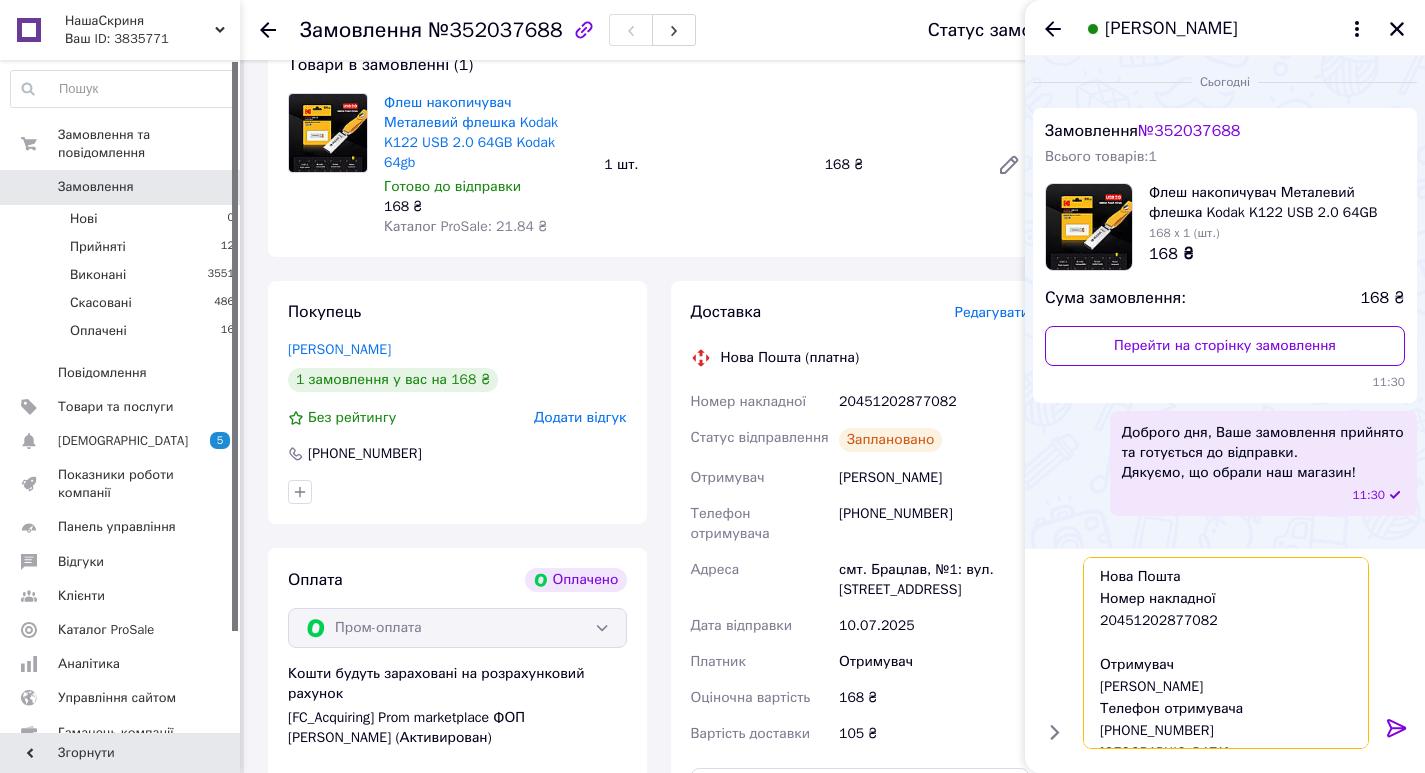 type on "Нова Пошта
Номер накладної
20451202877082
Отримувач
Павленко Богдан
Телефон отримувача
+380685138835
Адреса
смт. Брацлав, №1: вул. Свято-Миколаївська, 4
Дата відправки
10.07.2025
Платник
Отримувач
Оціночна вартість
168 ₴
Вартість доставки
105 ₴" 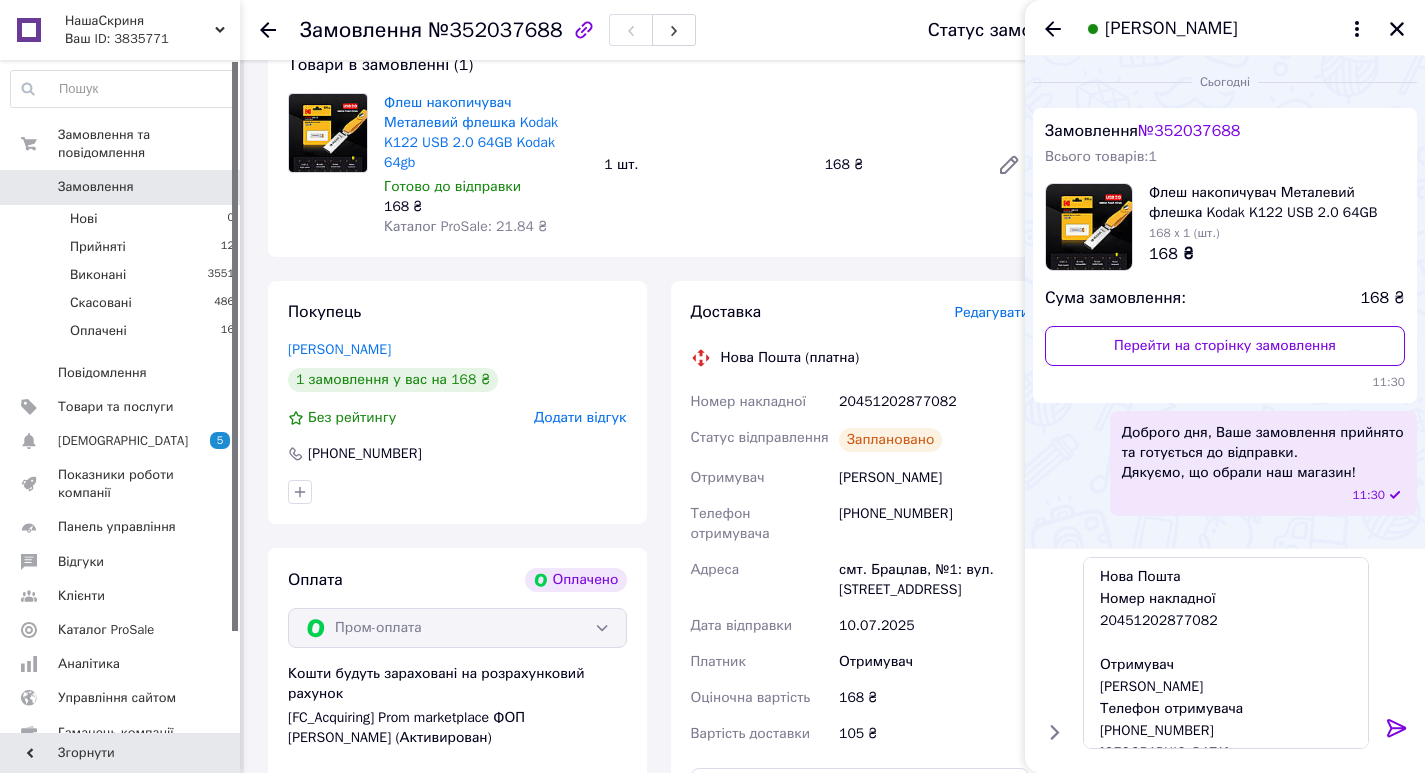click 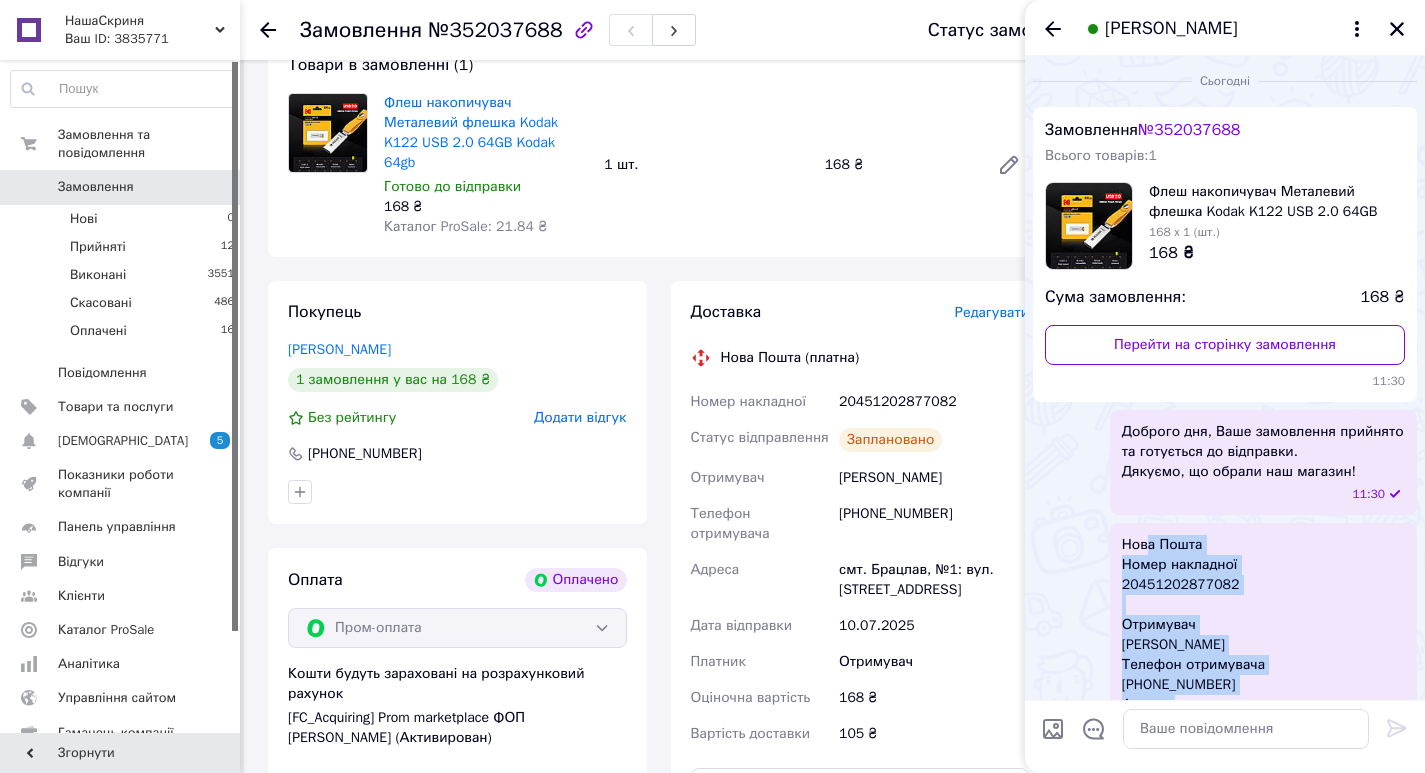 scroll, scrollTop: 0, scrollLeft: 0, axis: both 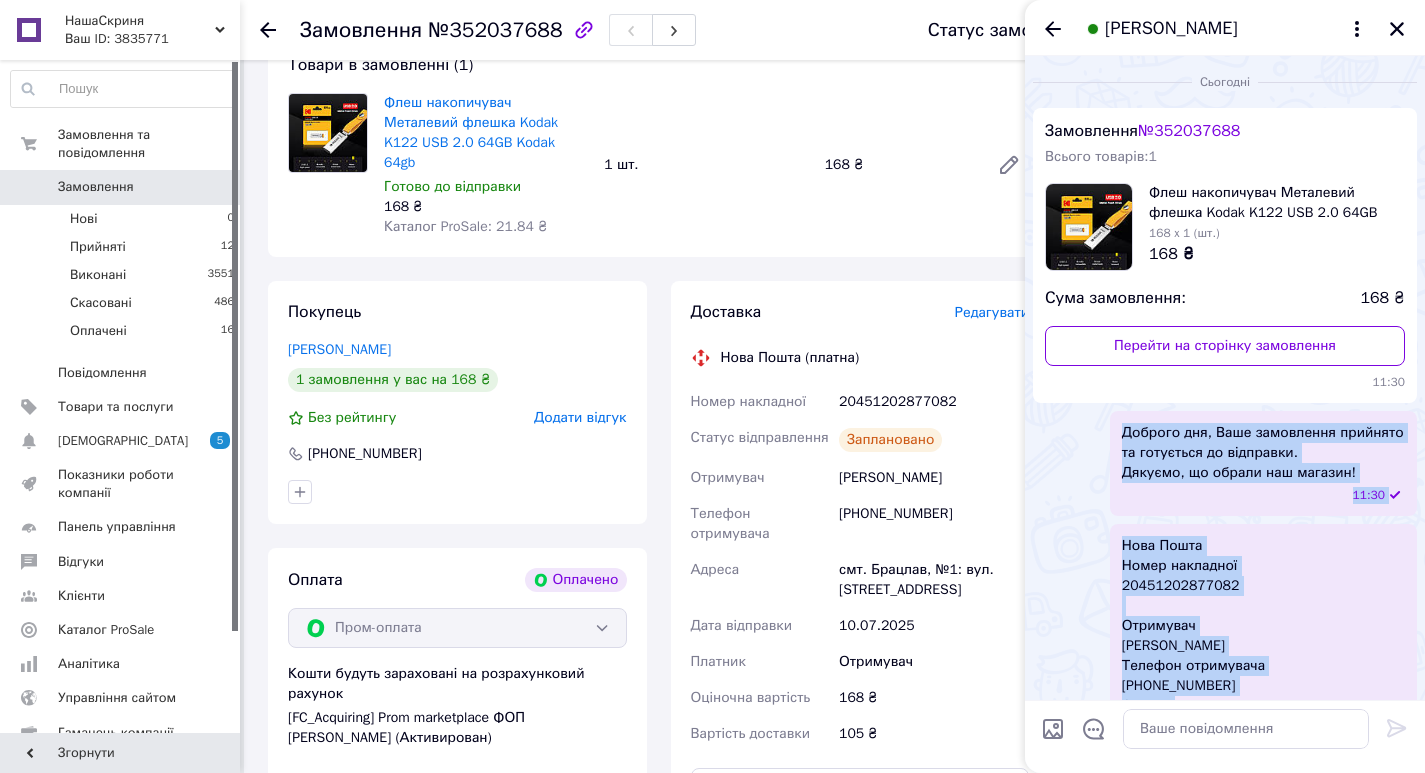 drag, startPoint x: 1172, startPoint y: 665, endPoint x: 1119, endPoint y: 438, distance: 233.10513 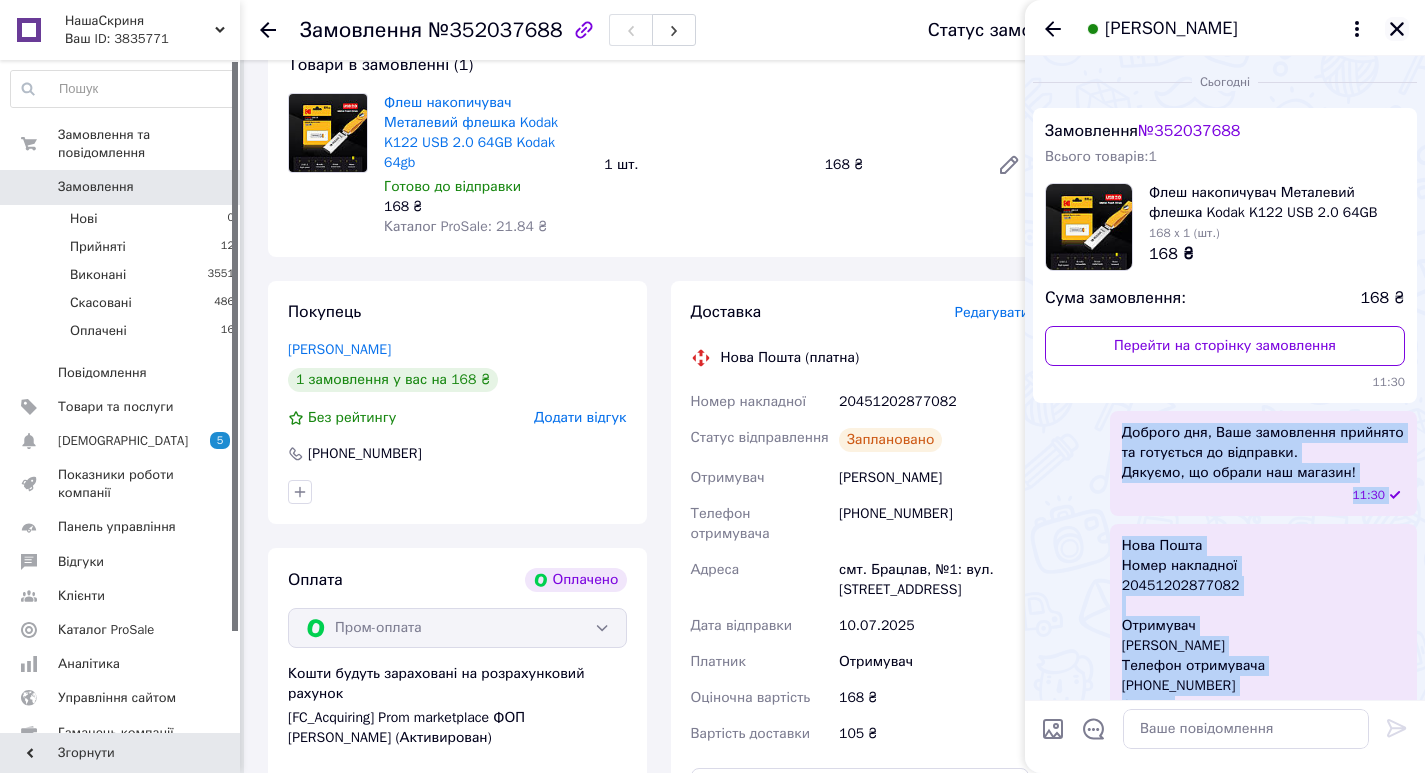 click 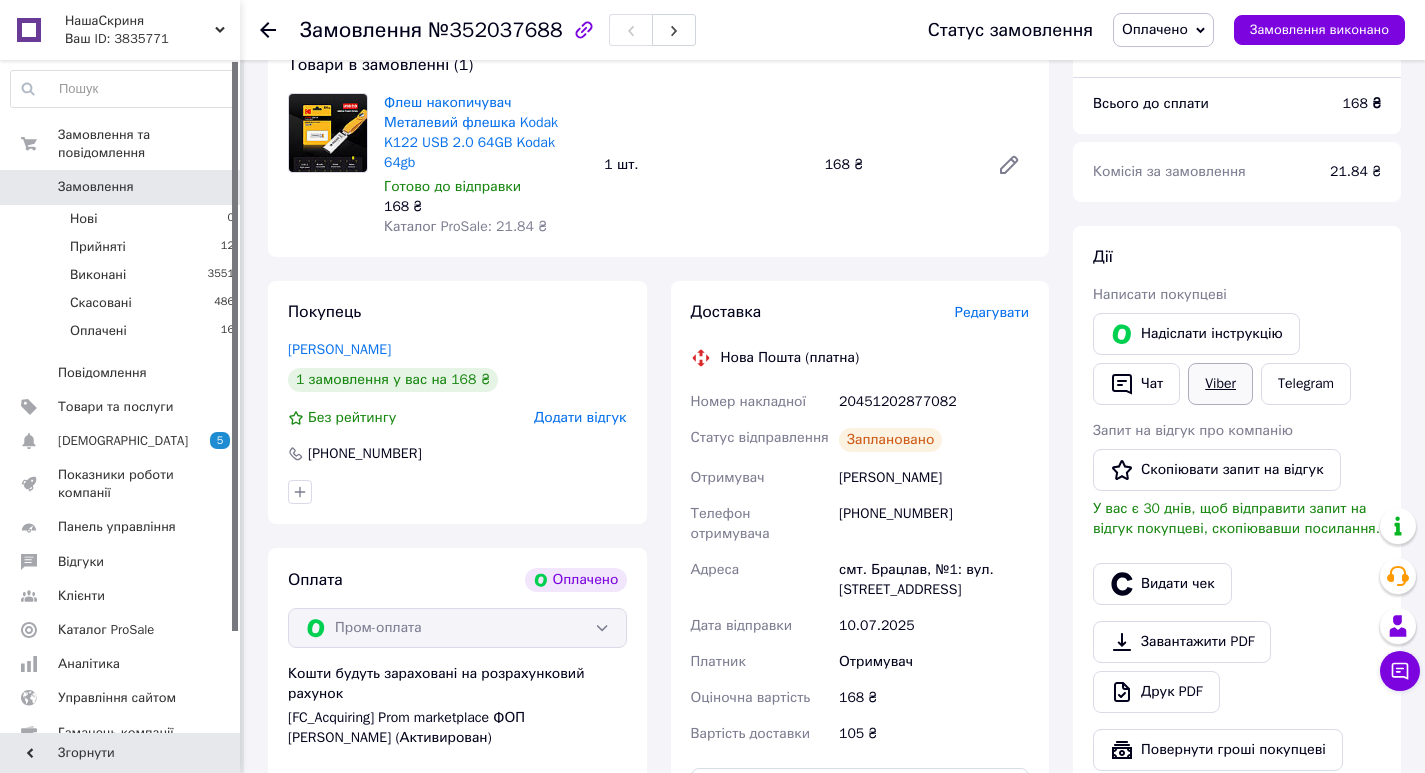 click on "Viber" at bounding box center [1220, 384] 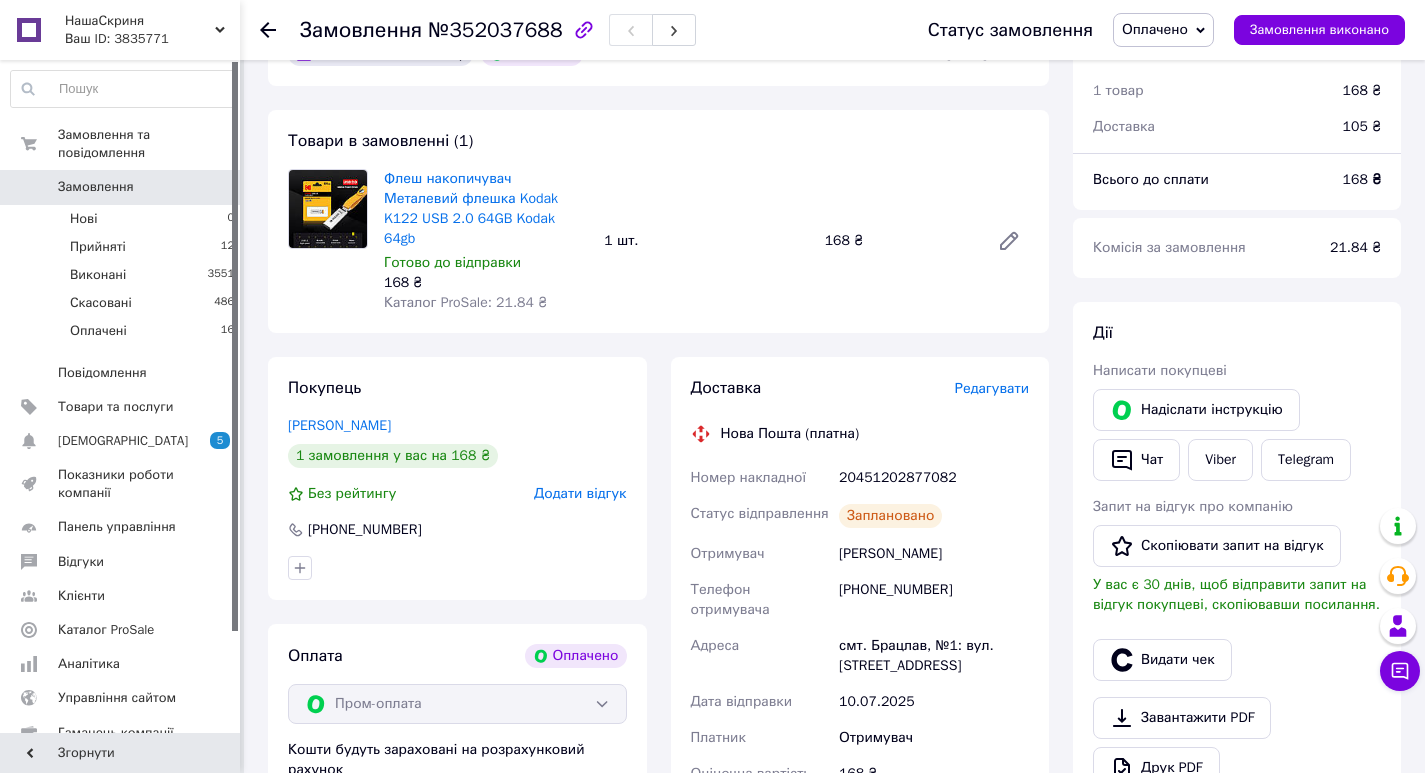 scroll, scrollTop: 0, scrollLeft: 0, axis: both 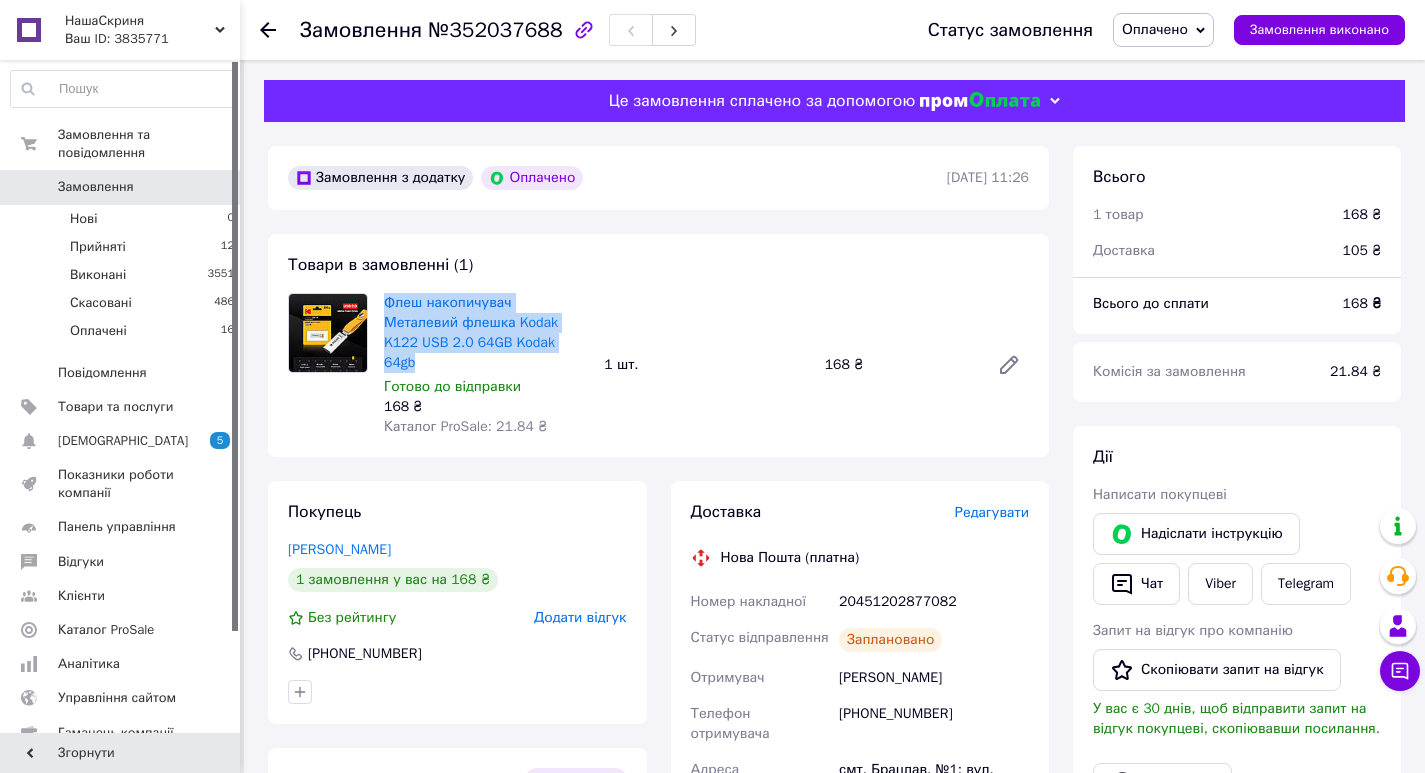 drag, startPoint x: 377, startPoint y: 301, endPoint x: 501, endPoint y: 339, distance: 129.69194 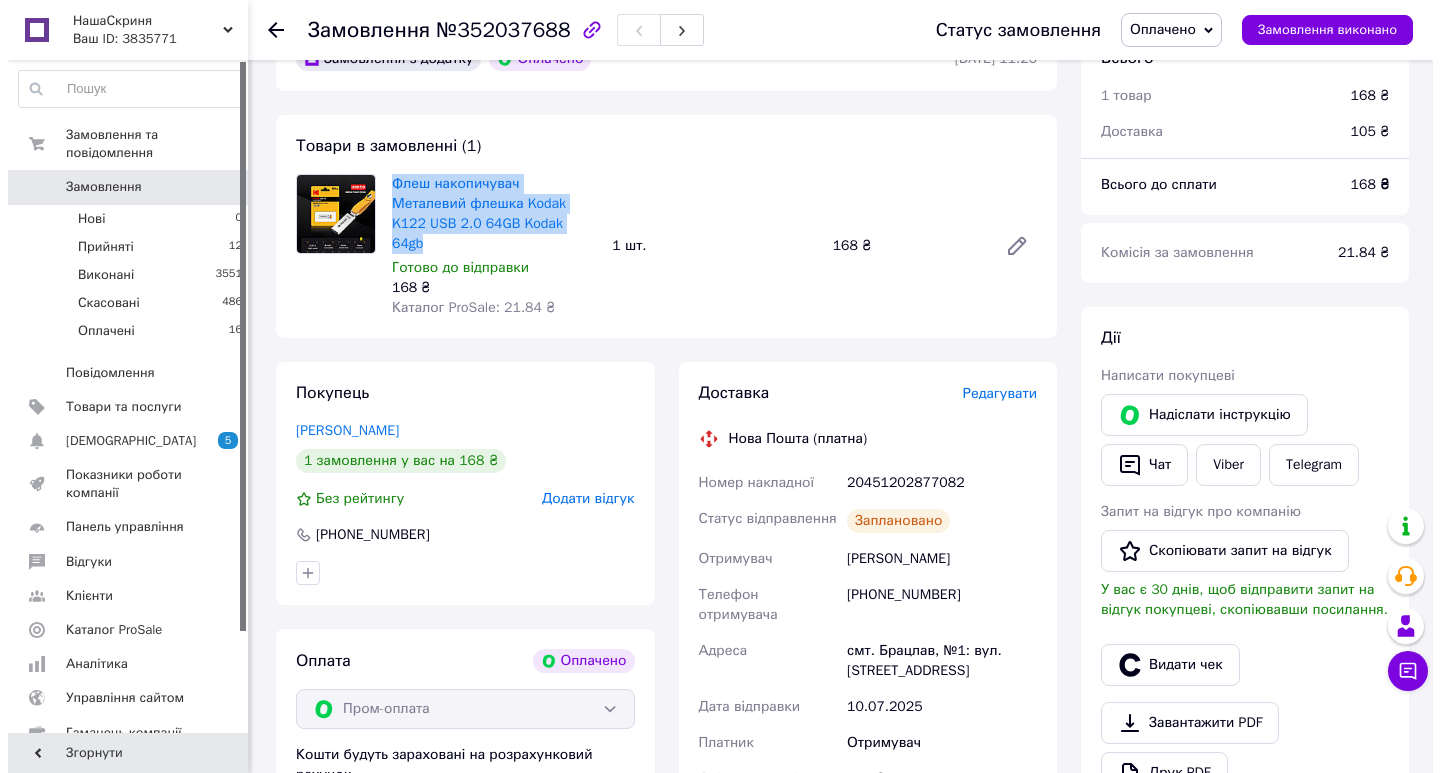 scroll, scrollTop: 300, scrollLeft: 0, axis: vertical 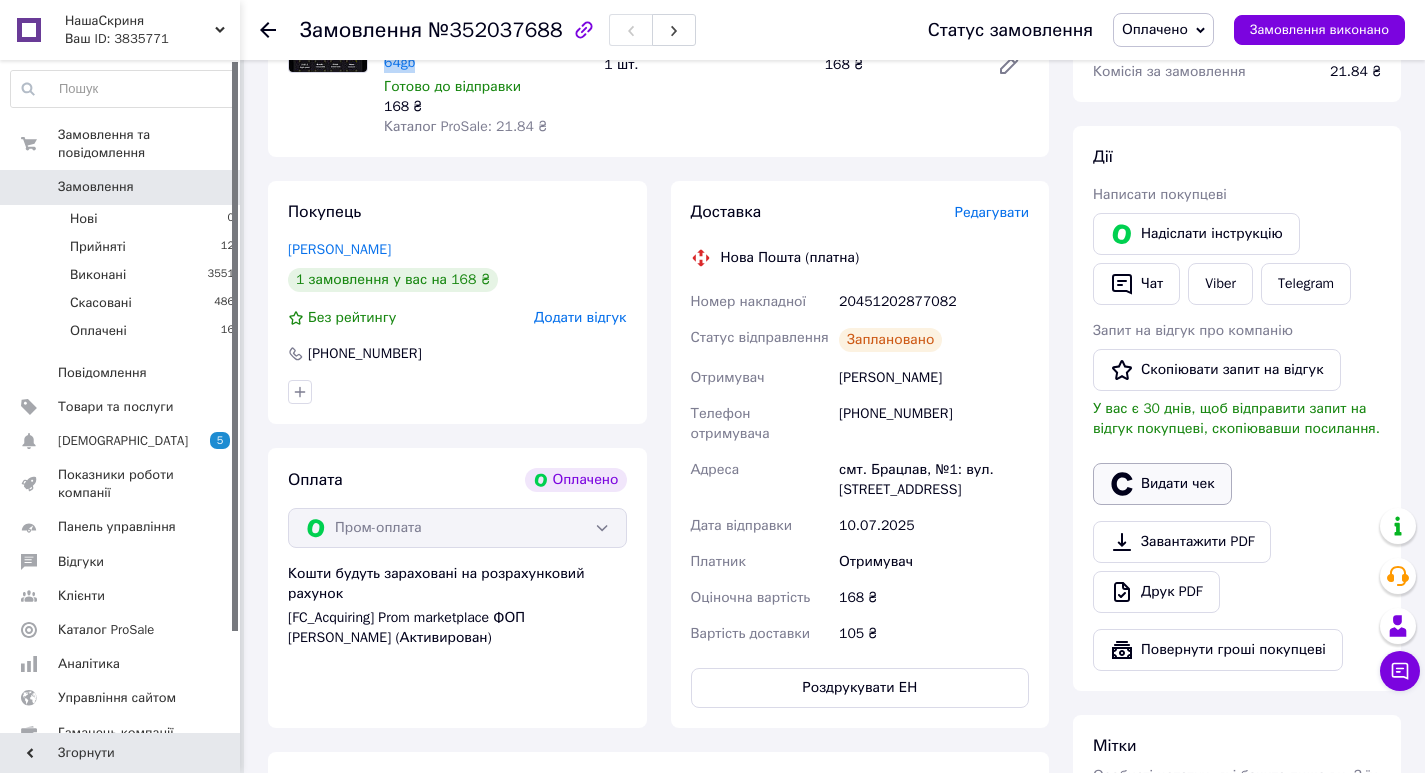 click on "Видати чек" at bounding box center [1162, 484] 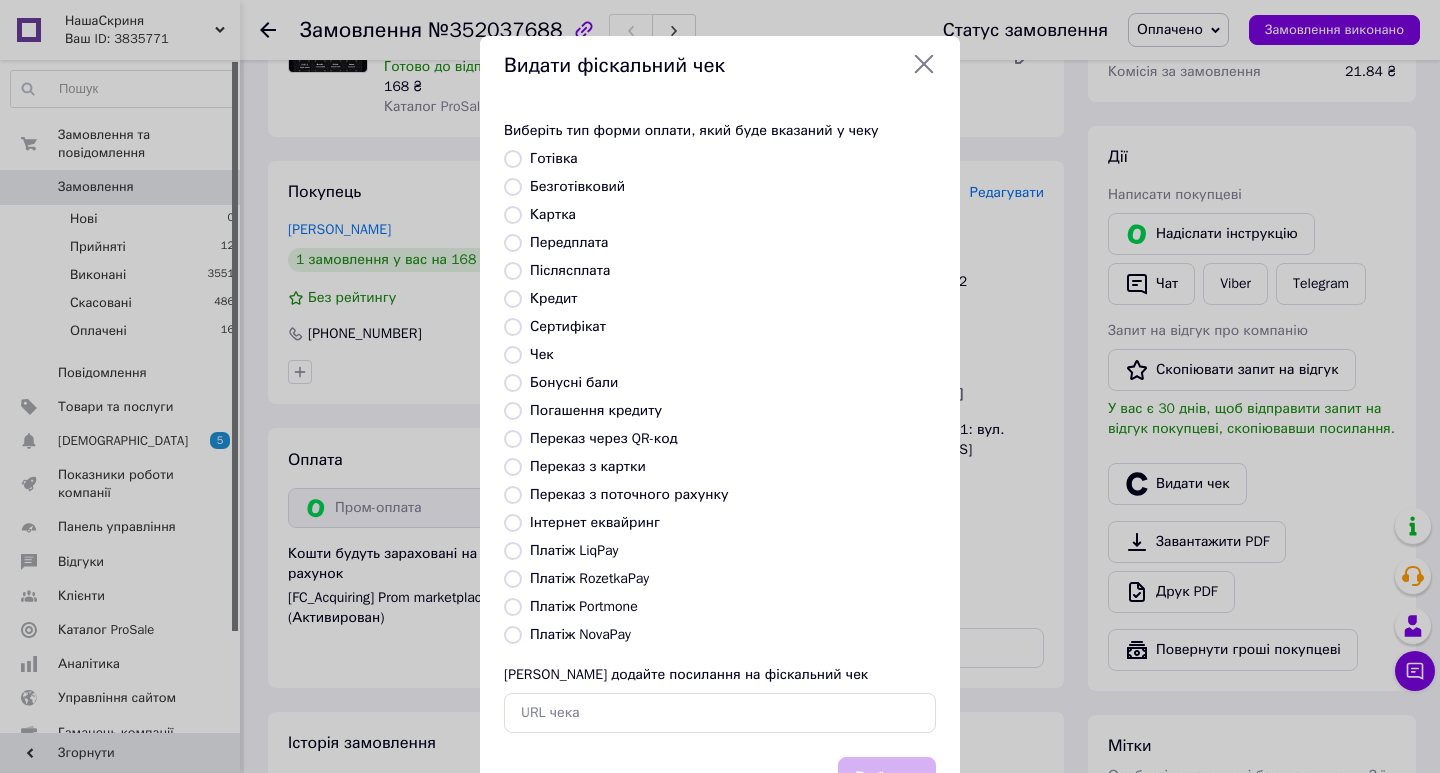 click on "Платіж RozetkaPay" at bounding box center [589, 578] 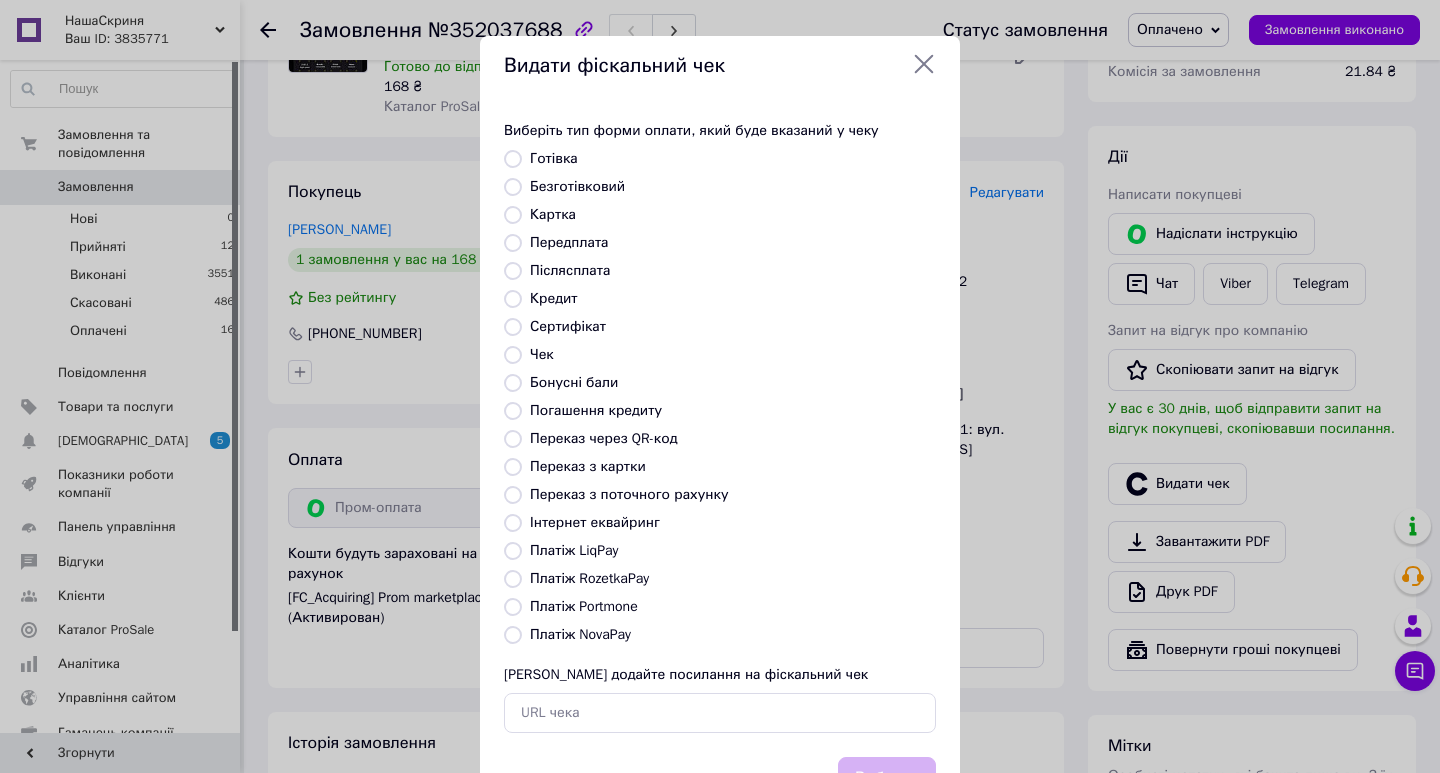radio on "true" 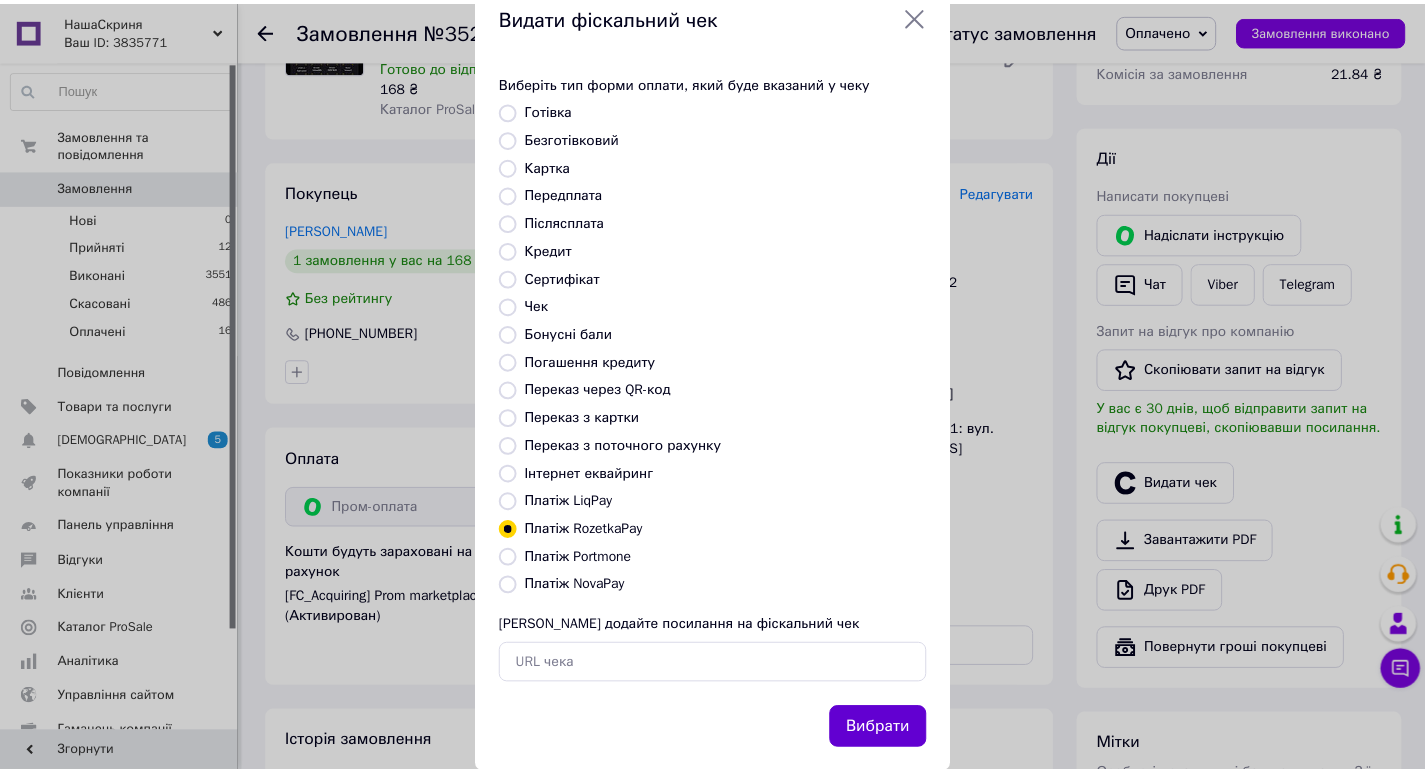 scroll, scrollTop: 86, scrollLeft: 0, axis: vertical 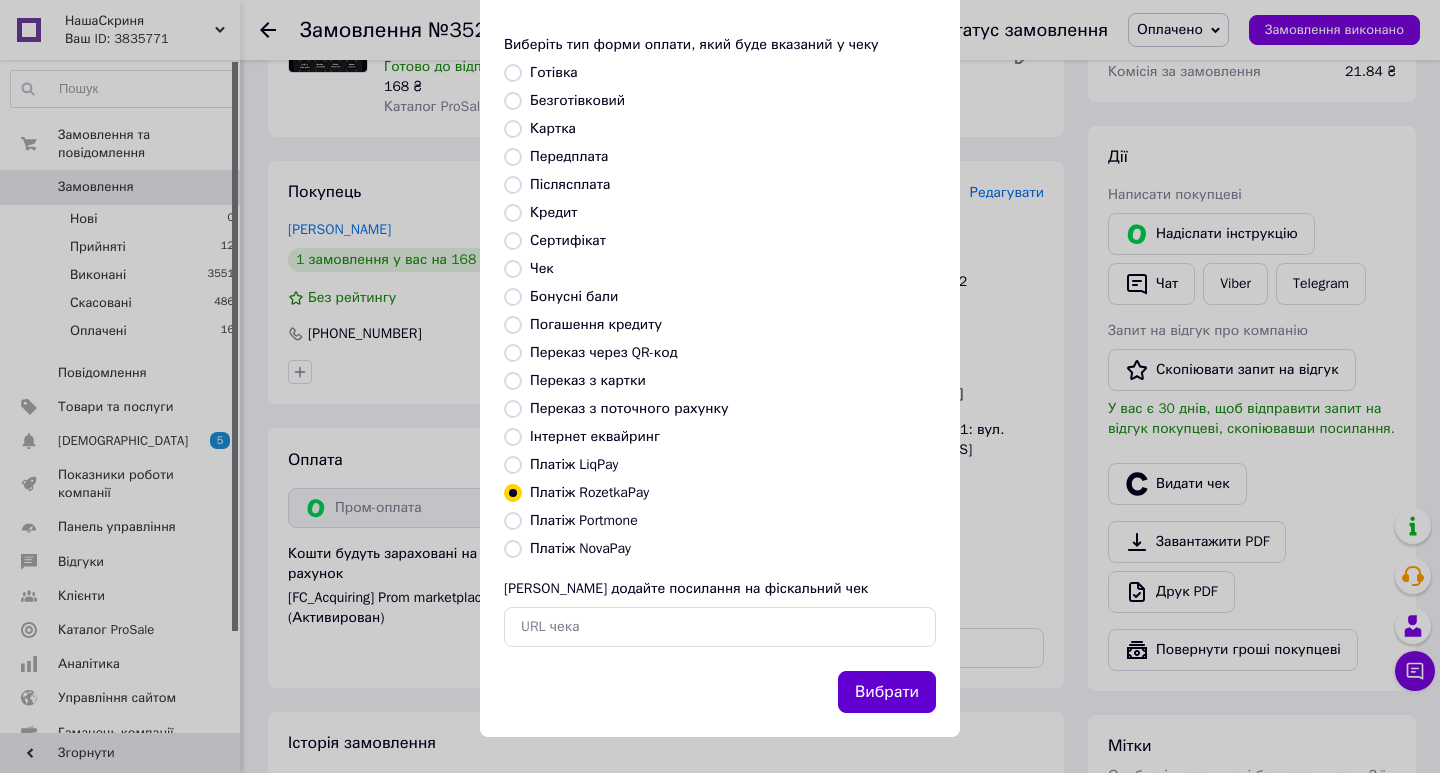 click on "Вибрати" at bounding box center (887, 692) 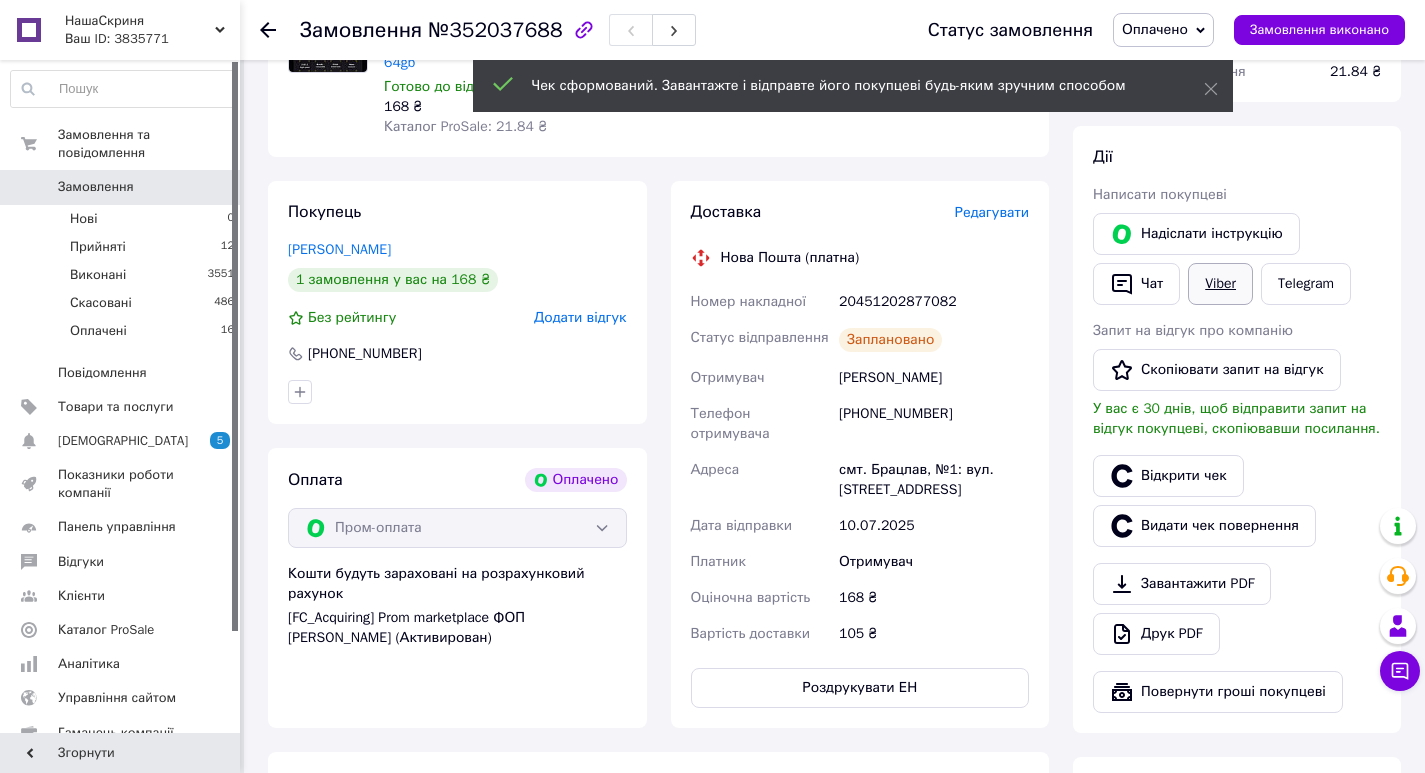 click on "Viber" at bounding box center (1220, 284) 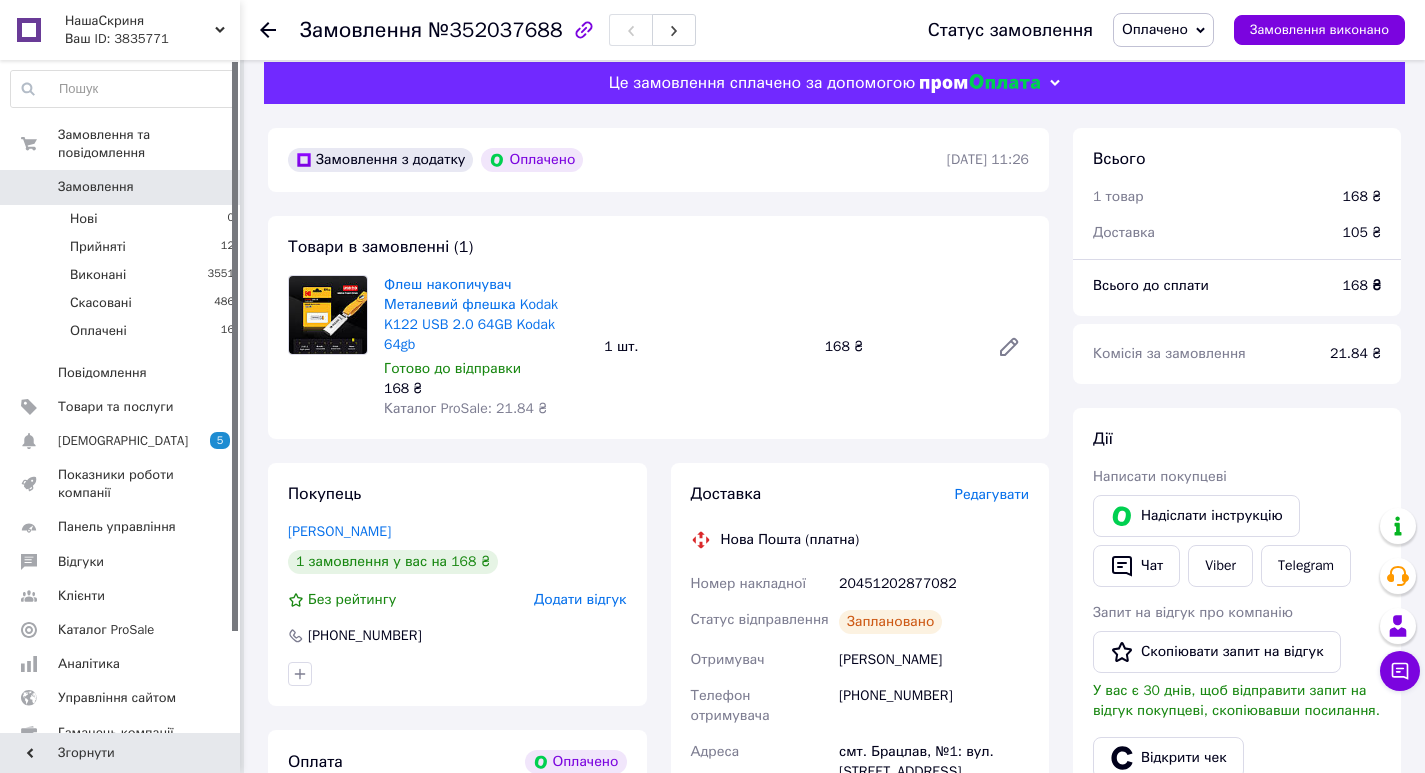 scroll, scrollTop: 0, scrollLeft: 0, axis: both 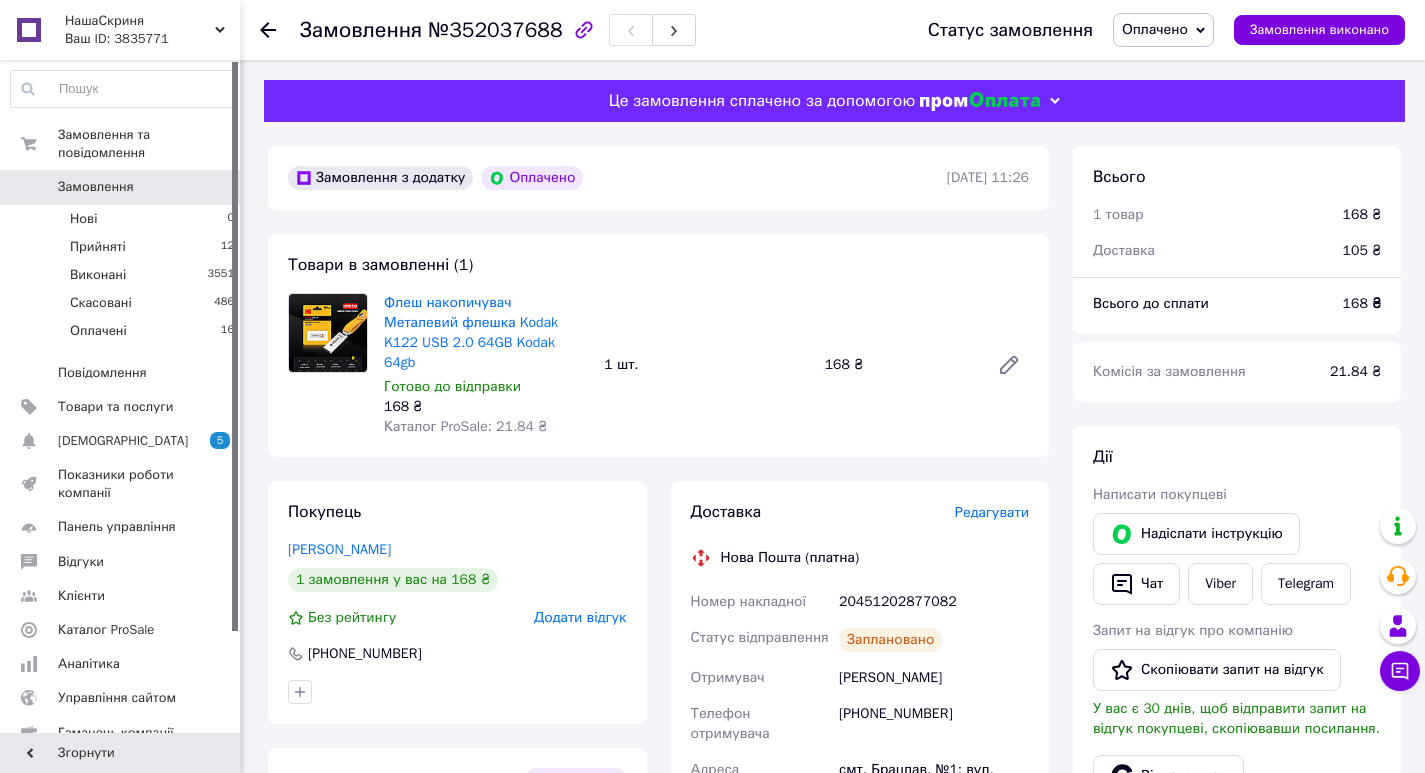 click 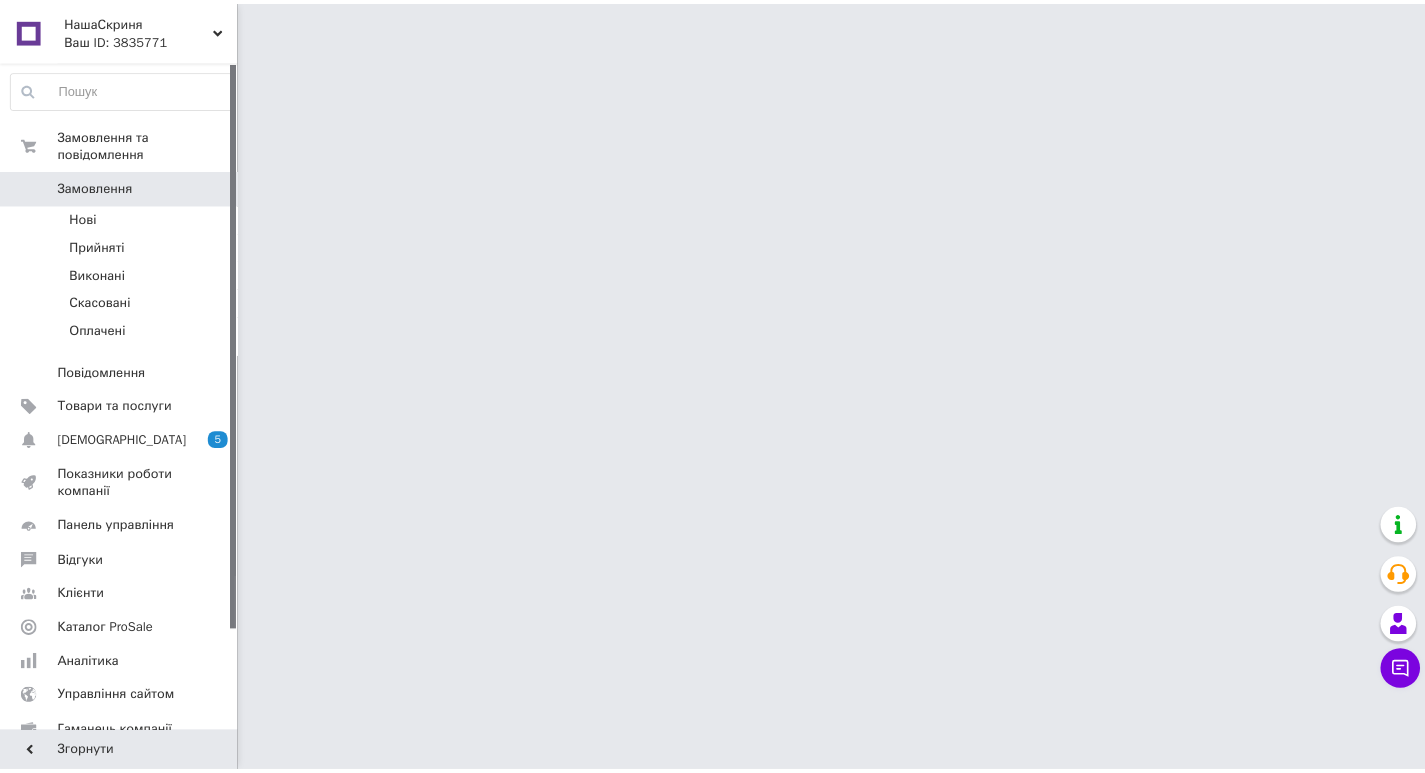 scroll, scrollTop: 0, scrollLeft: 0, axis: both 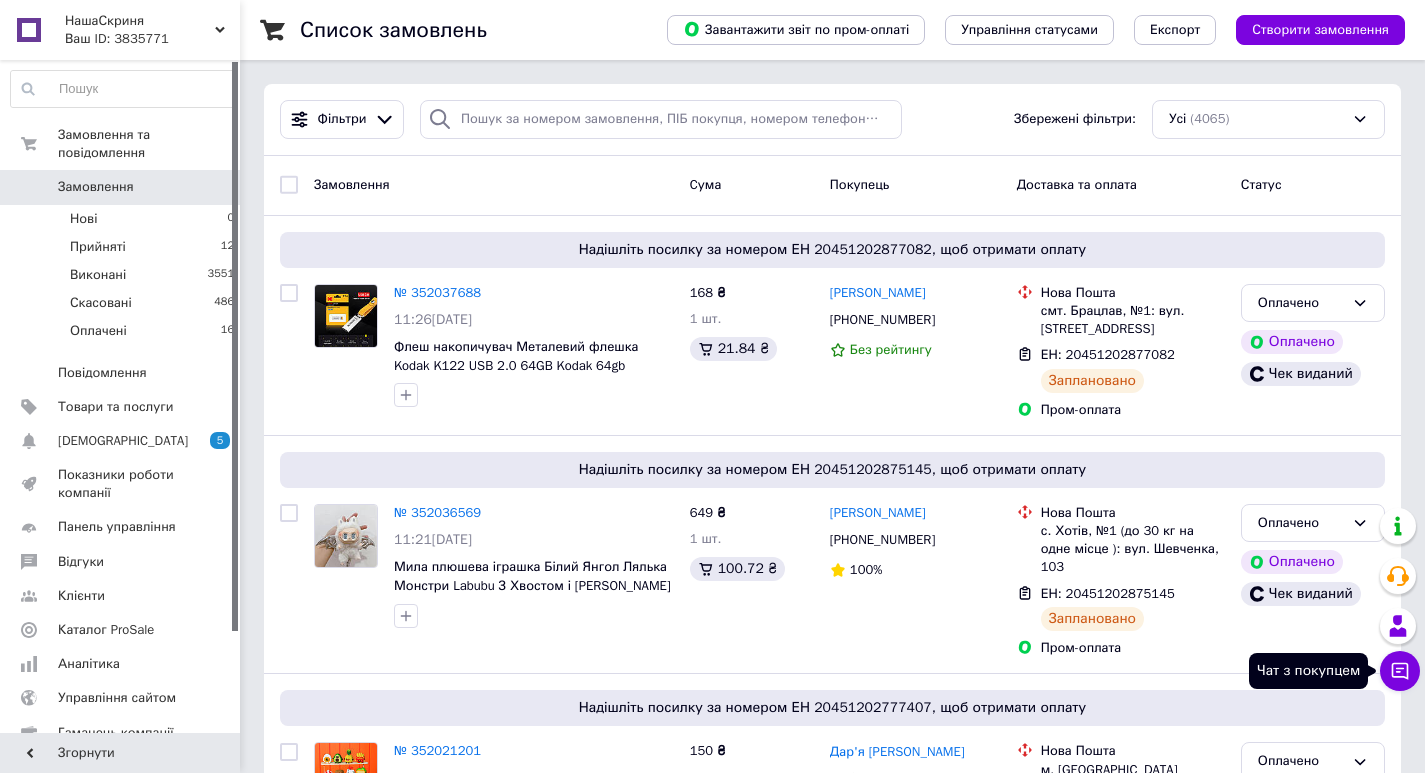 click 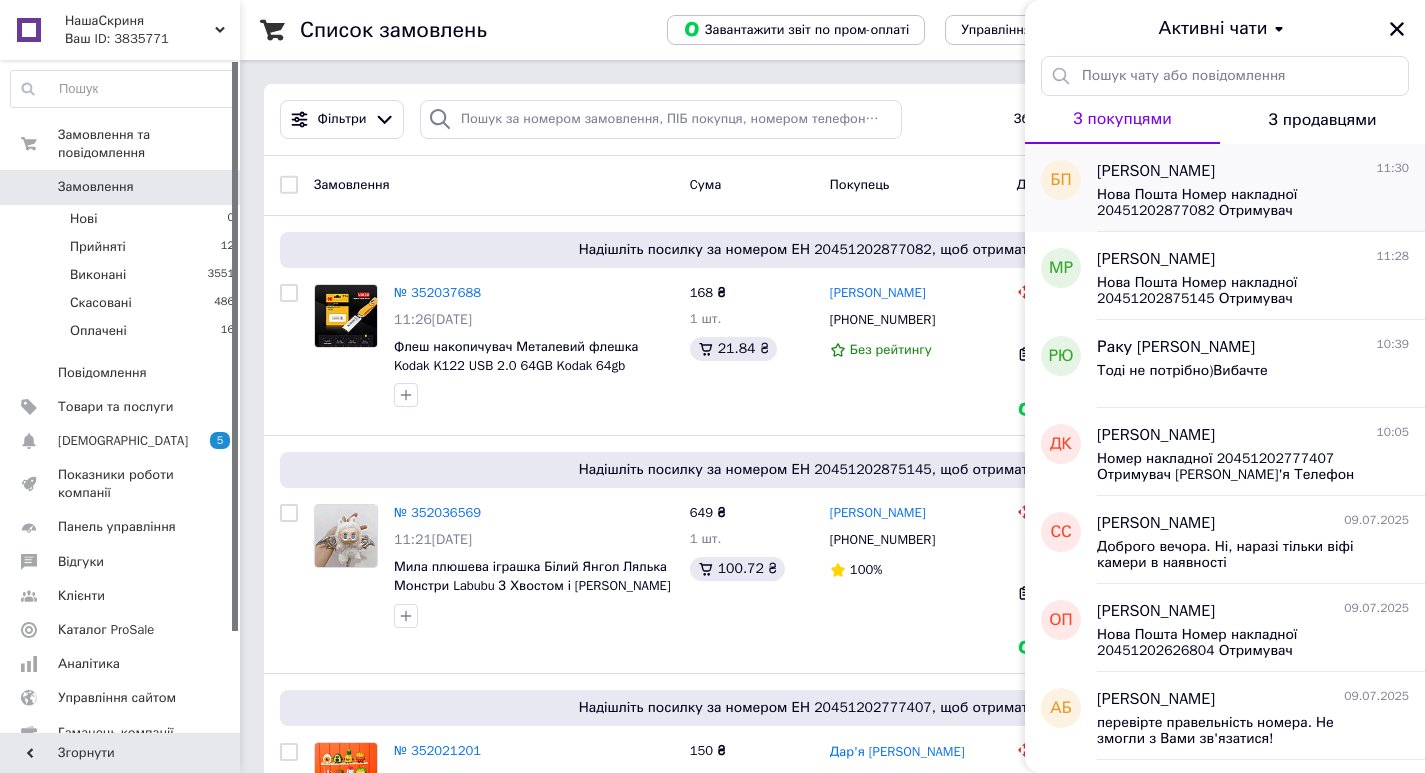 click on "Нова Пошта
Номер накладної
20451202877082
Отримувач
[PERSON_NAME]
Телефон отримувача
[PHONE_NUMBER]
[GEOGRAPHIC_DATA]
смт. Брацлав, №1: вул. Свято-Миколаївська, 4
Дата відправки
[DATE]
Платник
Отримувач
Оціночна вартість
168 ₴
Вартість доставки
105 ₴" at bounding box center [1239, 203] 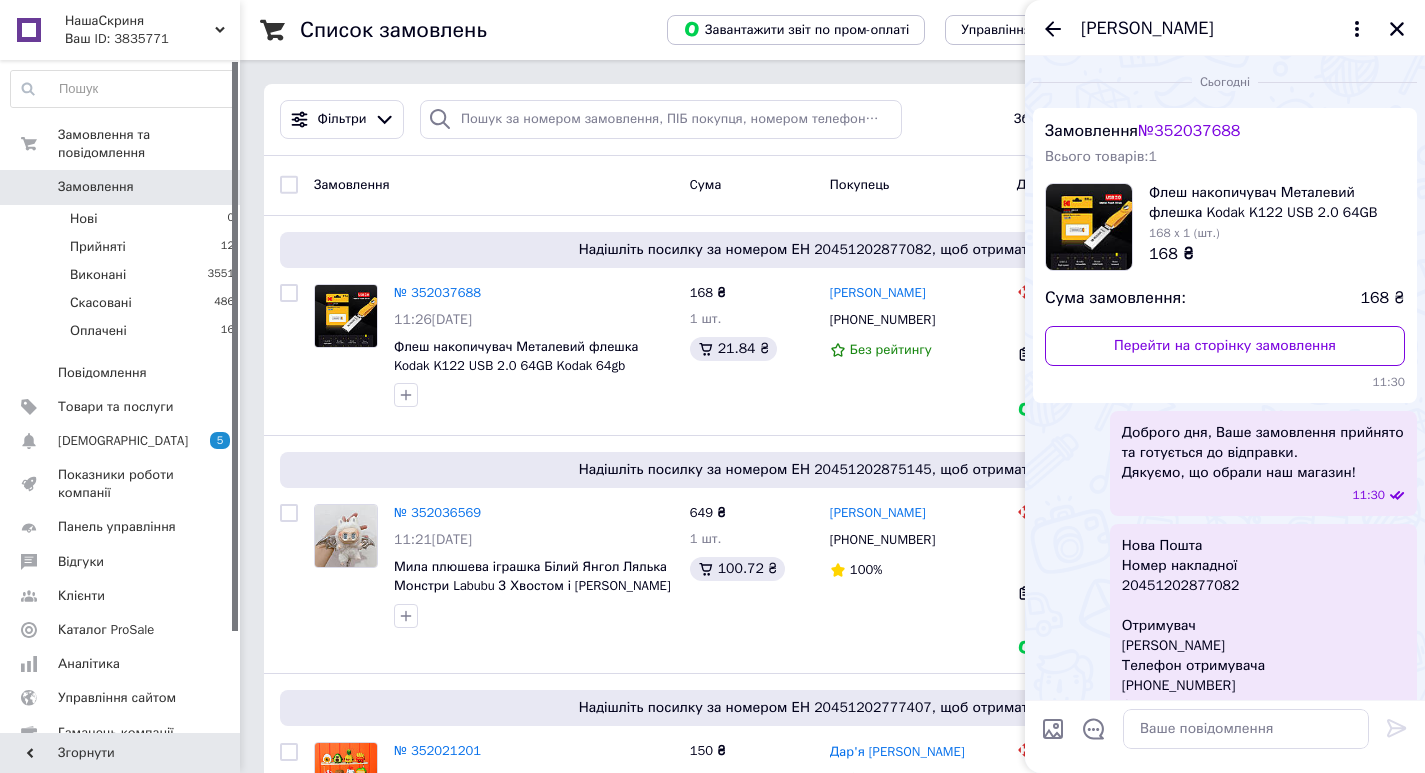 scroll, scrollTop: 257, scrollLeft: 0, axis: vertical 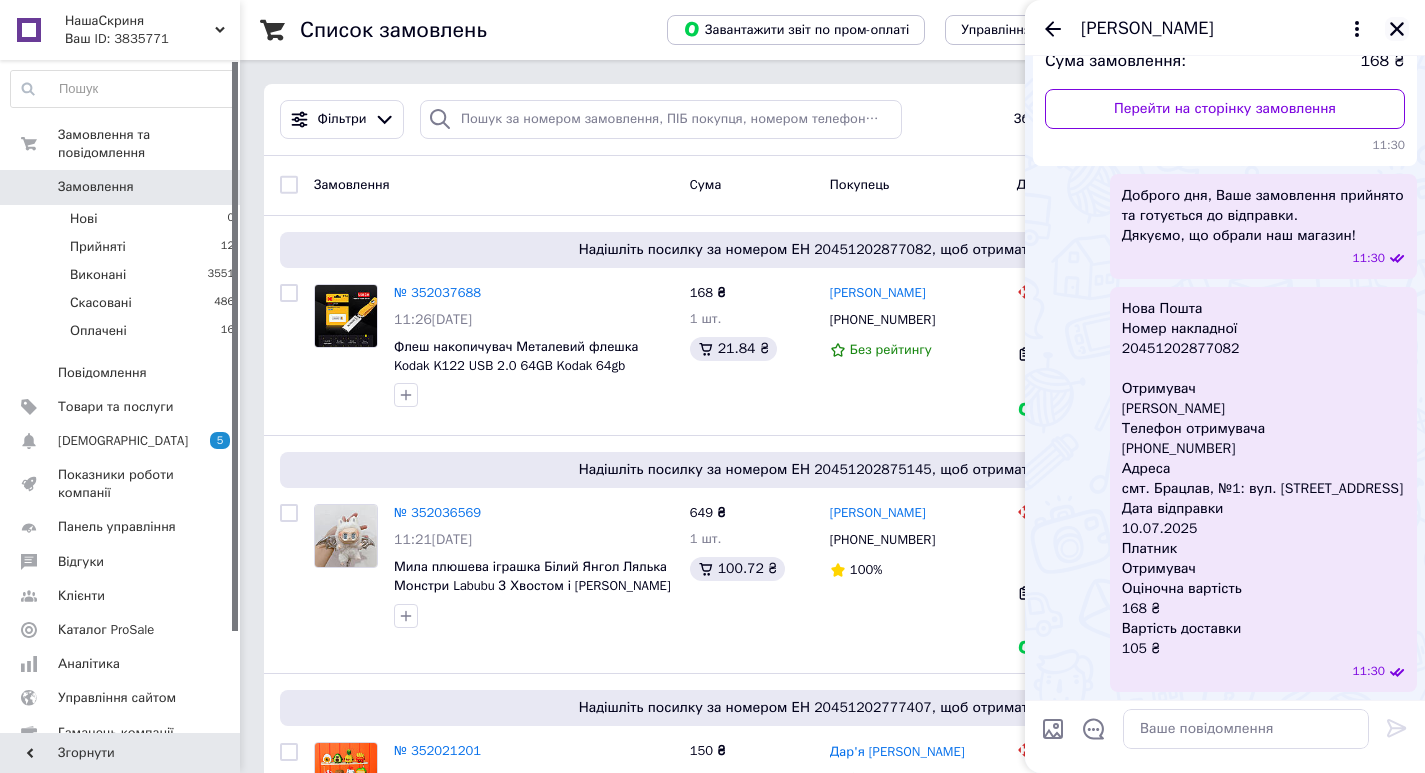 click 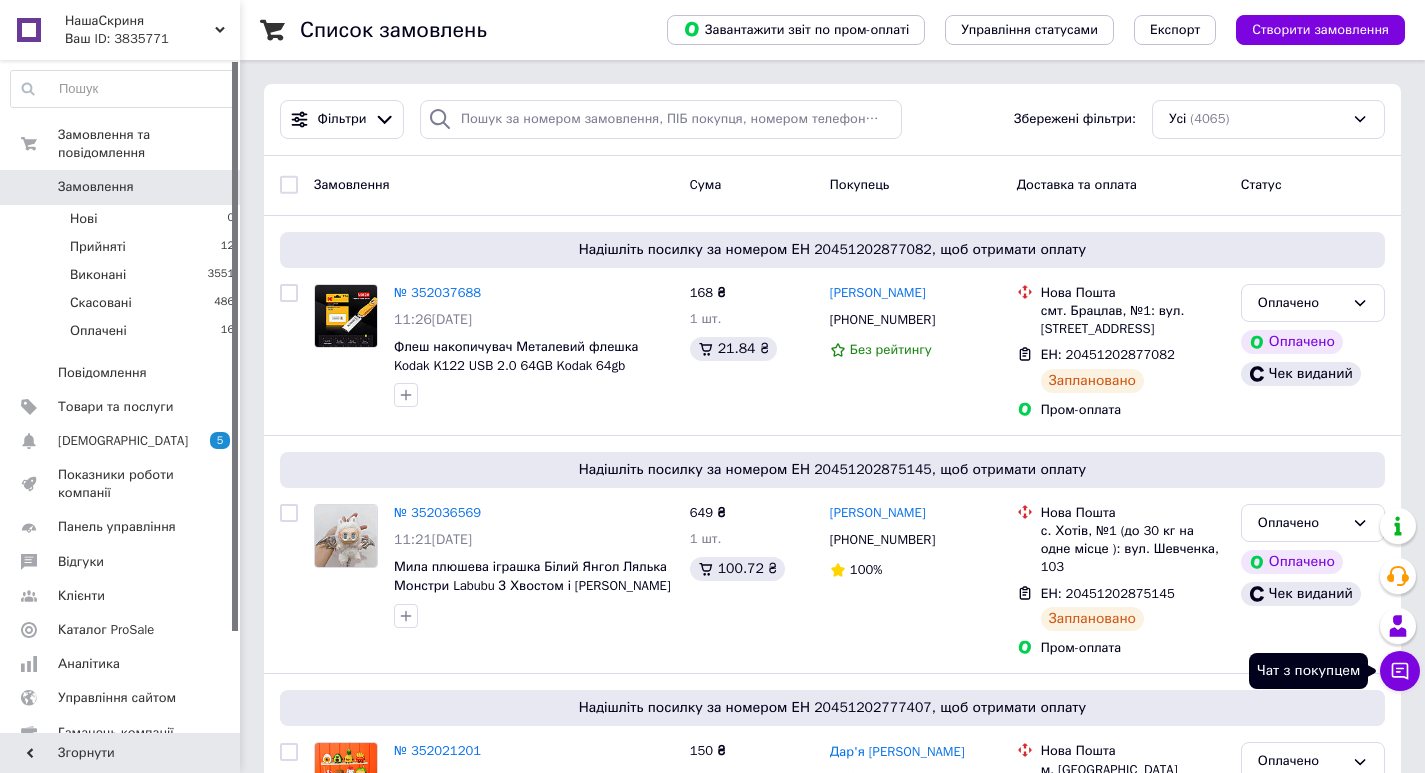 click 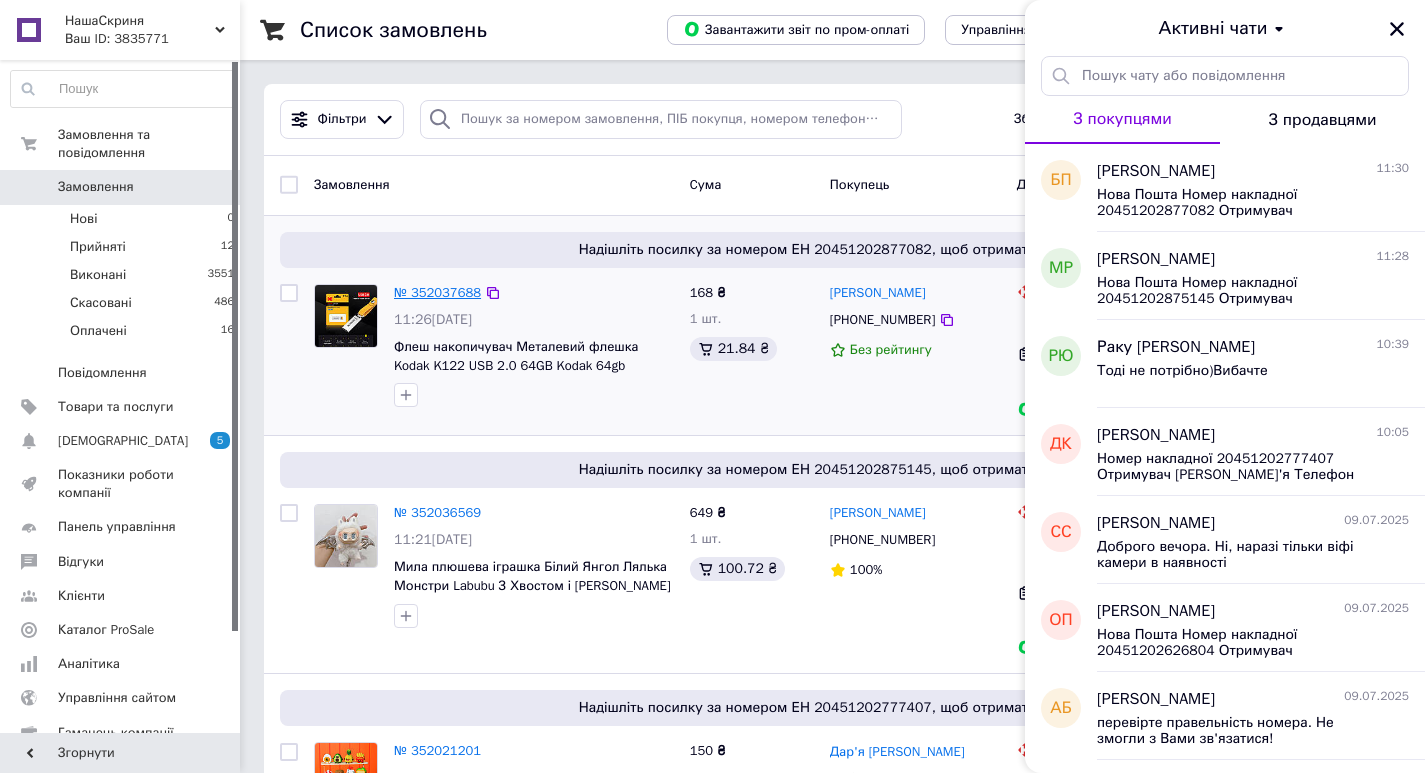 click on "№ 352037688" at bounding box center [437, 292] 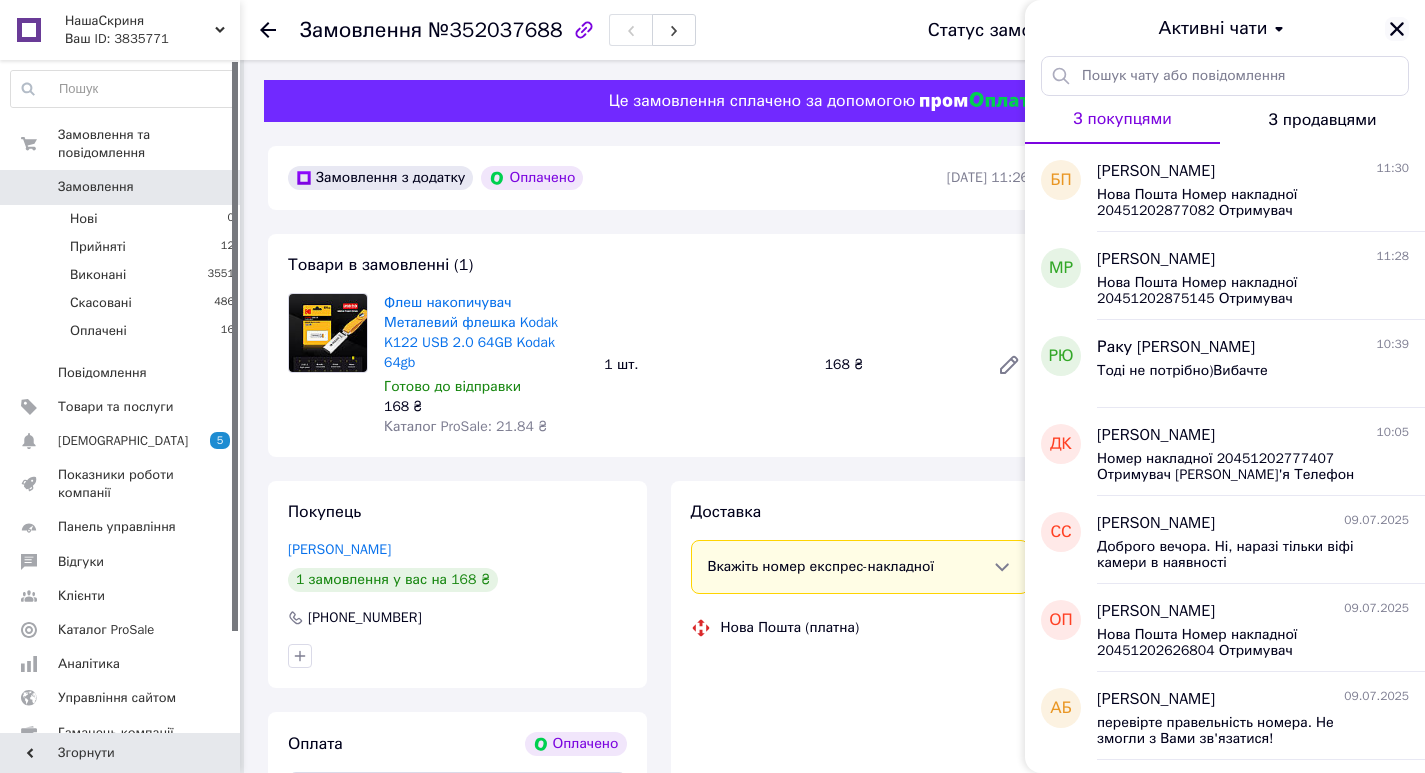 click 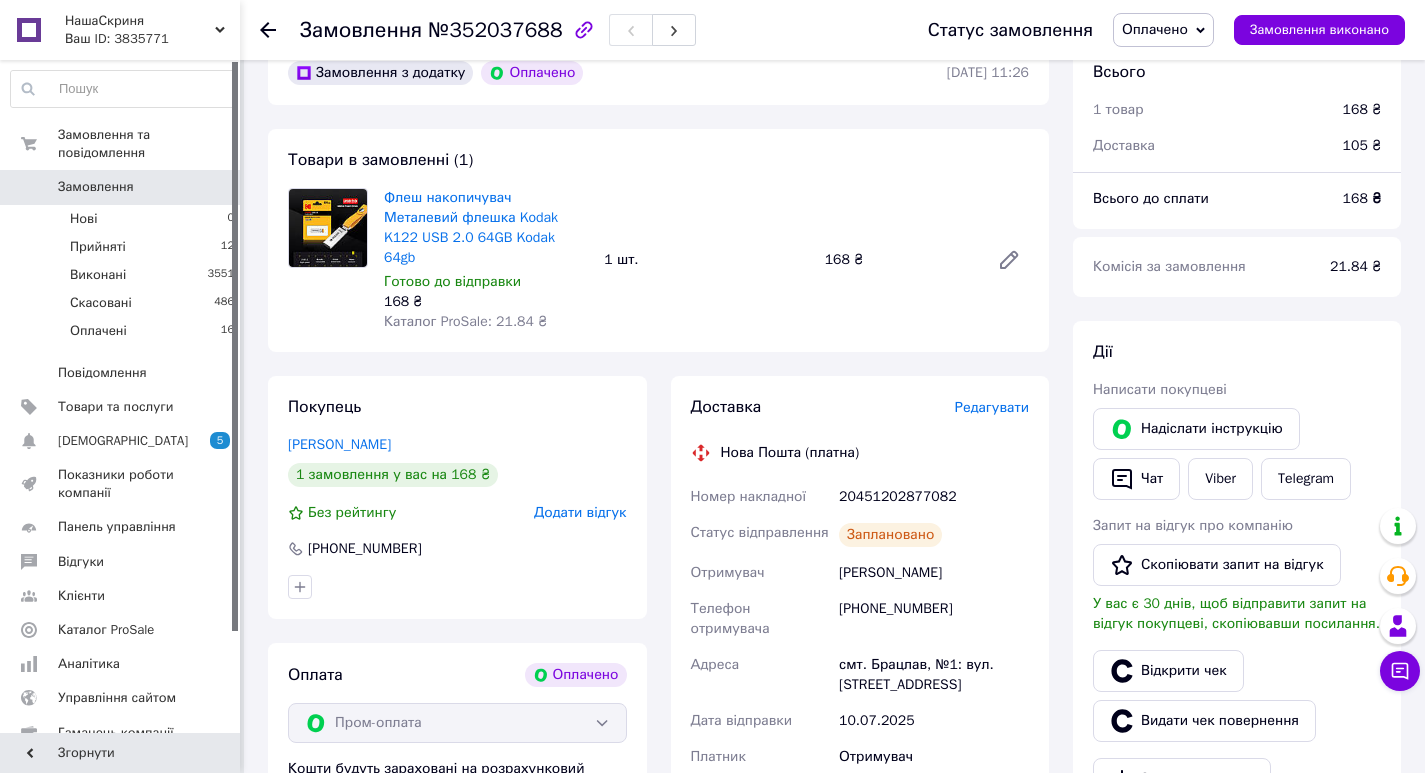 scroll, scrollTop: 200, scrollLeft: 0, axis: vertical 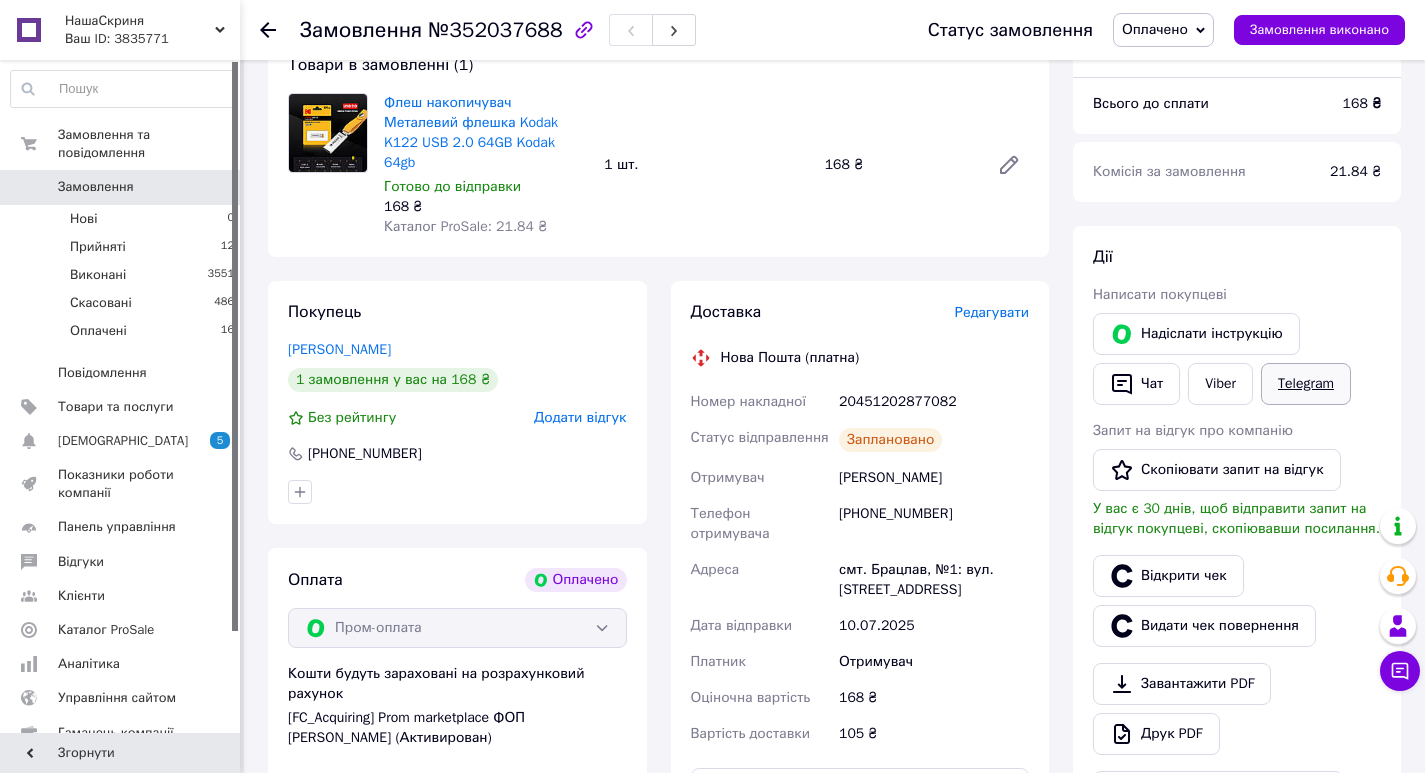 click on "Telegram" at bounding box center (1306, 384) 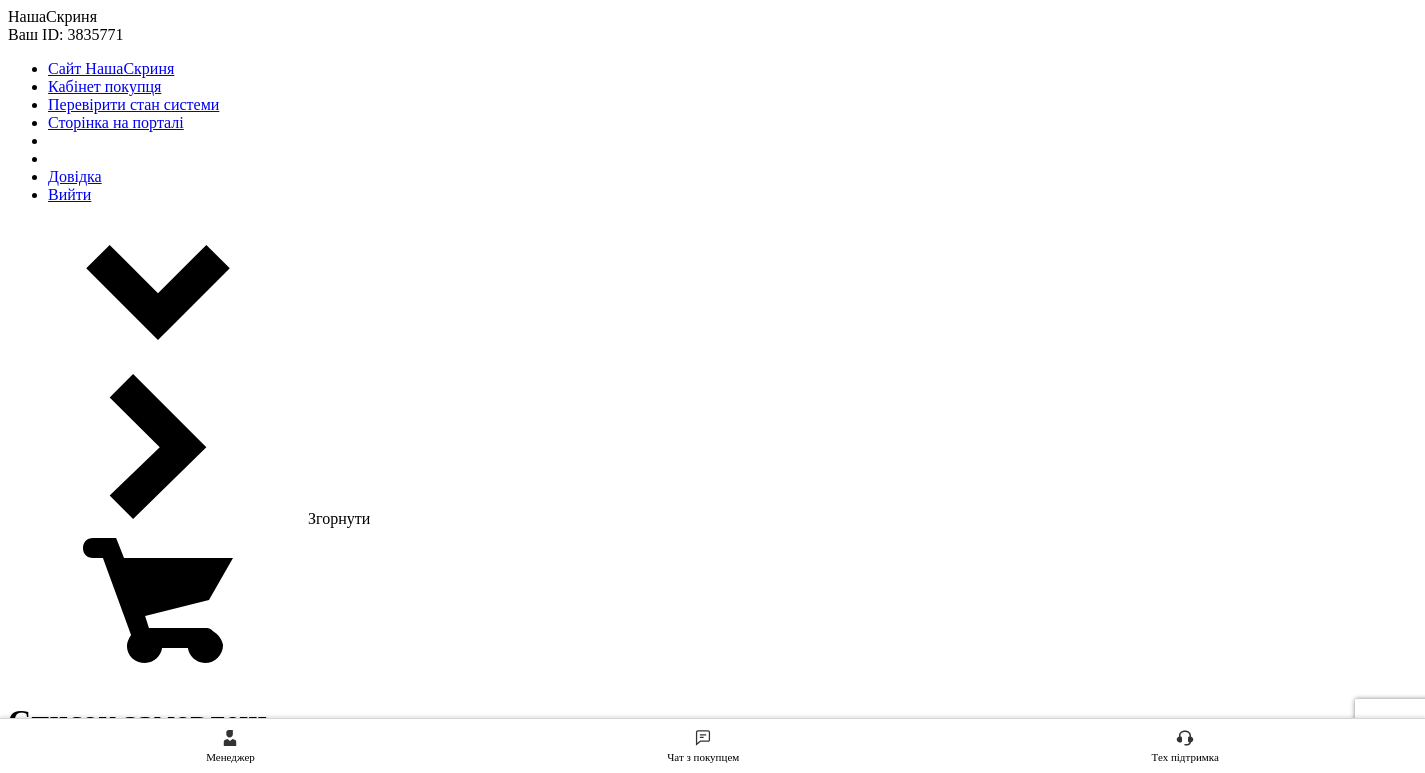 scroll, scrollTop: 0, scrollLeft: 0, axis: both 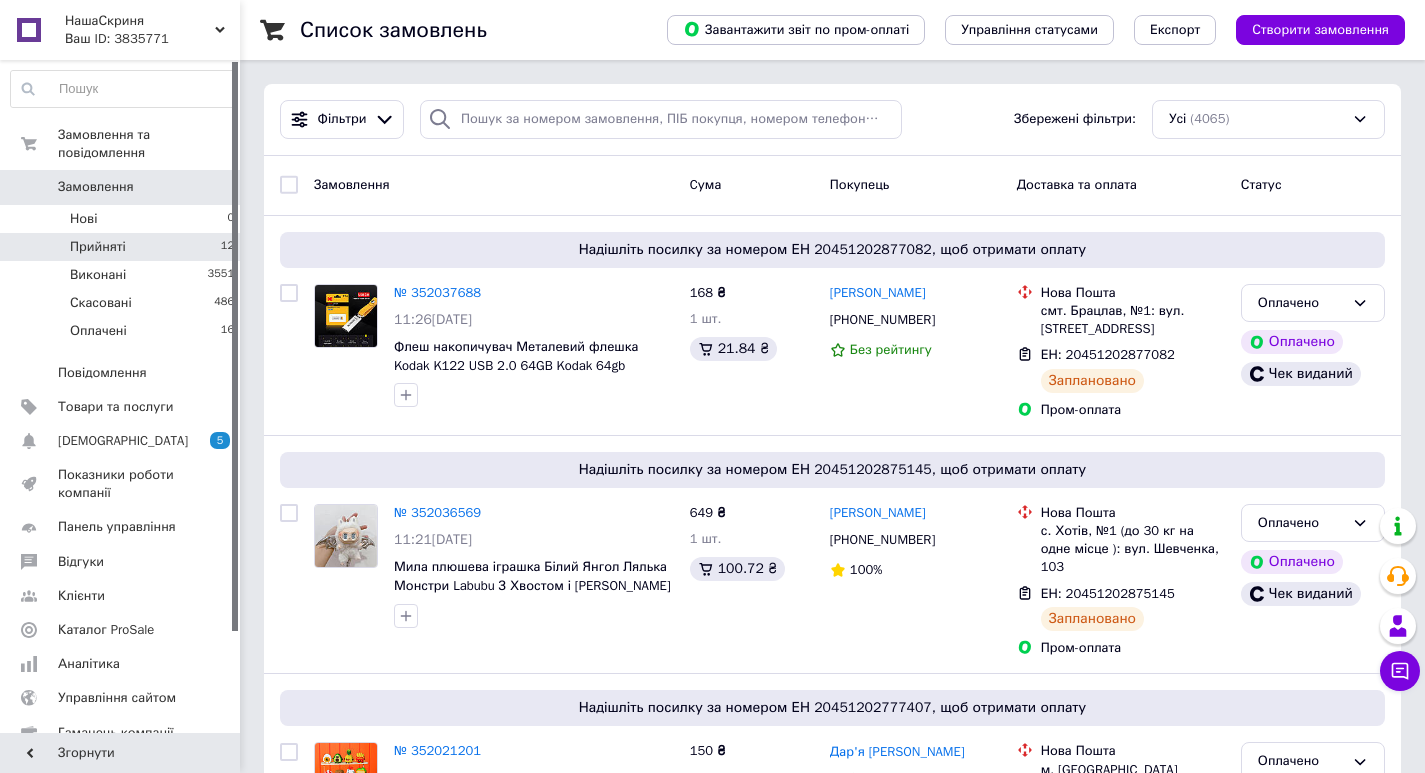 click on "Прийняті 12" at bounding box center (123, 247) 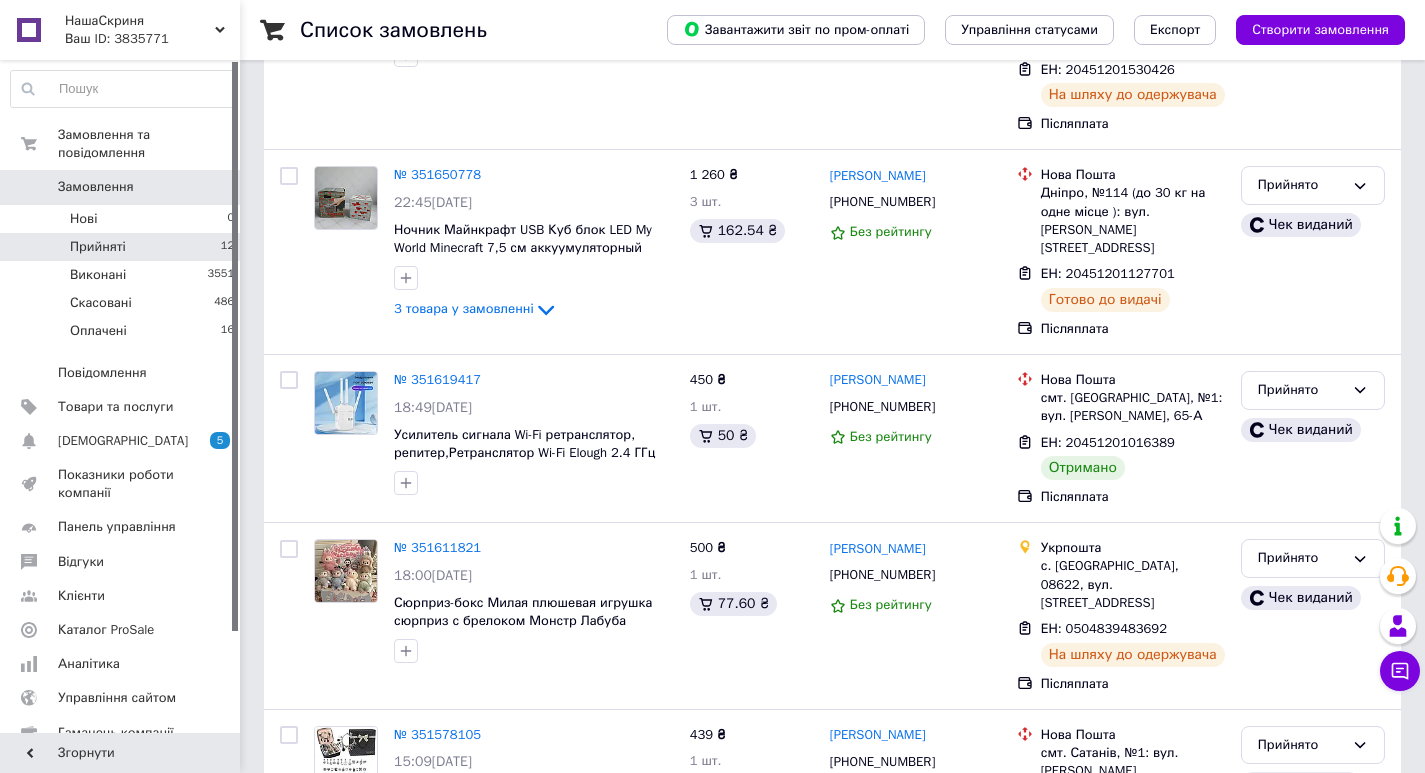scroll, scrollTop: 865, scrollLeft: 0, axis: vertical 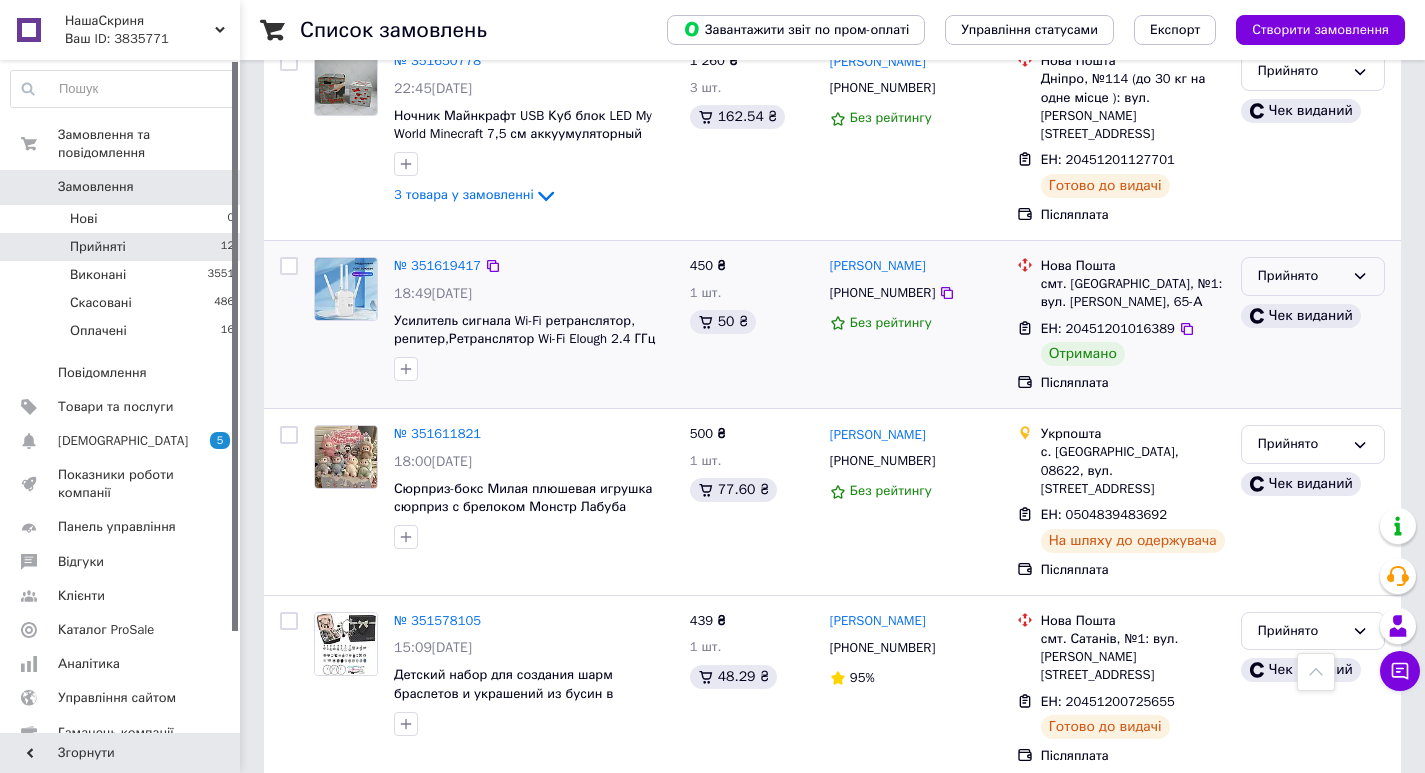 click on "Прийнято" at bounding box center (1301, 276) 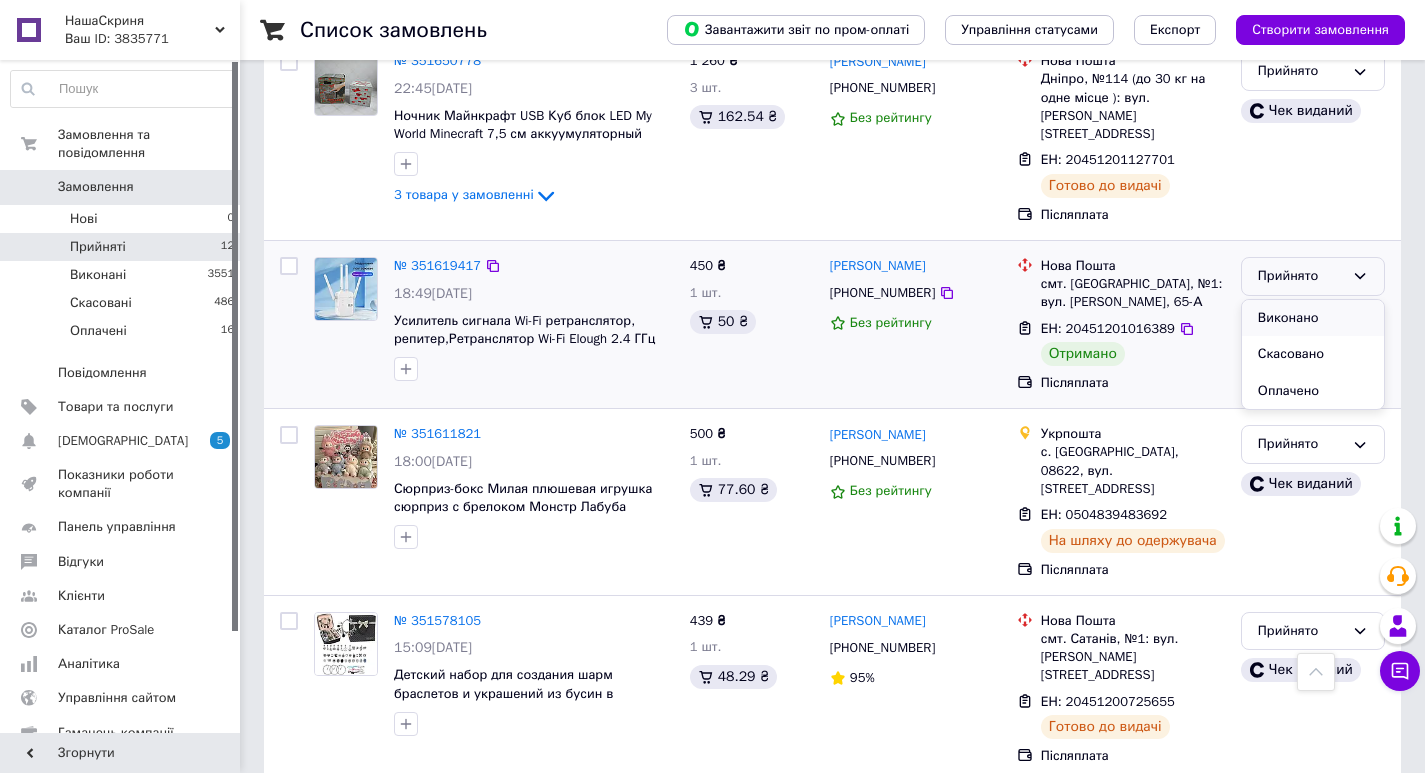click on "Виконано" at bounding box center [1313, 318] 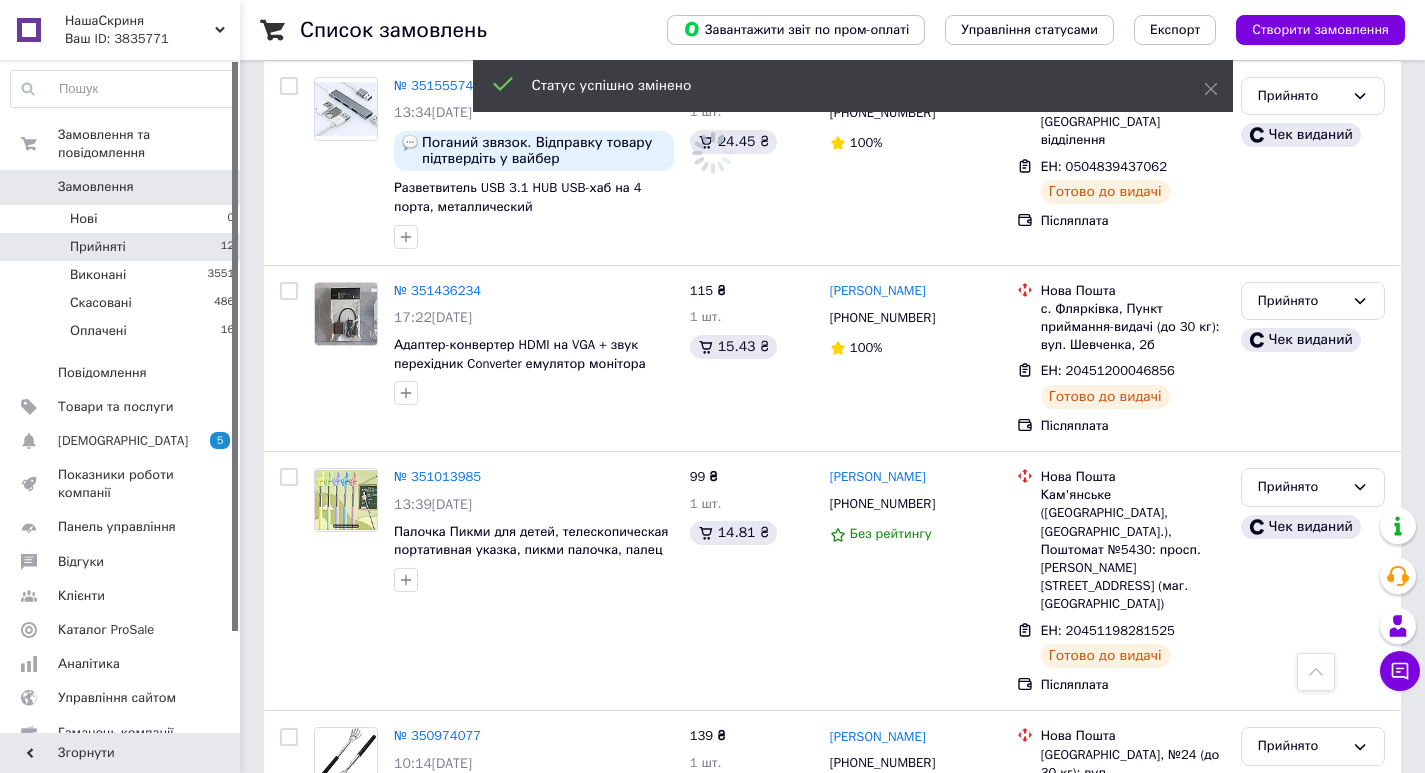scroll, scrollTop: 1778, scrollLeft: 0, axis: vertical 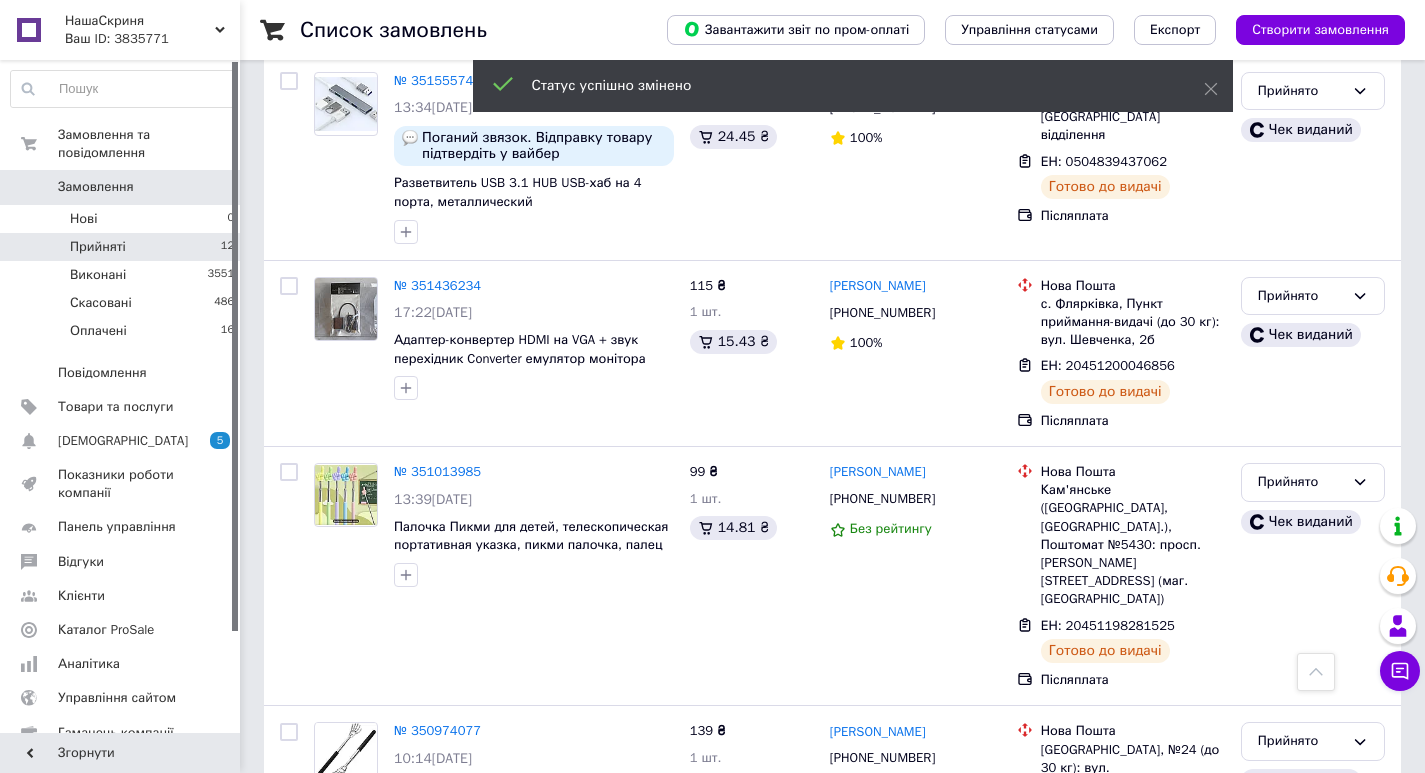 click on "Замовлення" at bounding box center (96, 187) 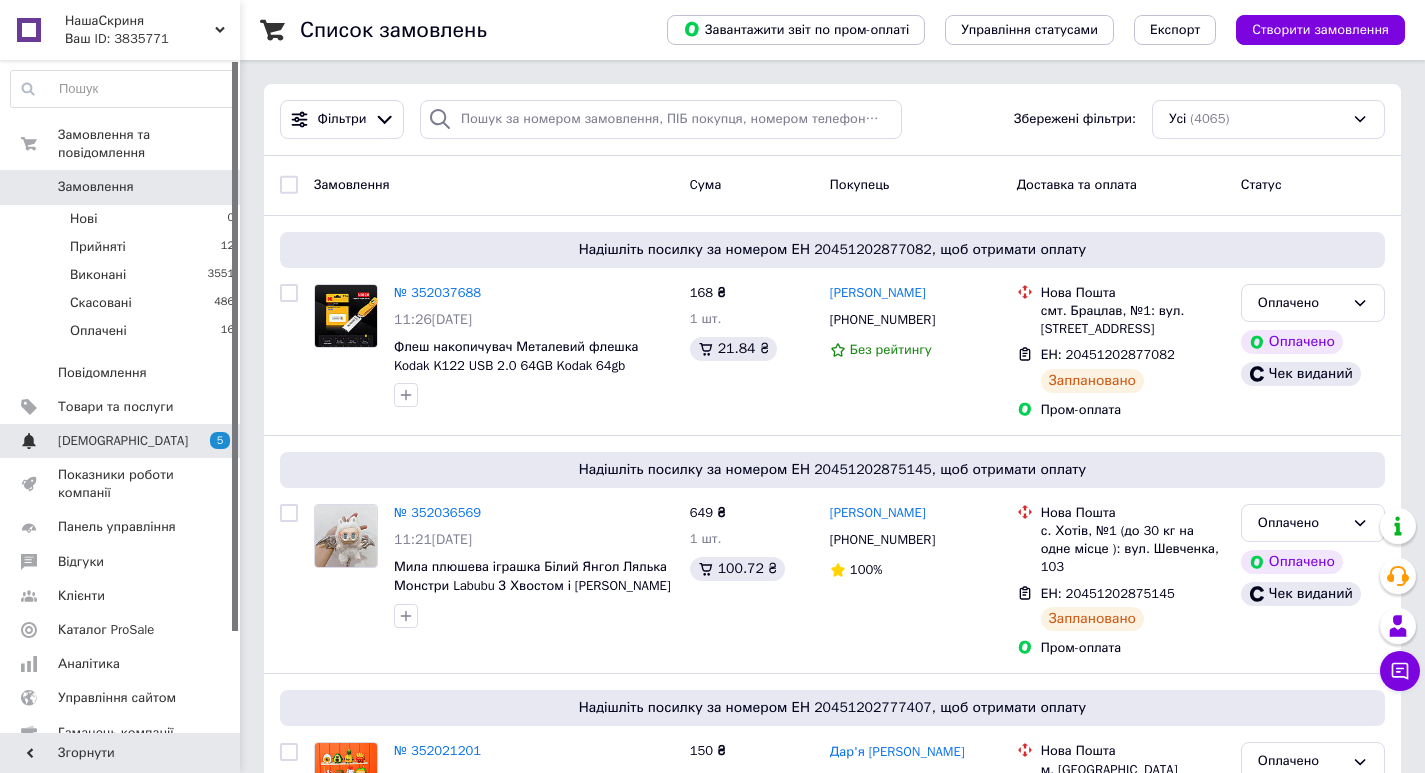 click on "[DEMOGRAPHIC_DATA]" at bounding box center (121, 441) 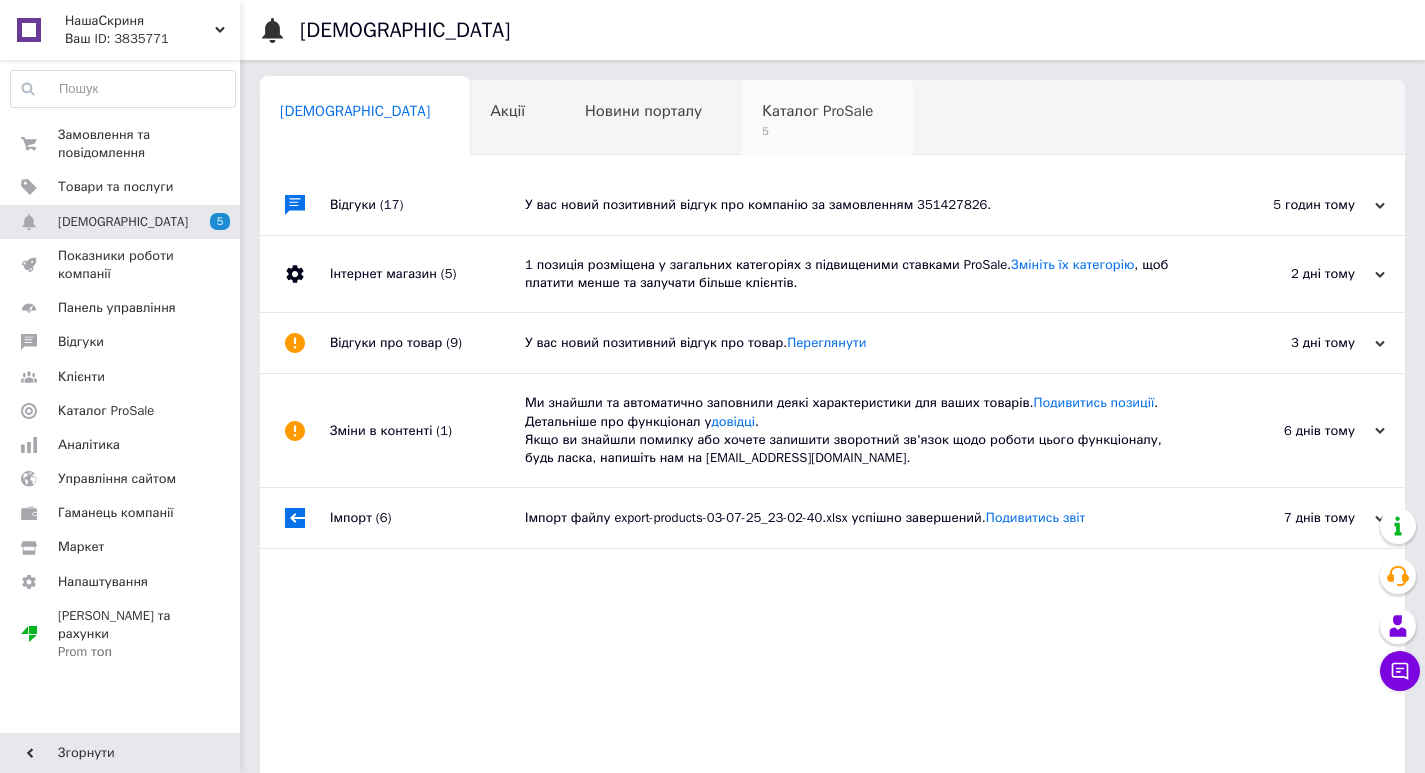 click on "Каталог ProSale" at bounding box center (817, 111) 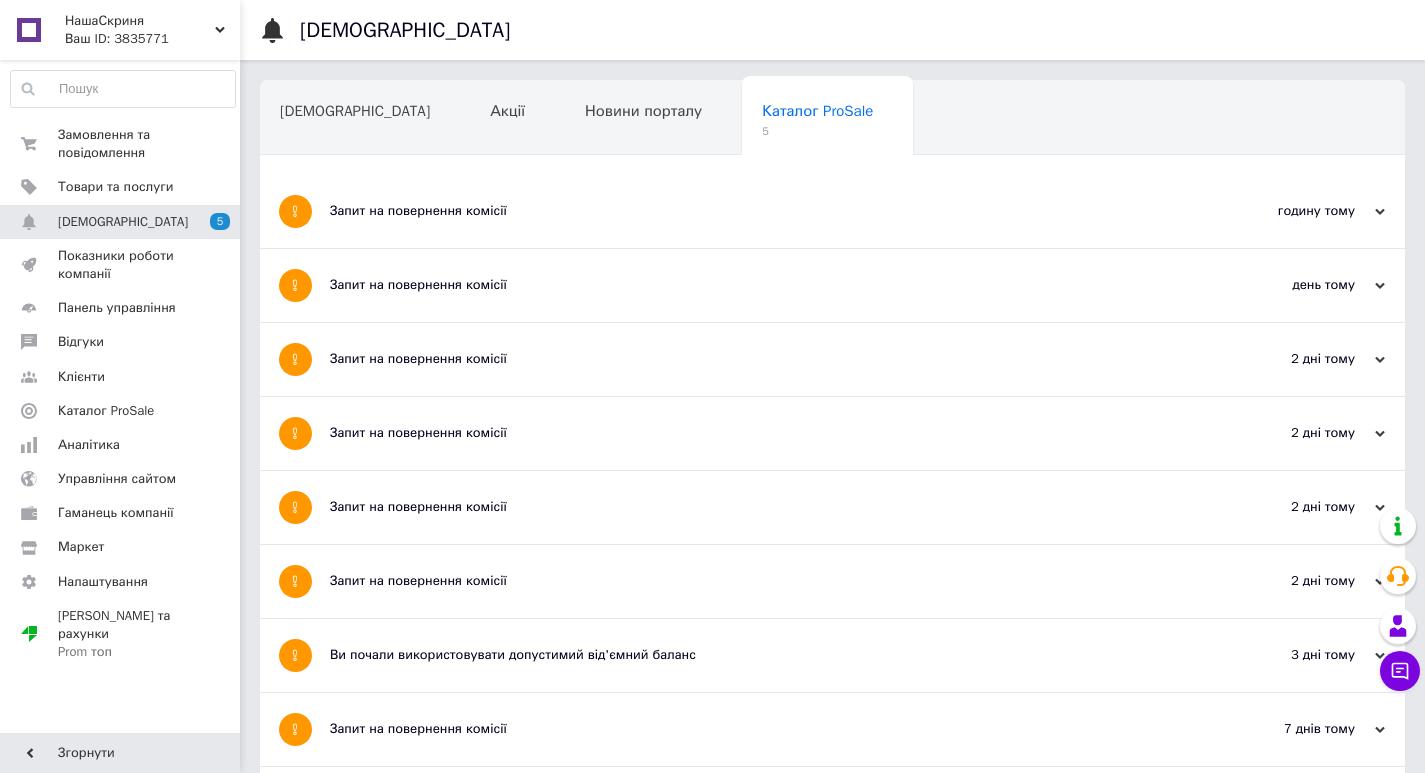 click on "Запит на повернення комісії" at bounding box center (757, 507) 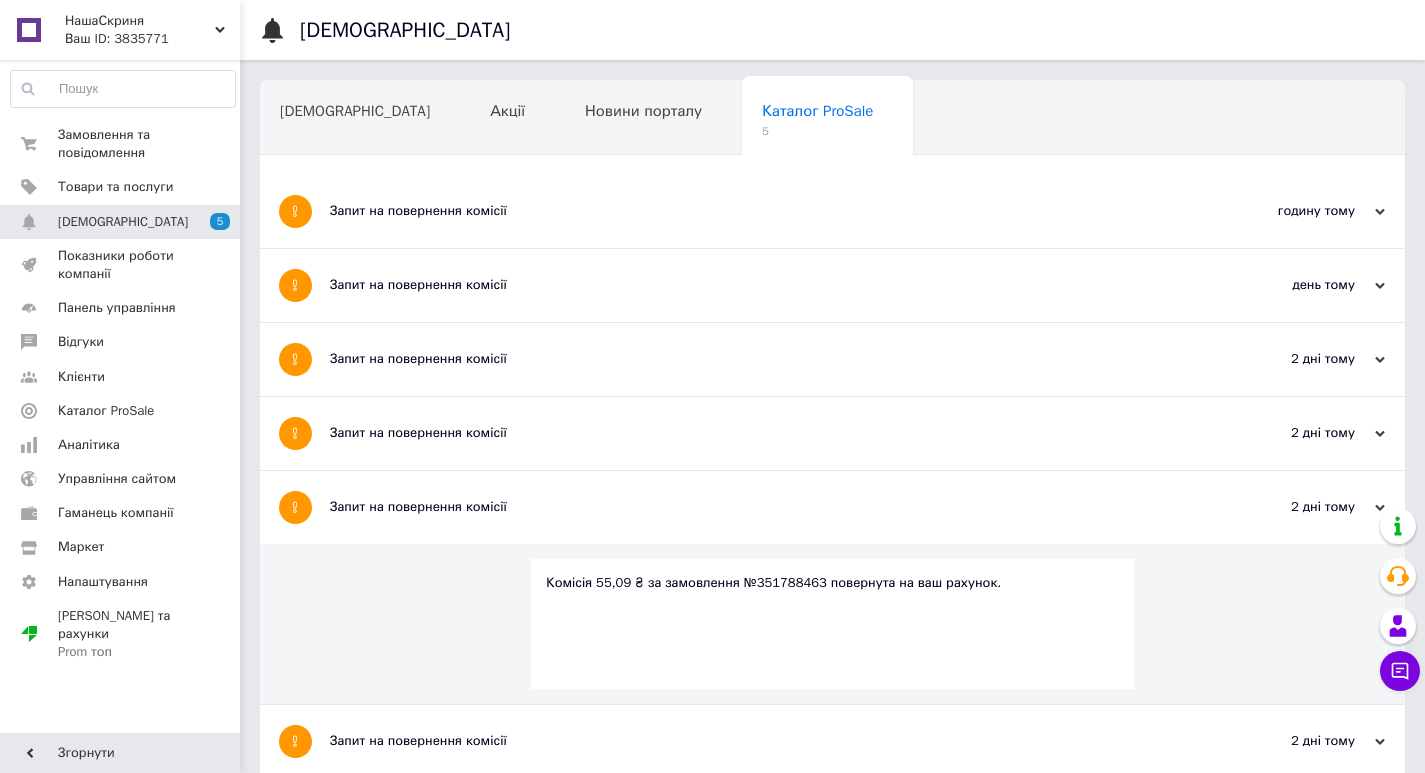 click on "Запит на повернення комісії" at bounding box center (757, 433) 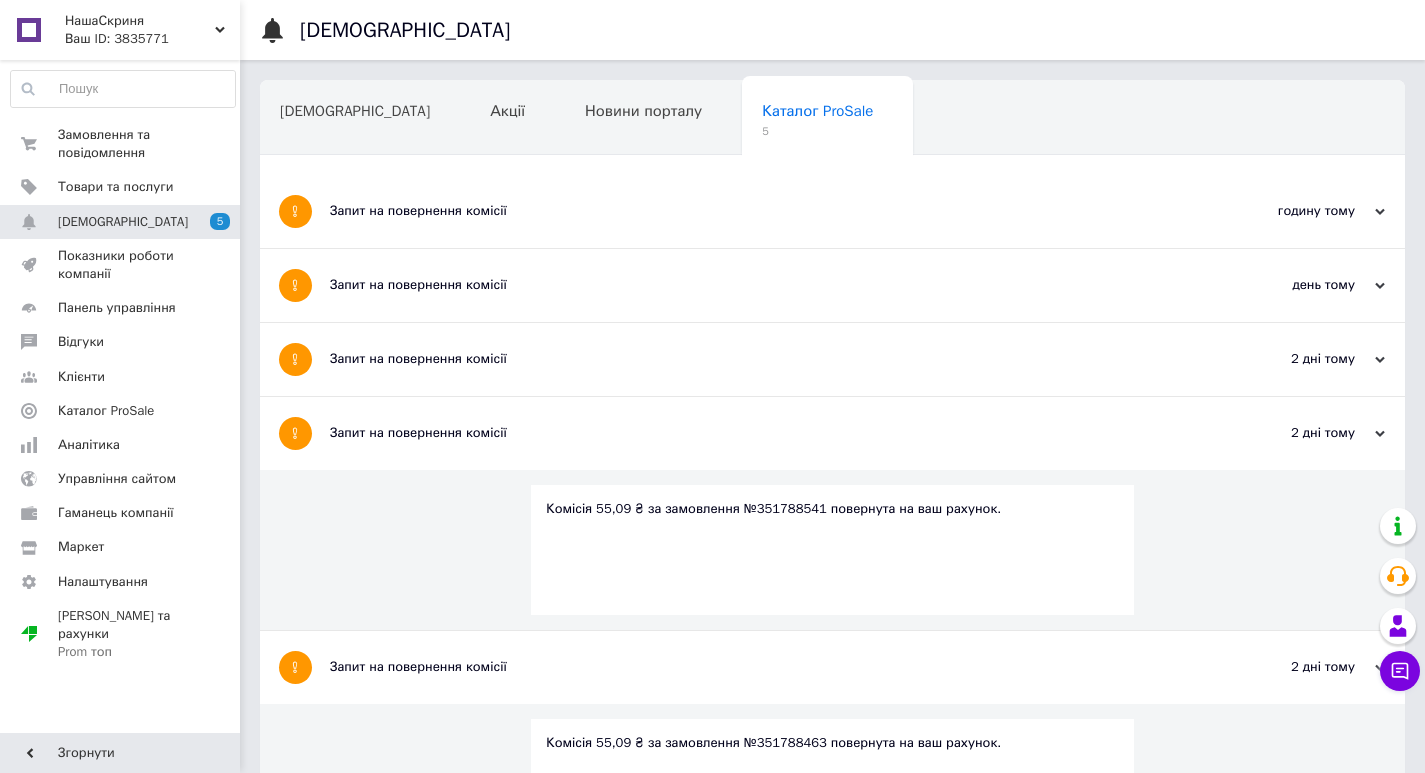 drag, startPoint x: 437, startPoint y: 370, endPoint x: 437, endPoint y: 352, distance: 18 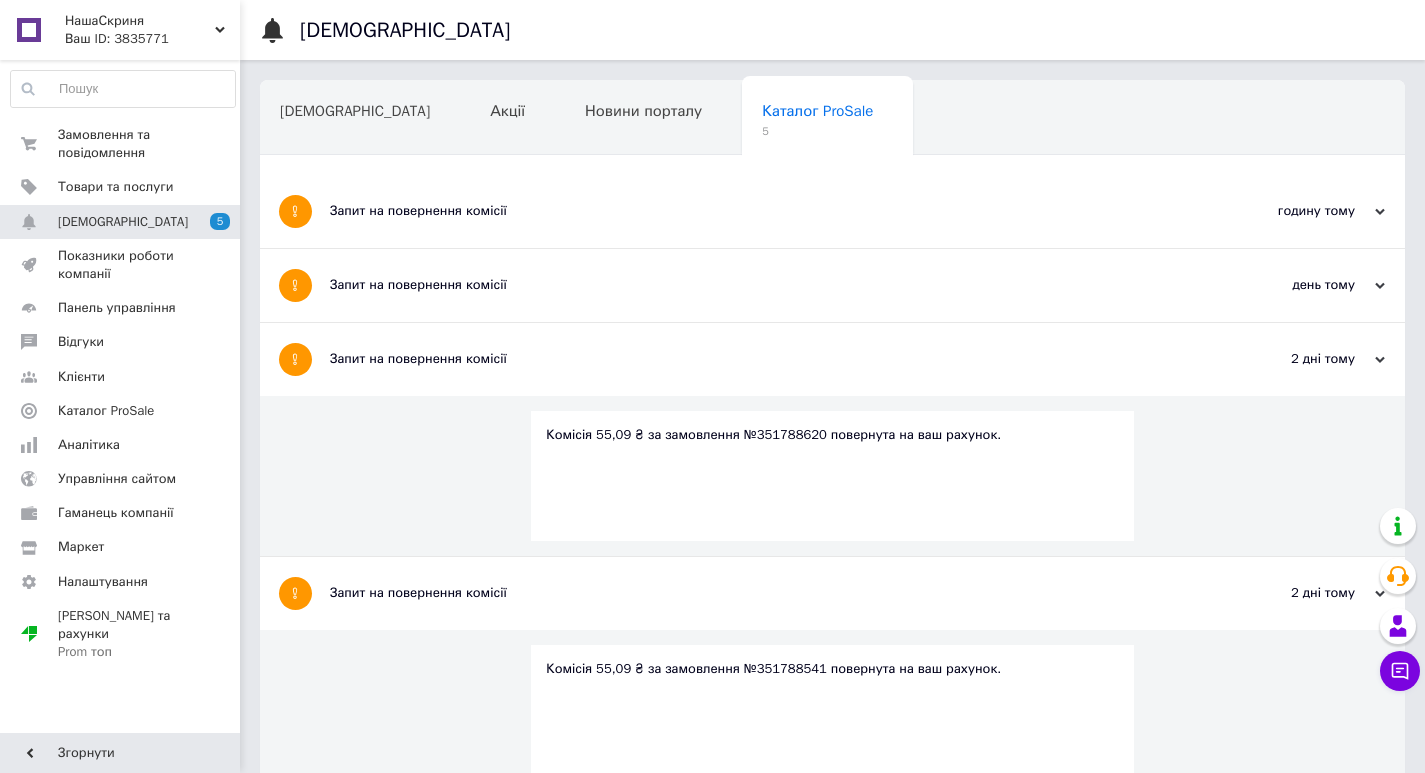 drag, startPoint x: 437, startPoint y: 290, endPoint x: 435, endPoint y: 243, distance: 47.042534 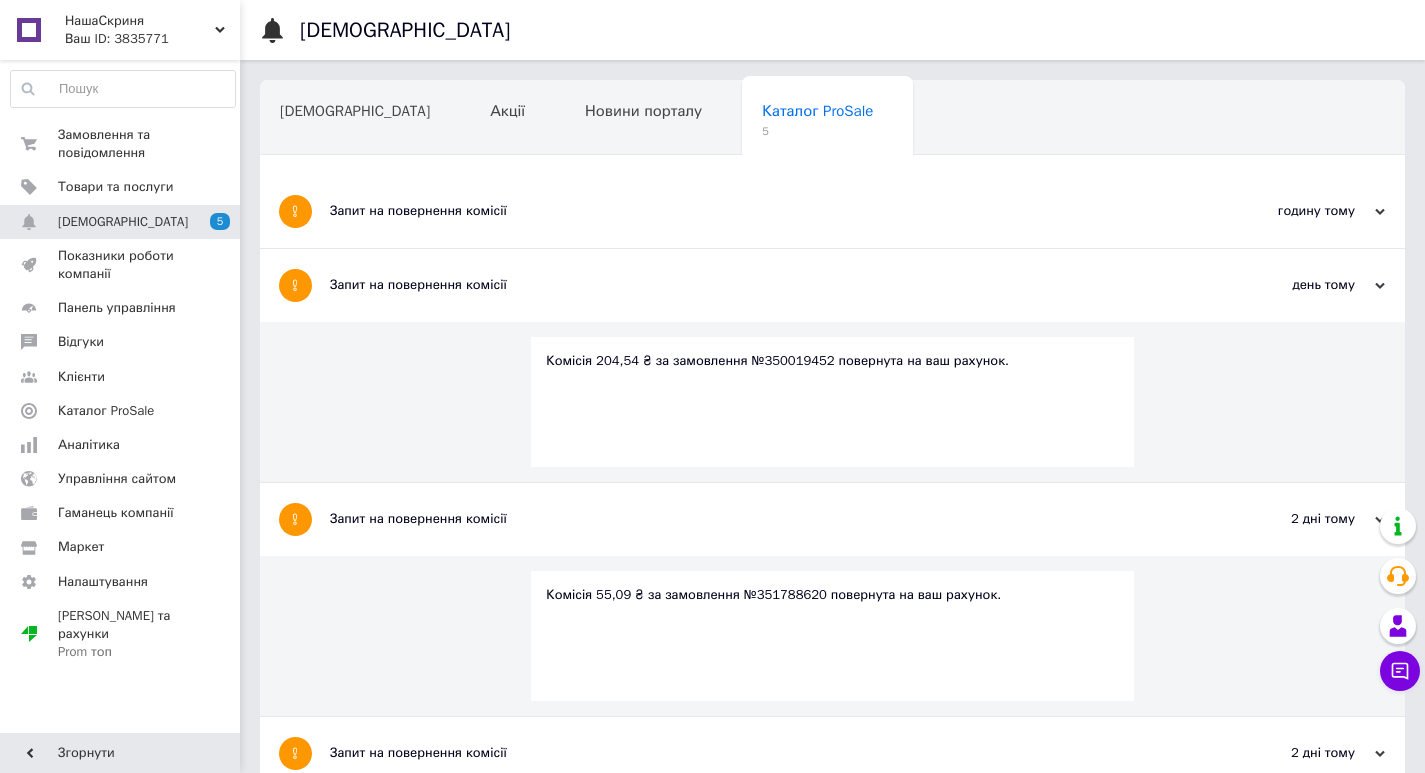 click on "Запит на повернення комісії" at bounding box center (757, 211) 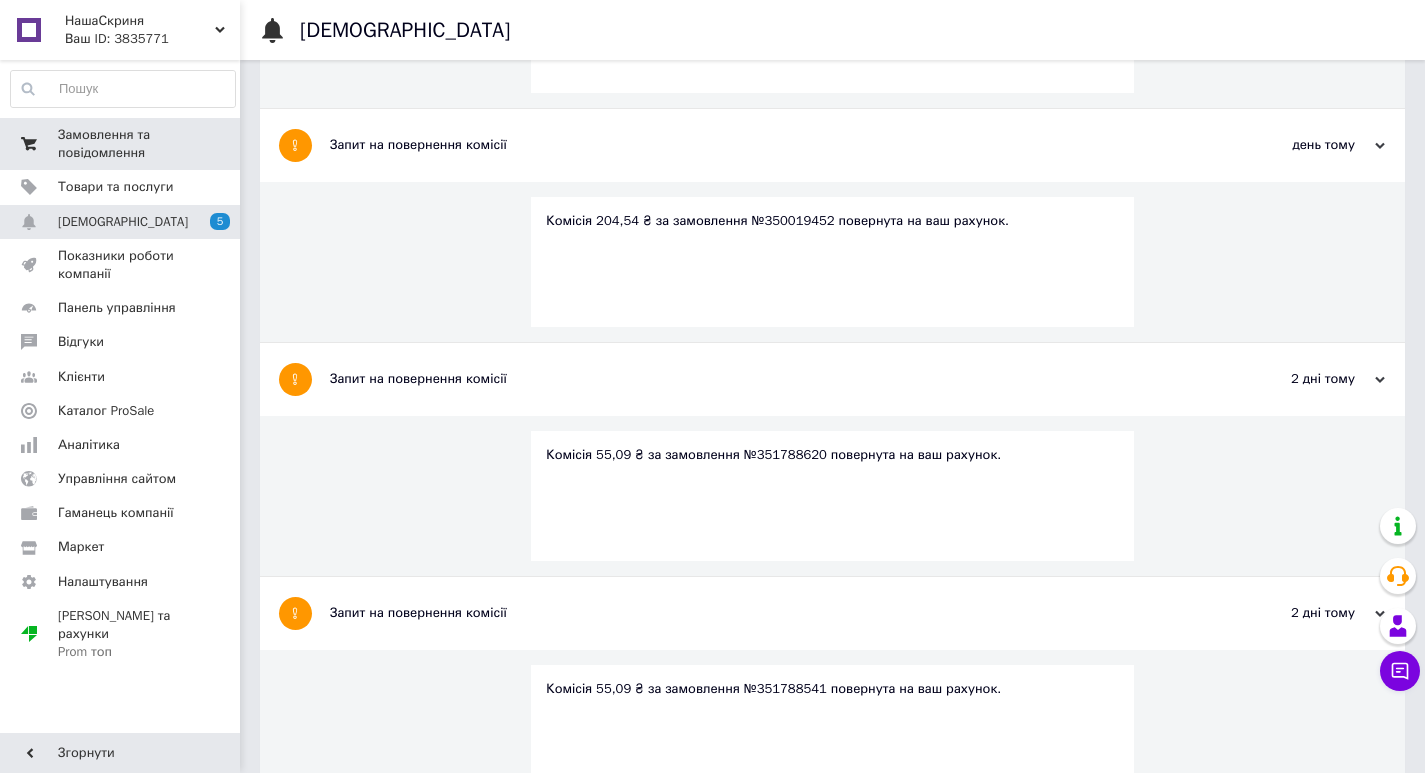 scroll, scrollTop: 0, scrollLeft: 0, axis: both 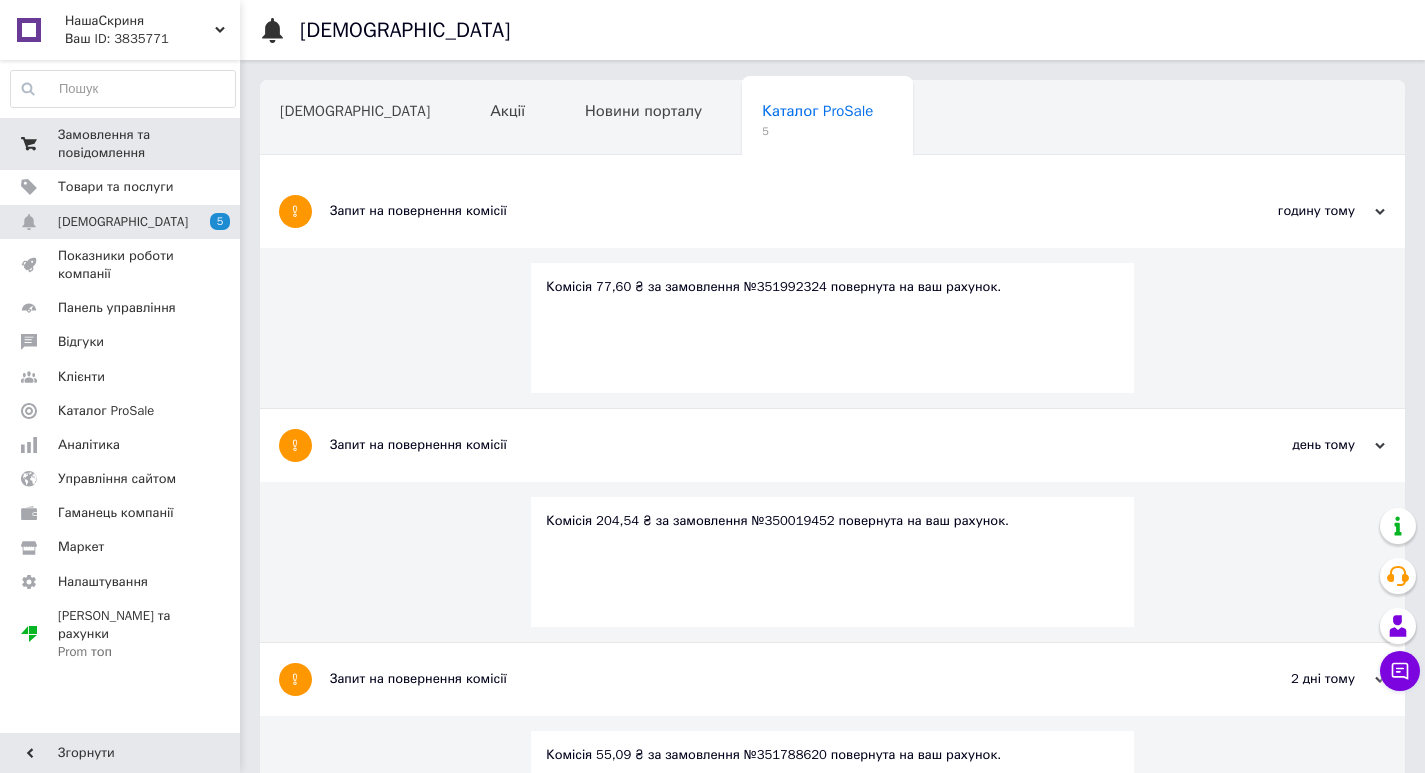 click on "Замовлення та повідомлення" at bounding box center [121, 144] 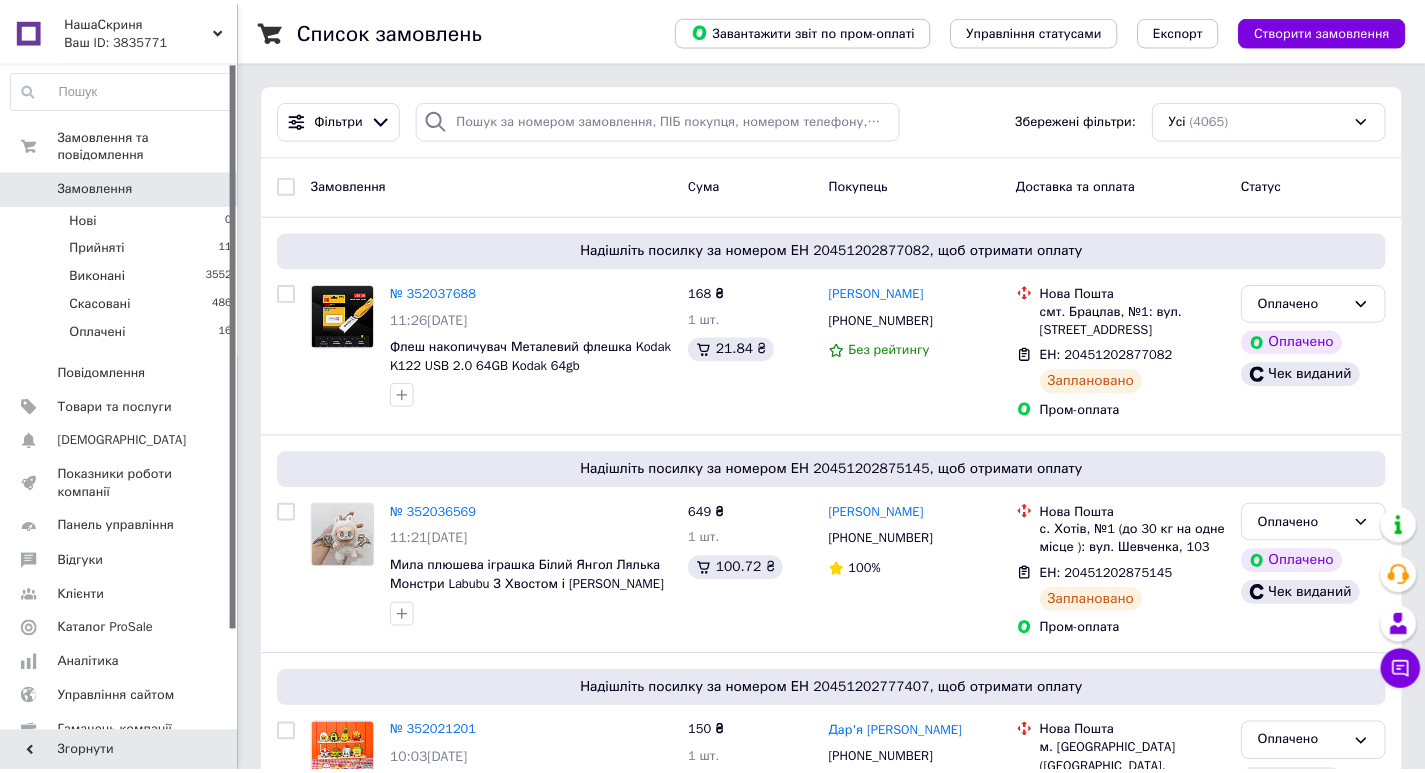 scroll, scrollTop: 0, scrollLeft: 0, axis: both 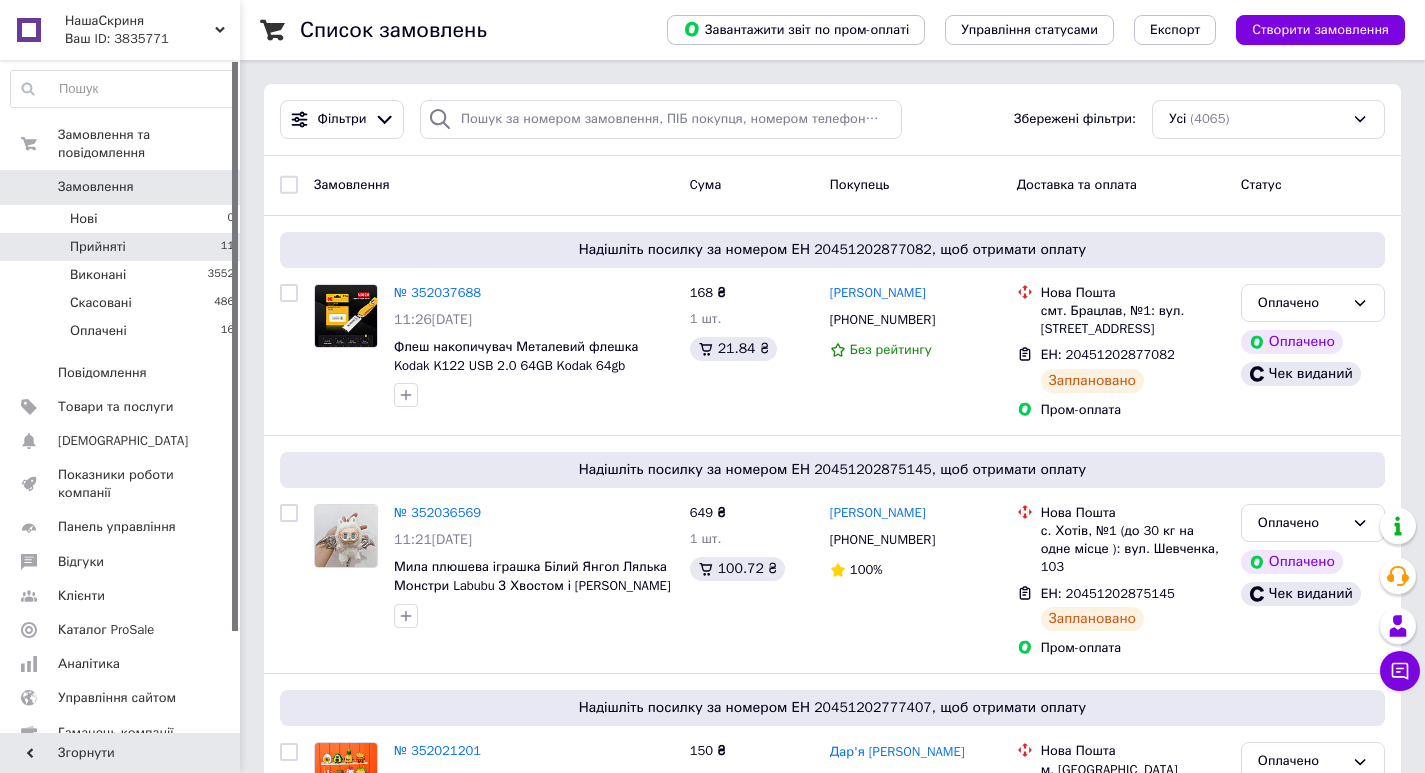 click on "Прийняті" at bounding box center [98, 247] 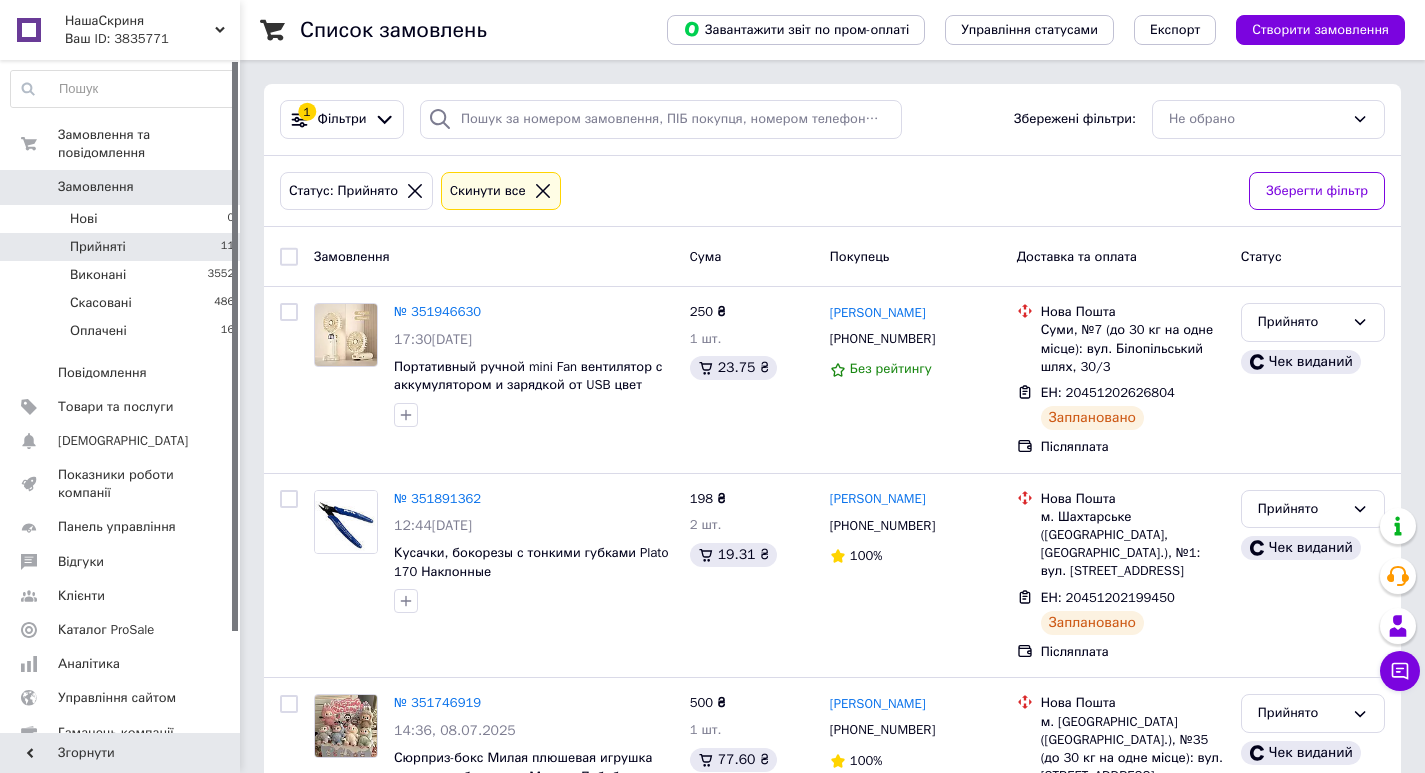 click on "Замовлення" at bounding box center [96, 187] 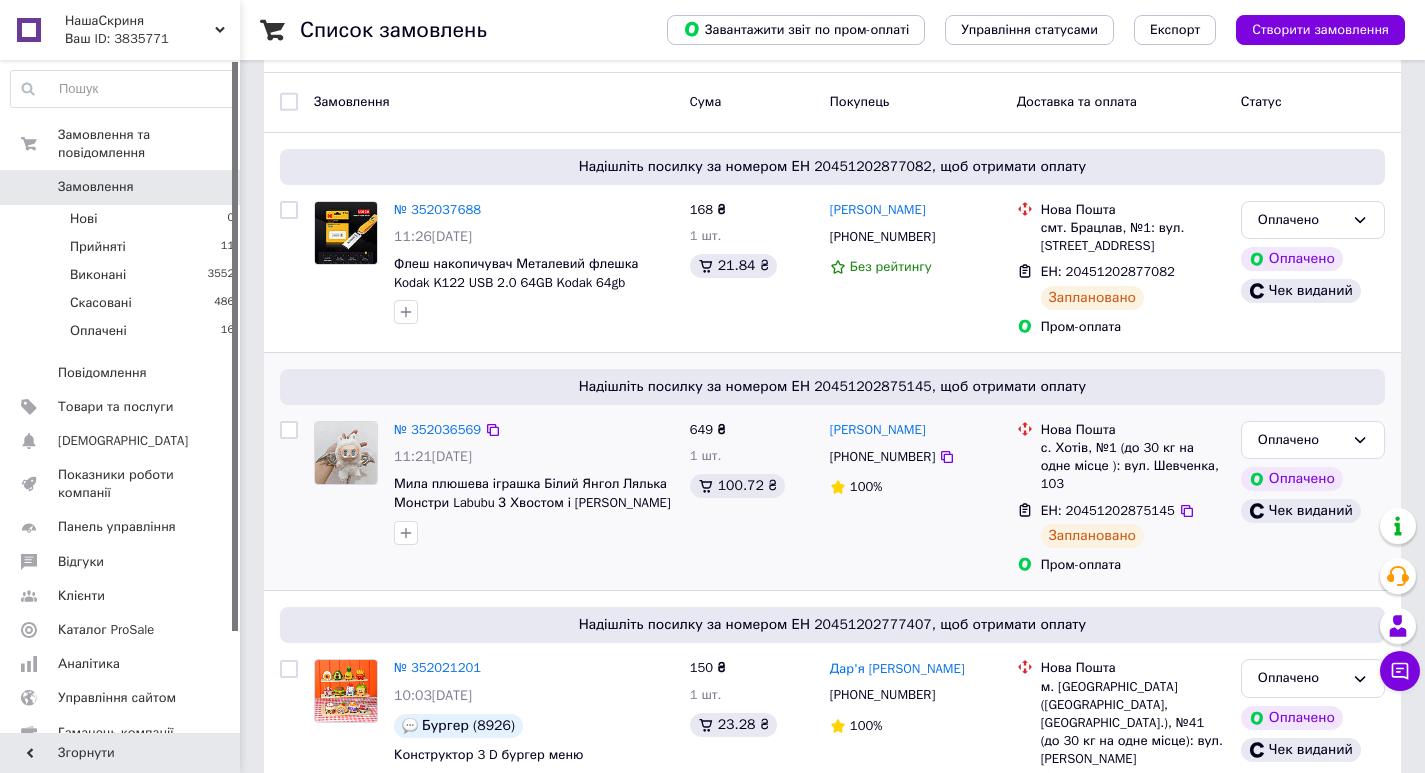 scroll, scrollTop: 200, scrollLeft: 0, axis: vertical 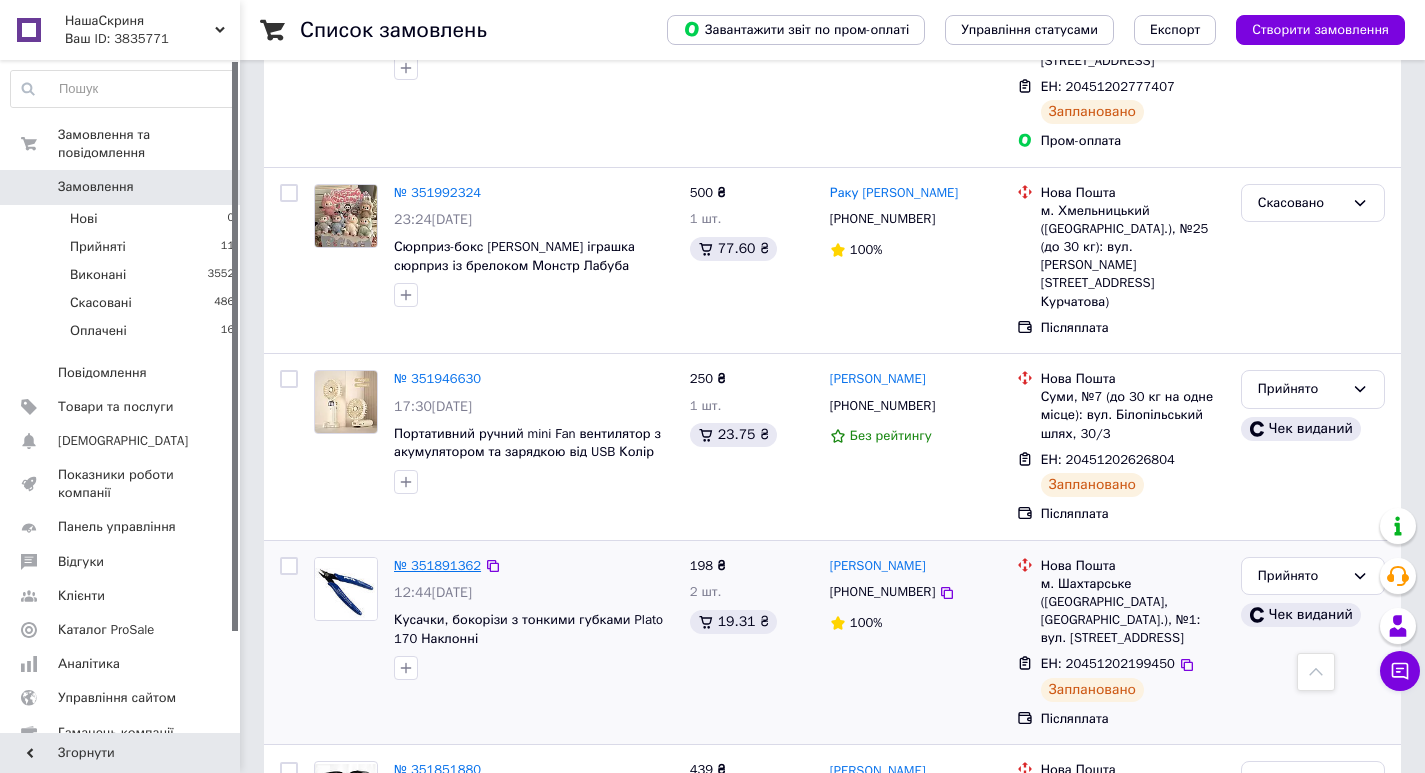 click on "№ 351891362" at bounding box center [437, 565] 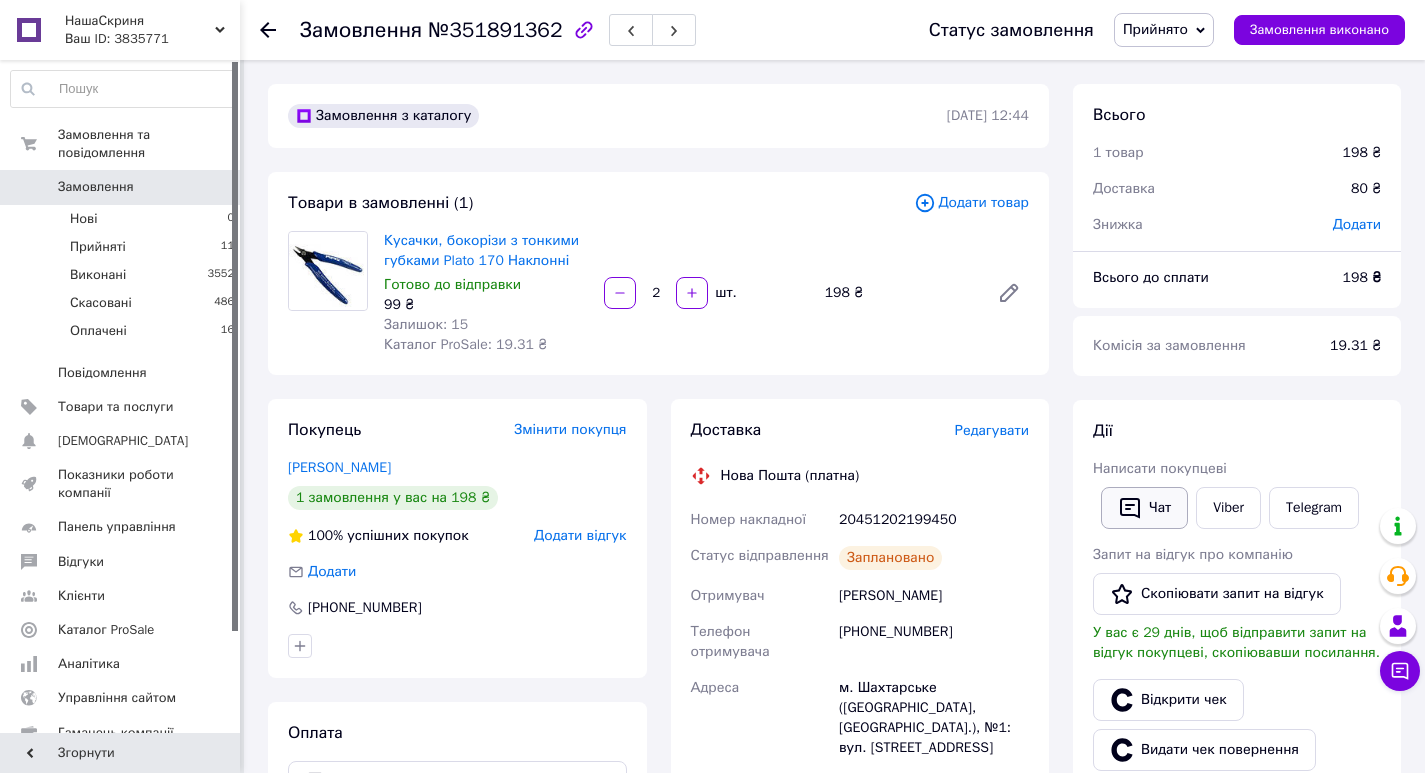 click on "Чат" at bounding box center (1144, 508) 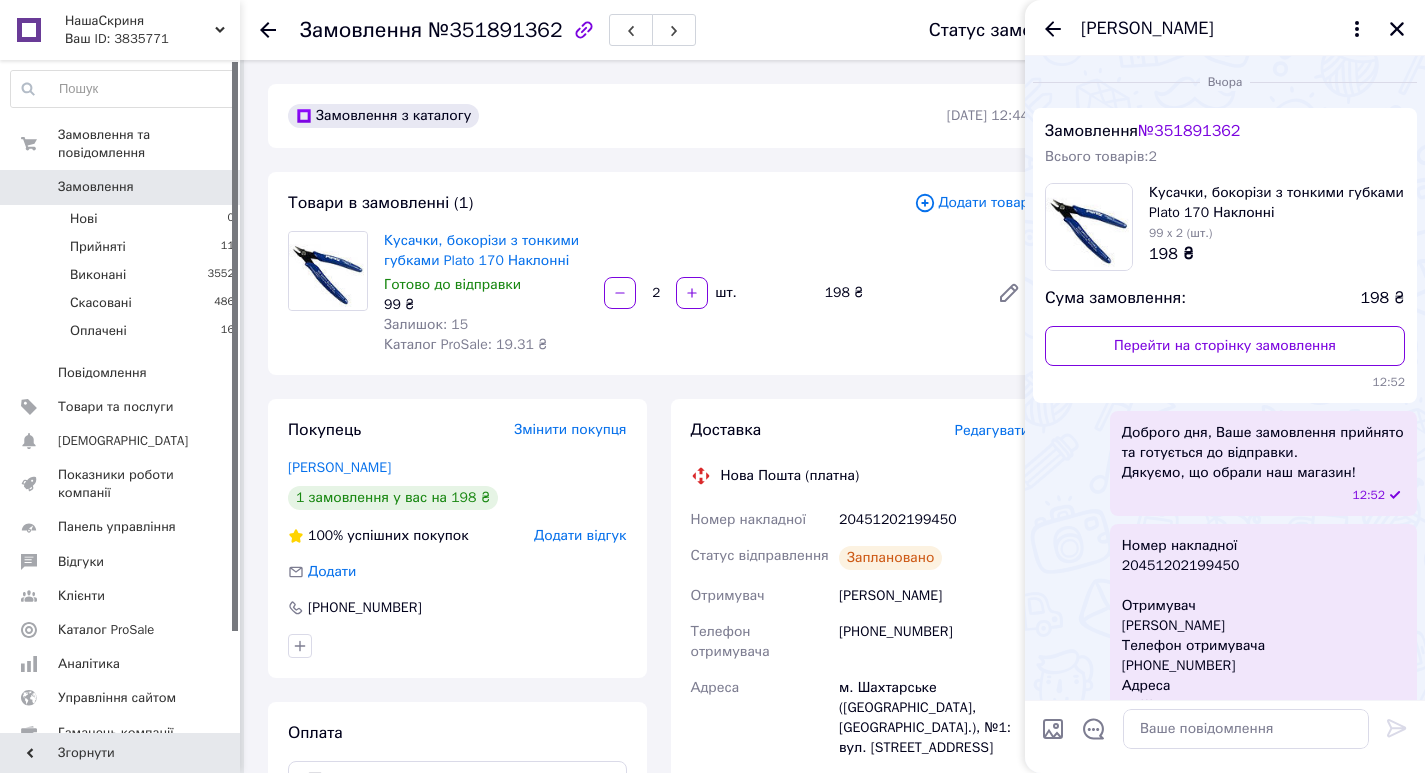 scroll, scrollTop: 470, scrollLeft: 0, axis: vertical 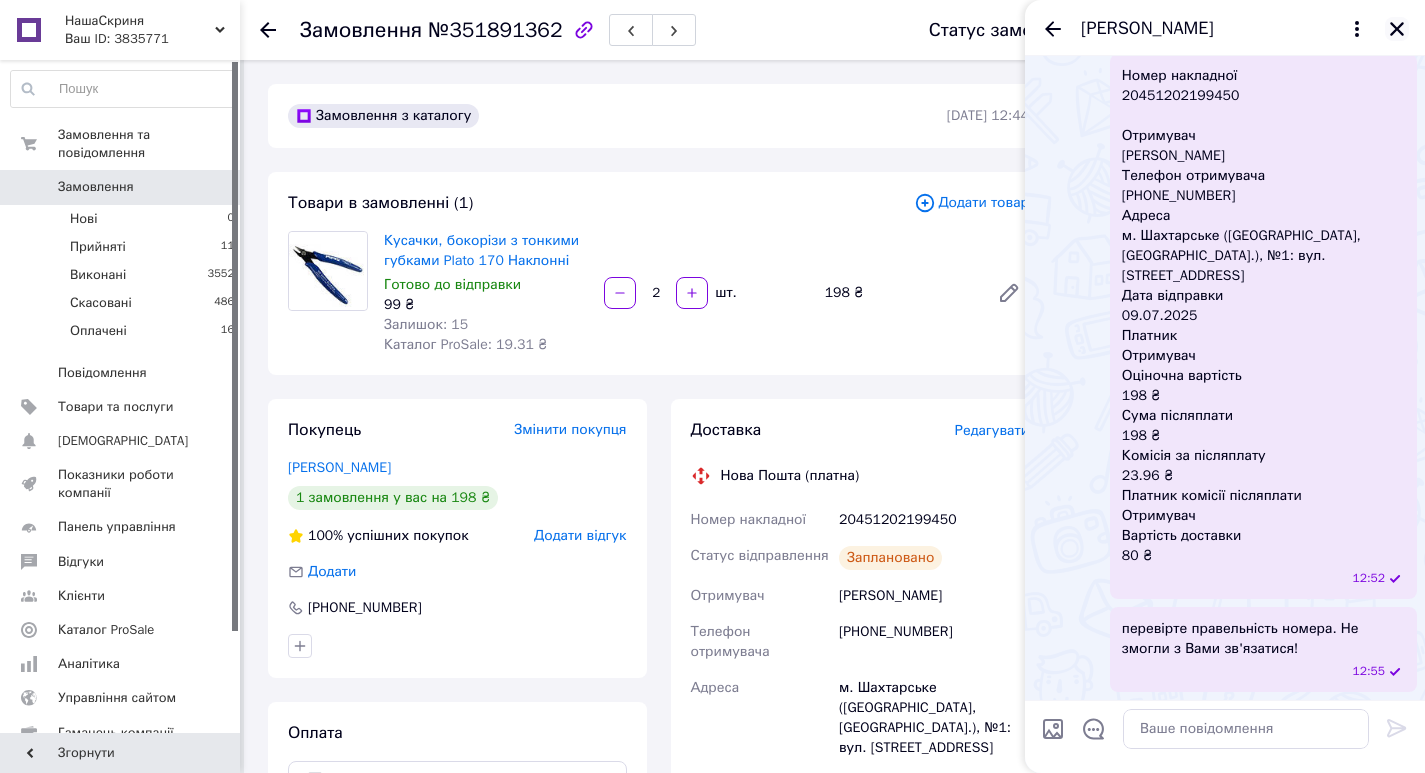 click at bounding box center (1397, 29) 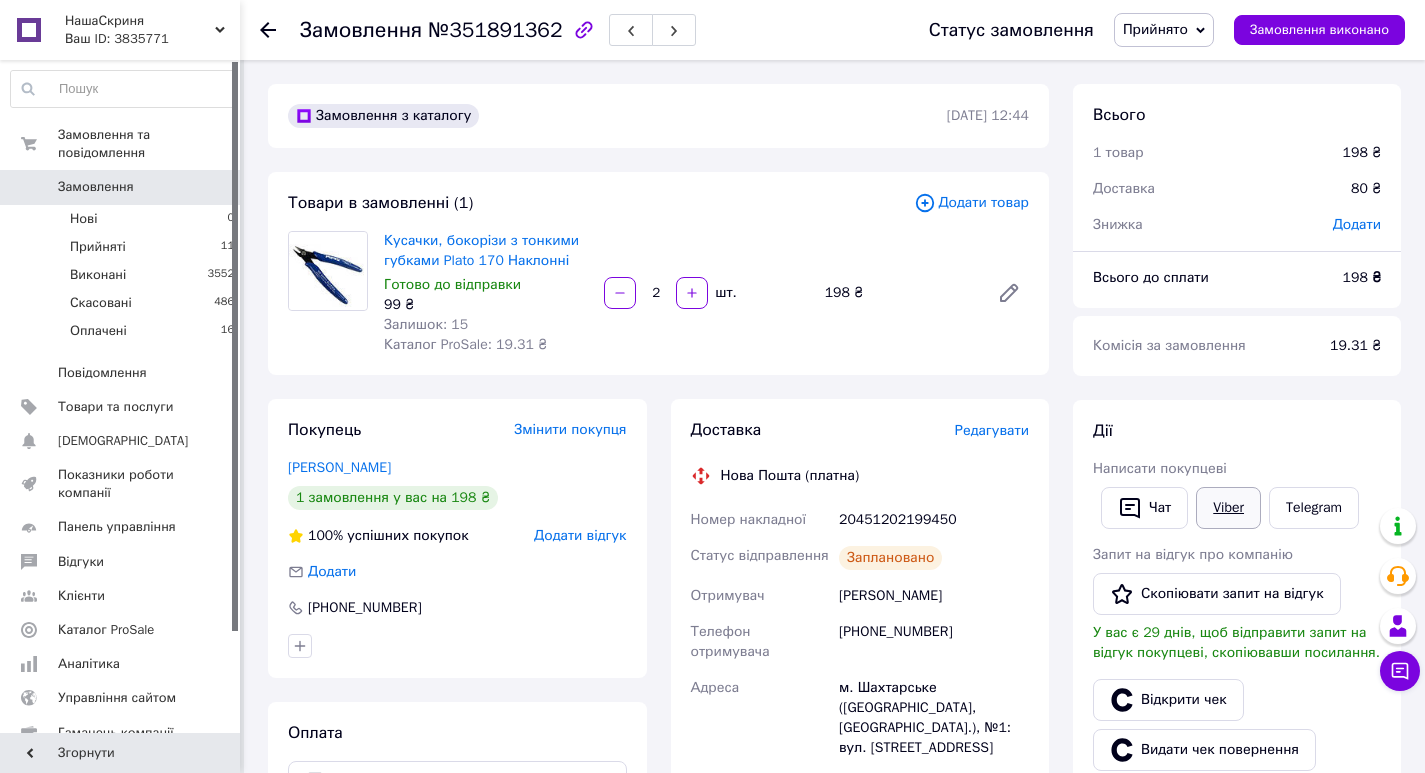 click on "Viber" at bounding box center [1228, 508] 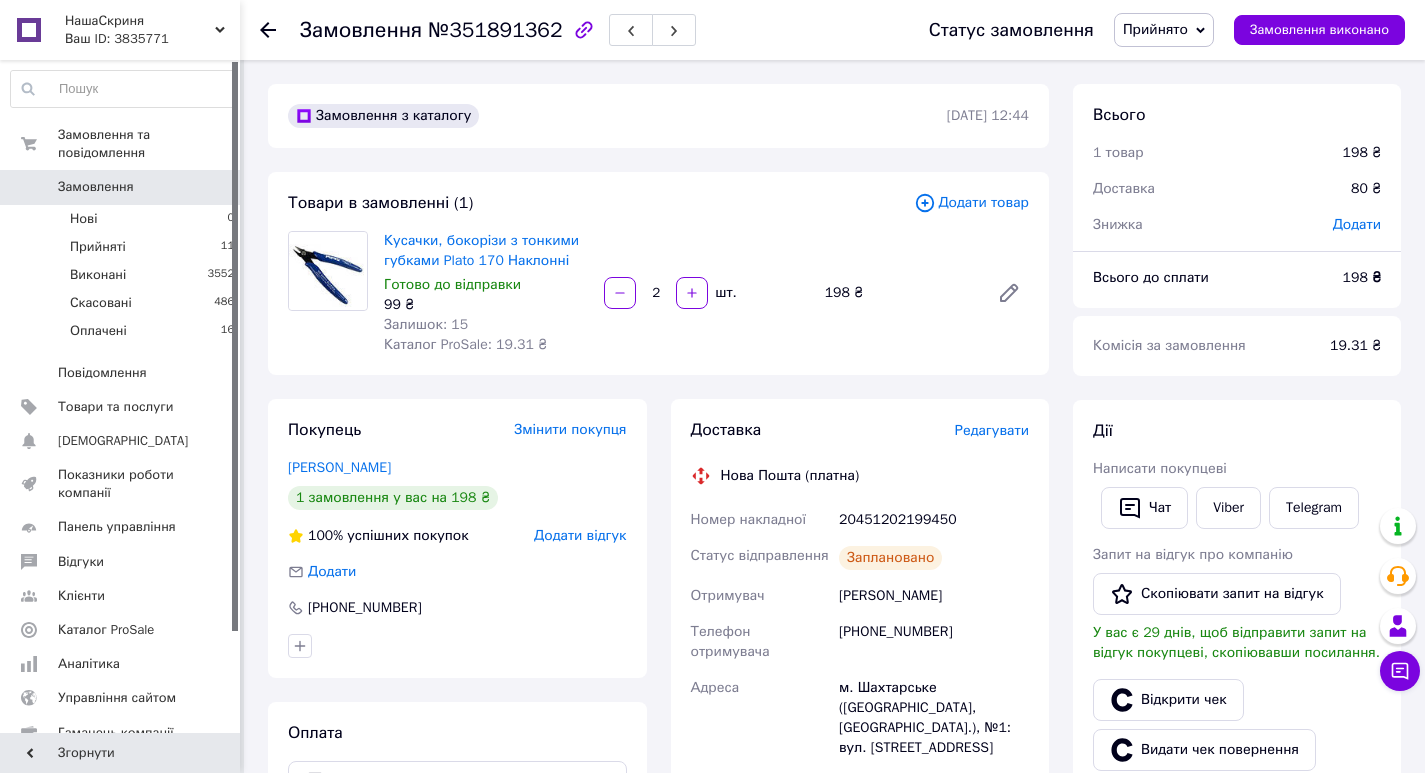 click 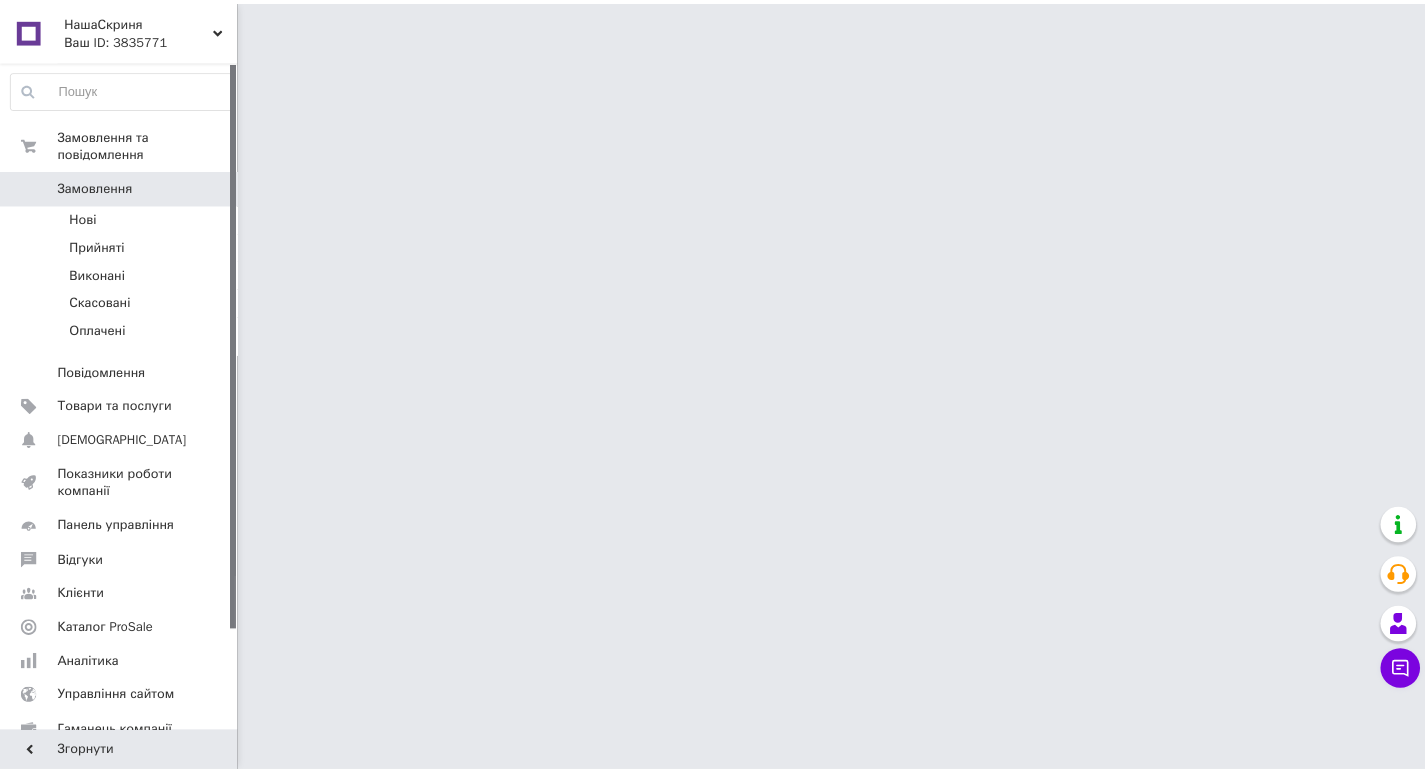 scroll, scrollTop: 0, scrollLeft: 0, axis: both 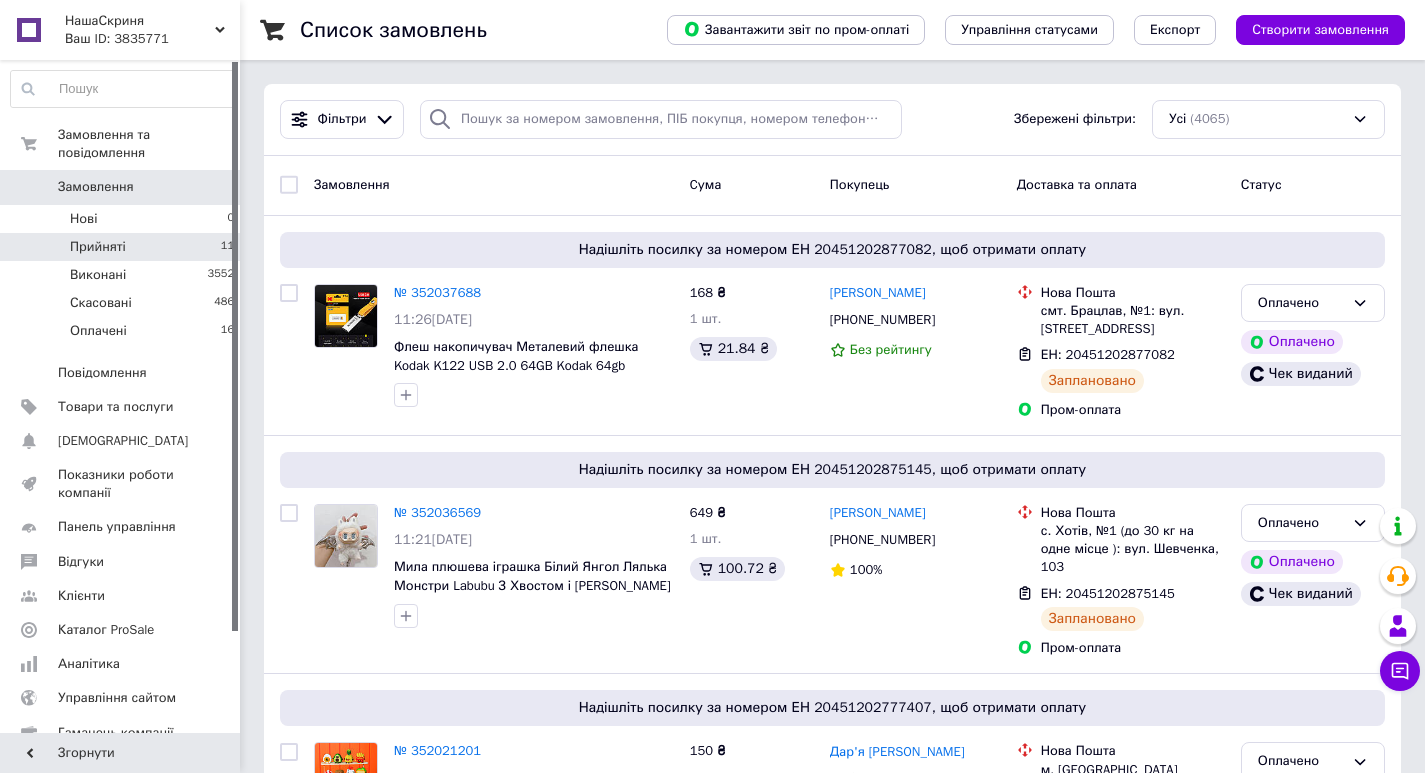 click on "Прийняті" at bounding box center [98, 247] 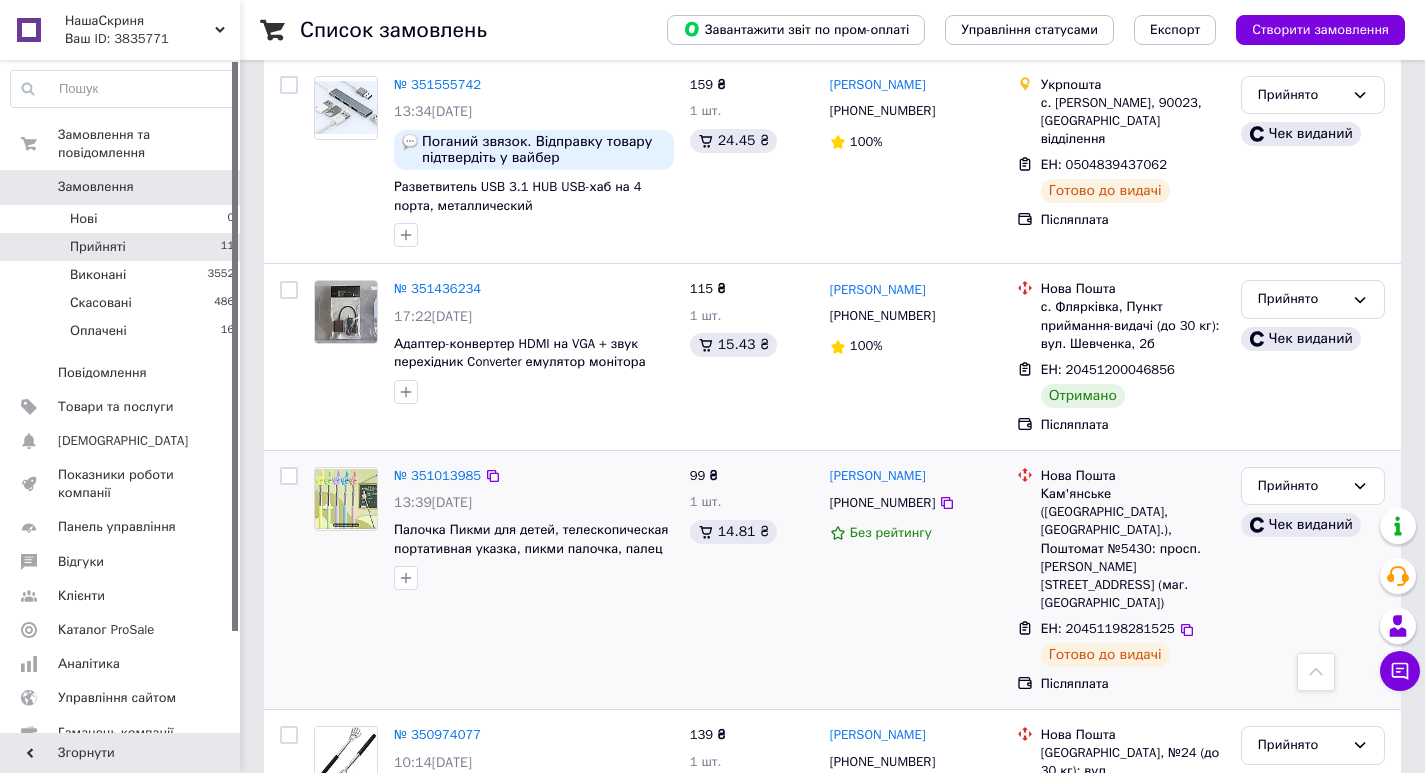 scroll, scrollTop: 1609, scrollLeft: 0, axis: vertical 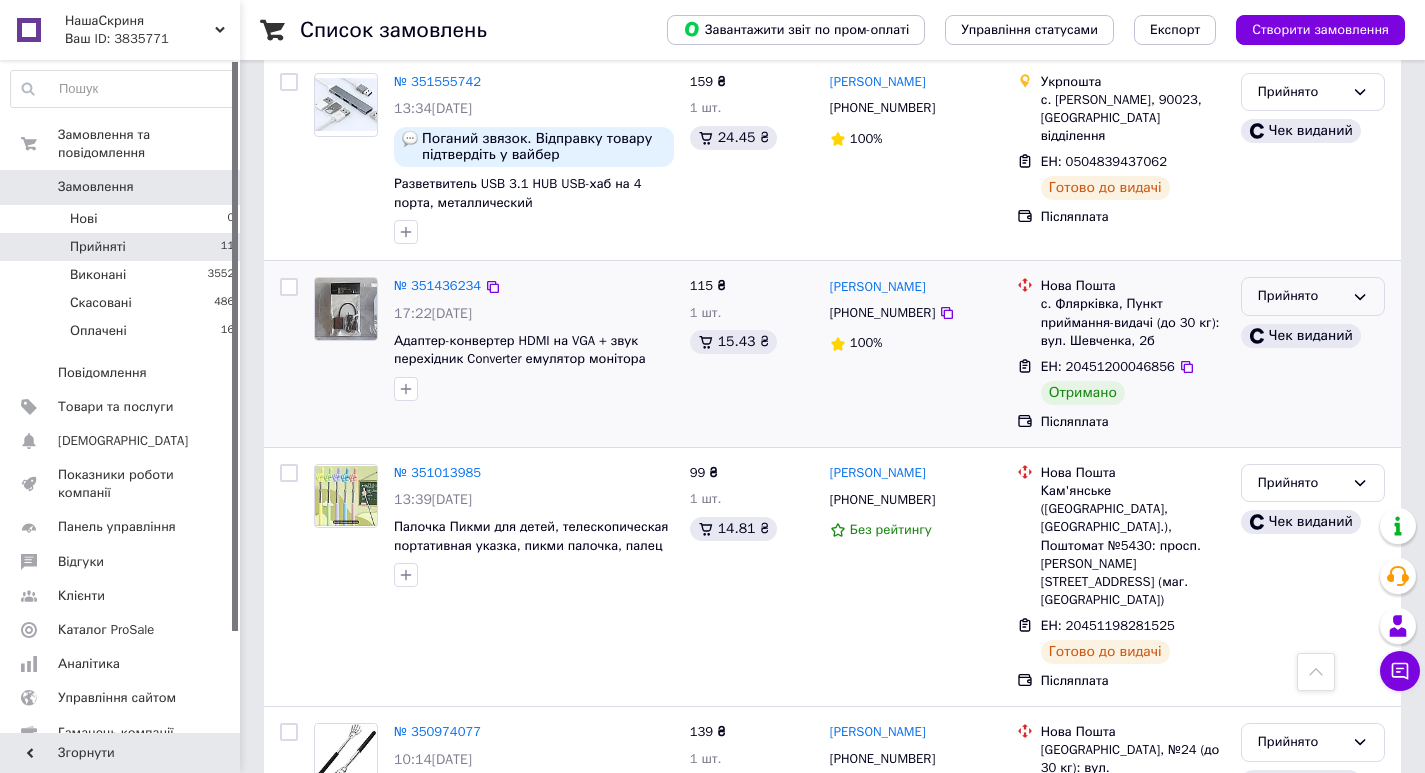 click on "Прийнято" at bounding box center (1301, 296) 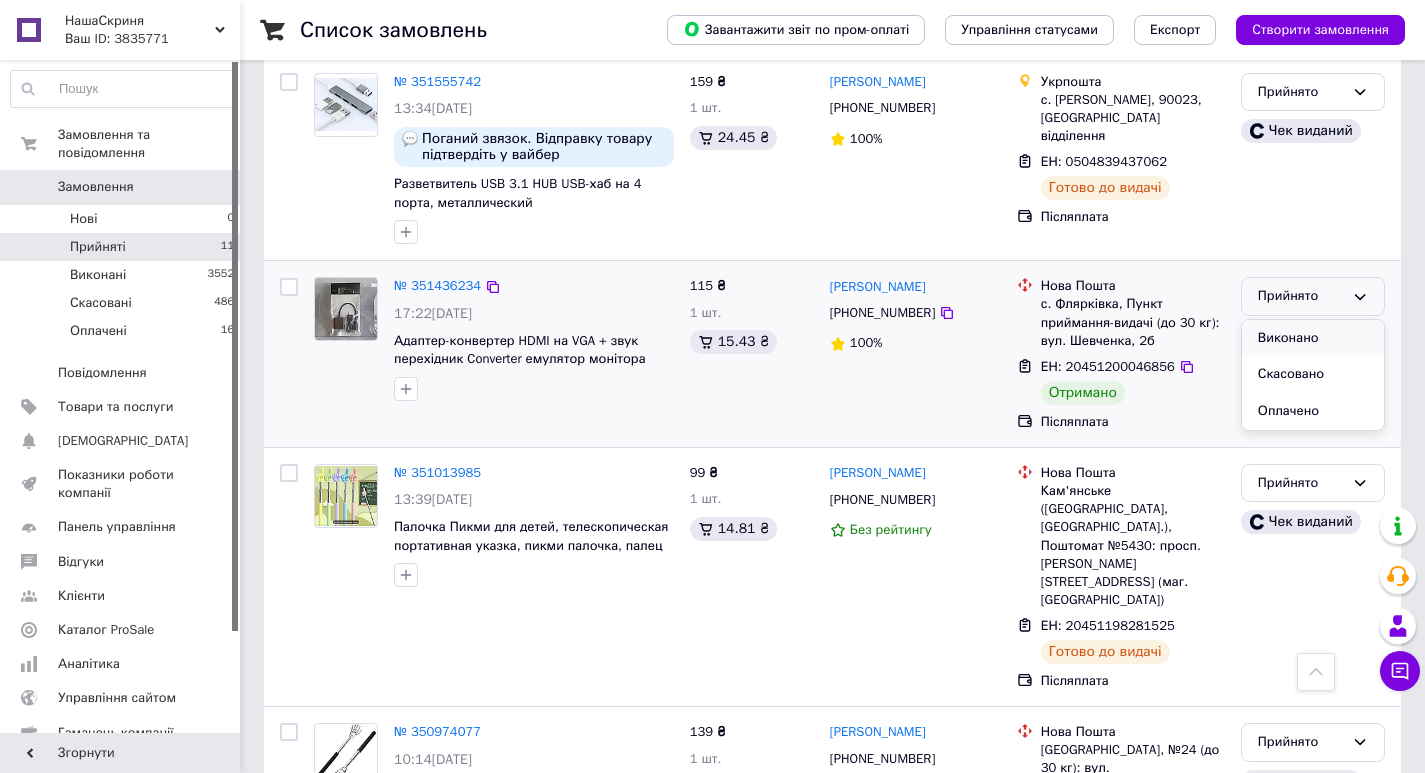 click on "Виконано" at bounding box center (1313, 338) 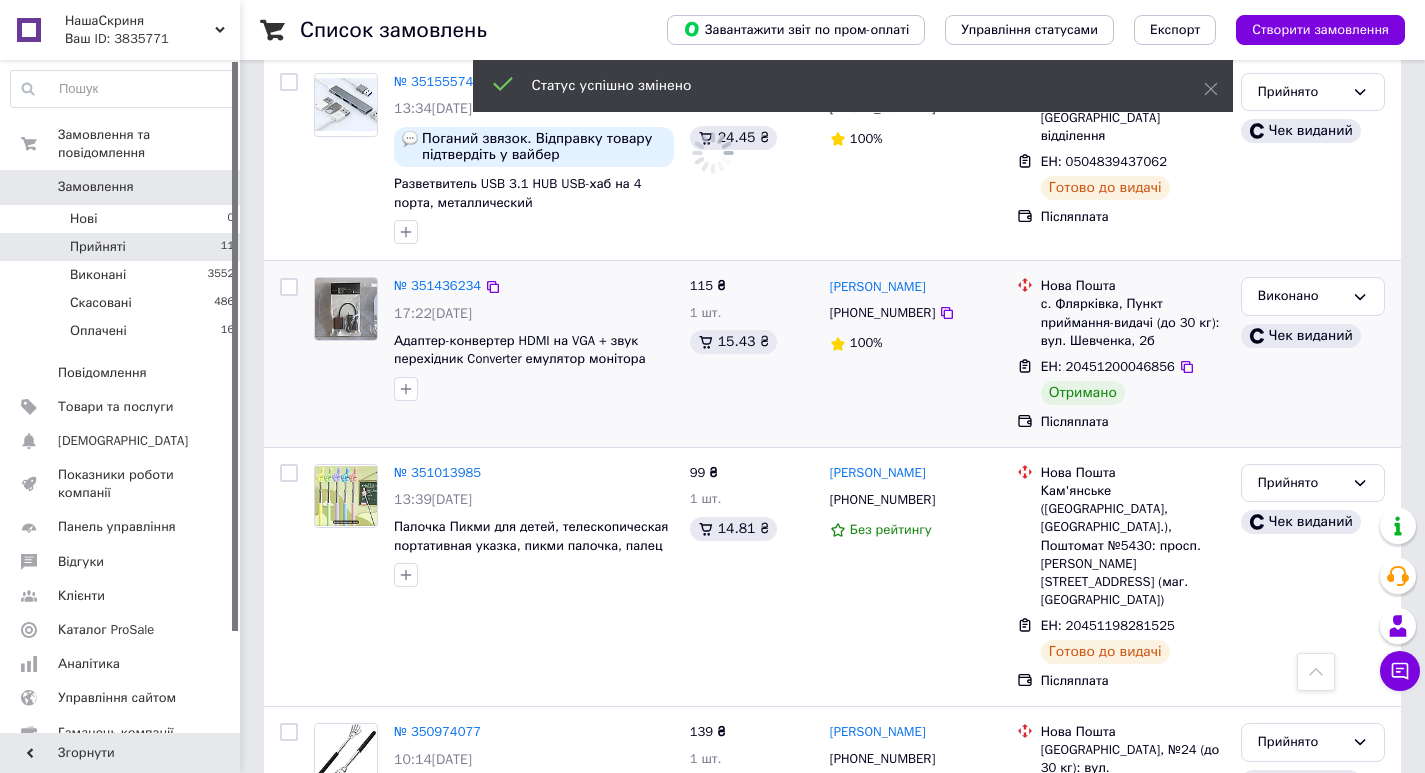 click on "Замовлення" at bounding box center [96, 187] 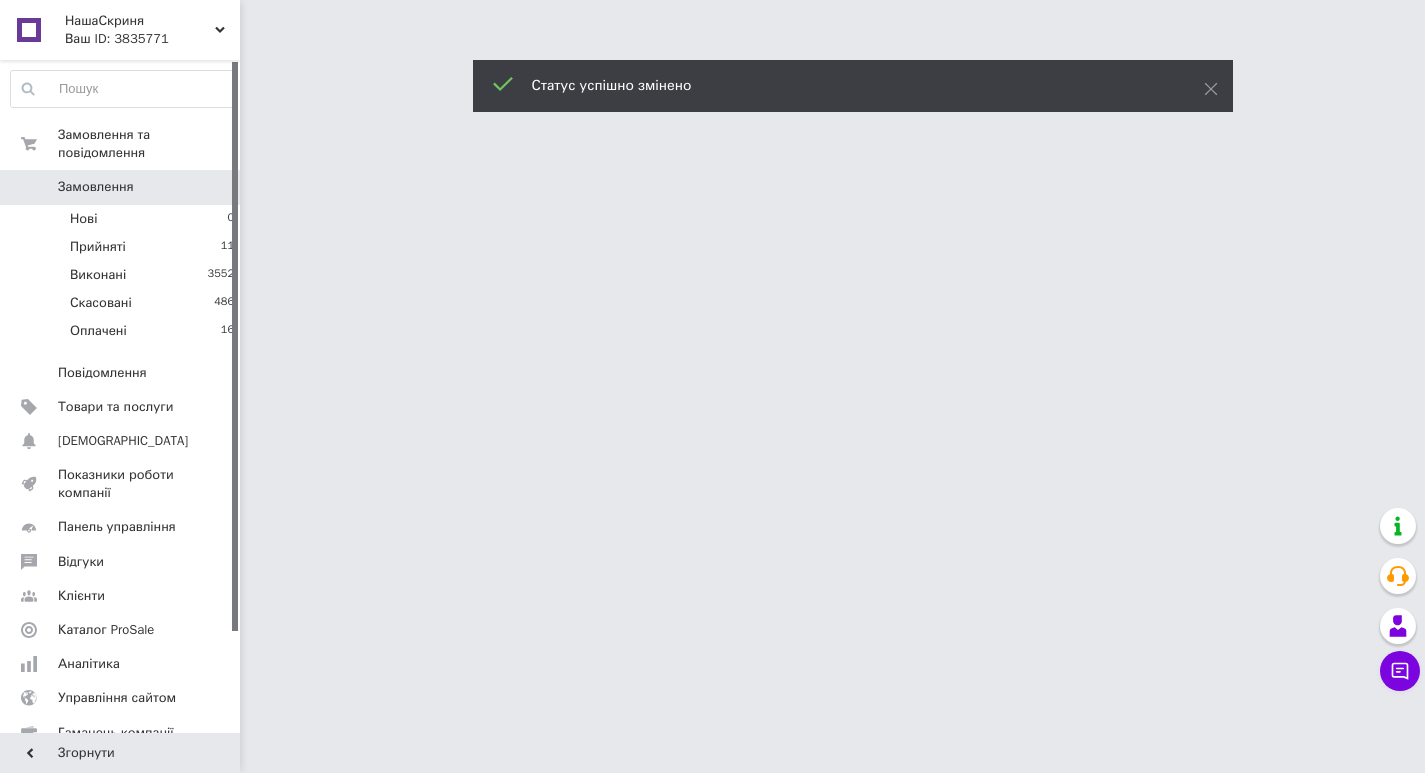 scroll, scrollTop: 0, scrollLeft: 0, axis: both 